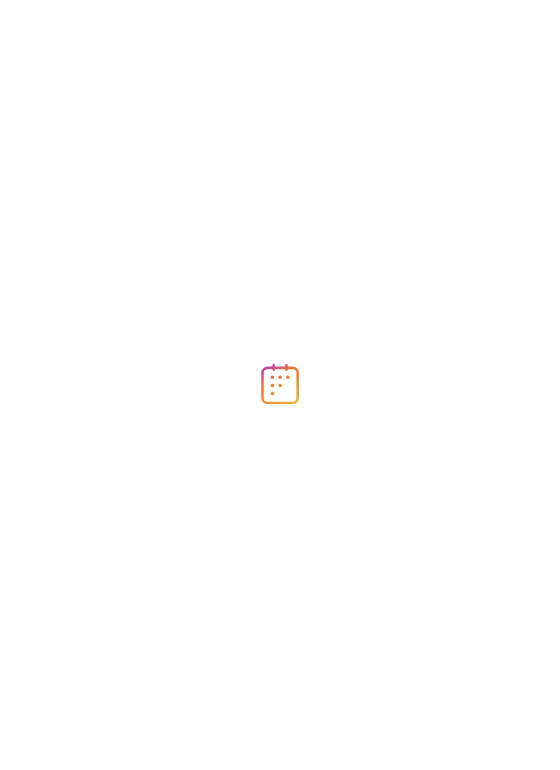 scroll, scrollTop: 0, scrollLeft: 0, axis: both 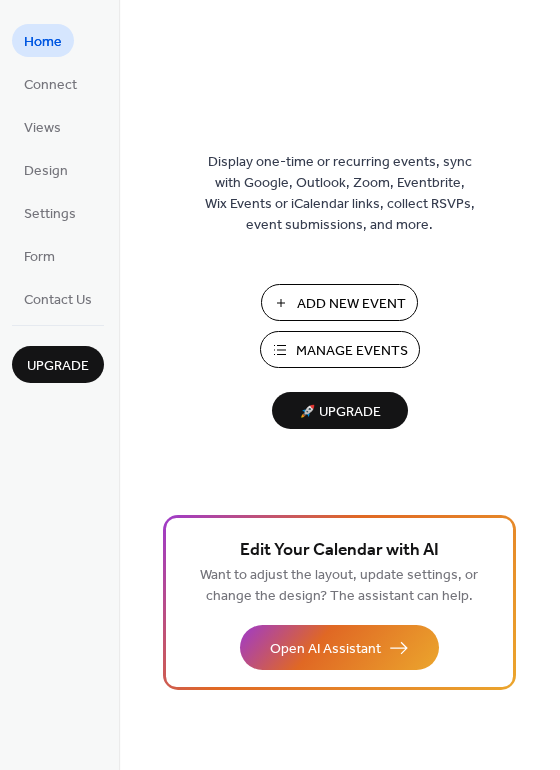 click on "Manage Events" at bounding box center (352, 351) 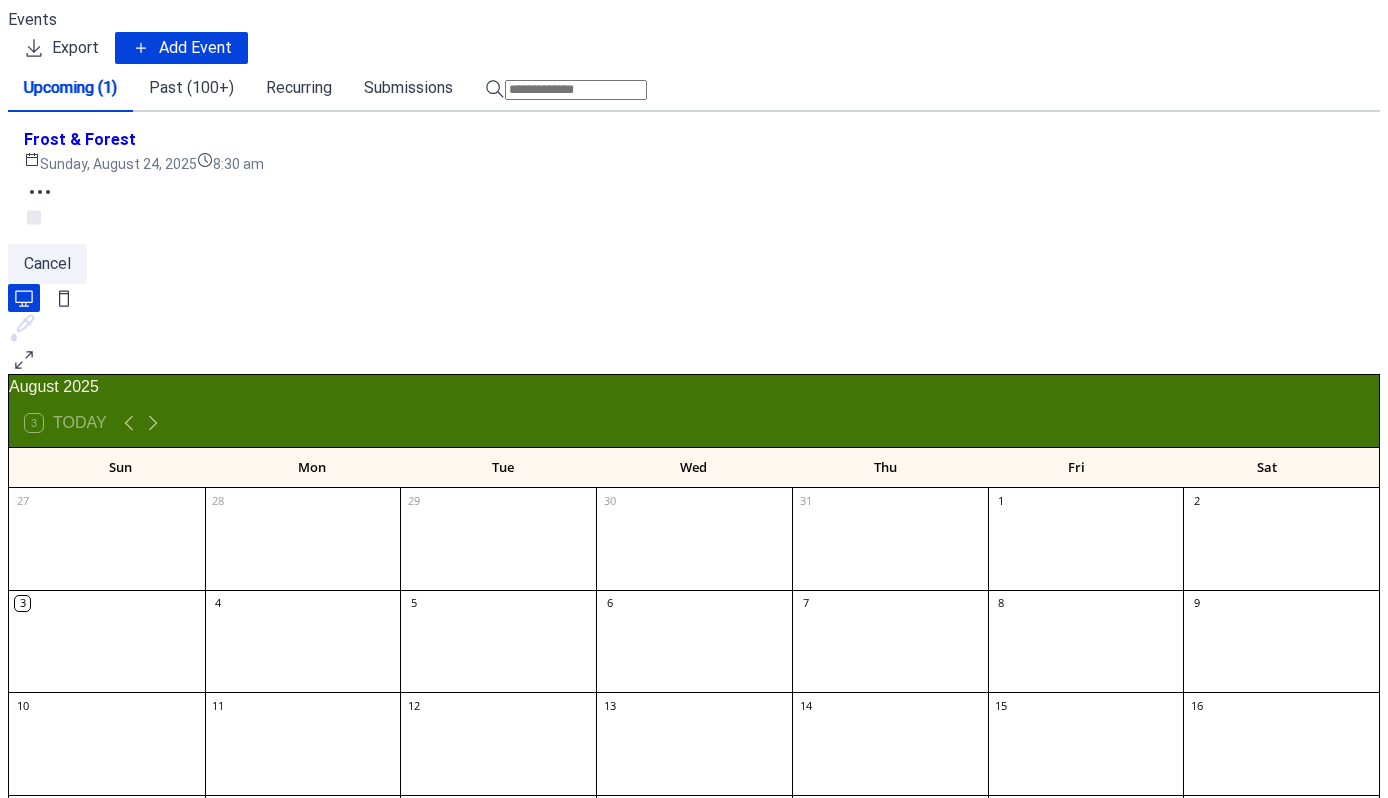 click on "Past (100+)" at bounding box center (191, 88) 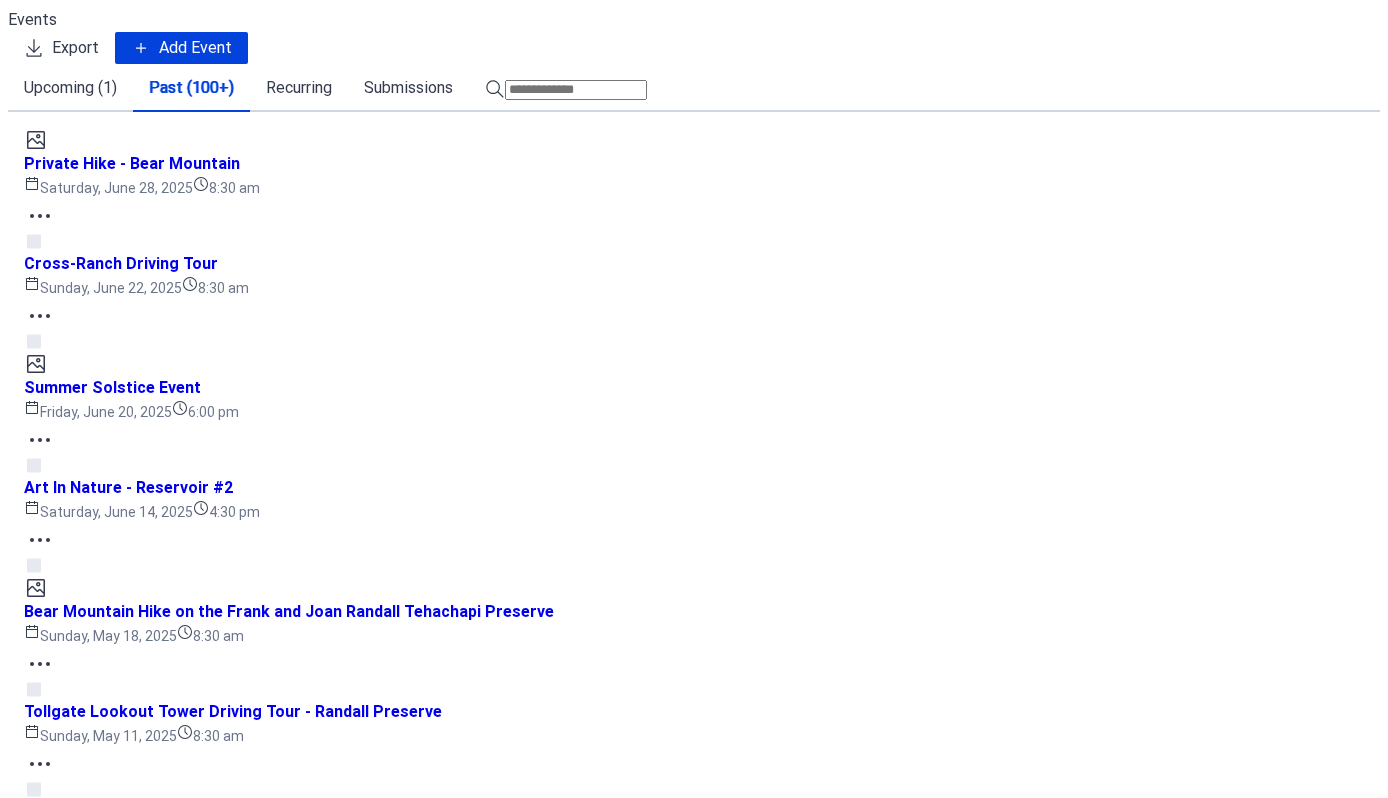 type 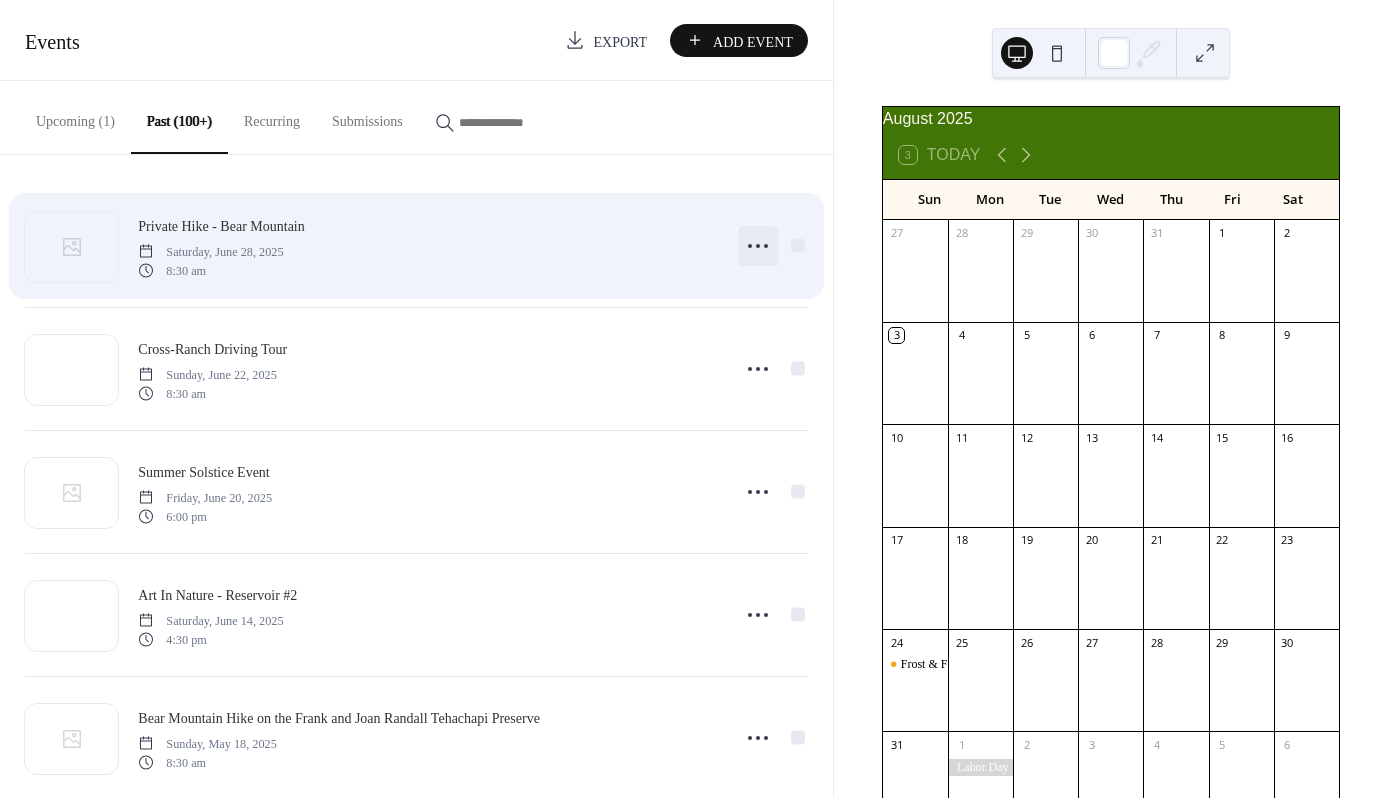 click 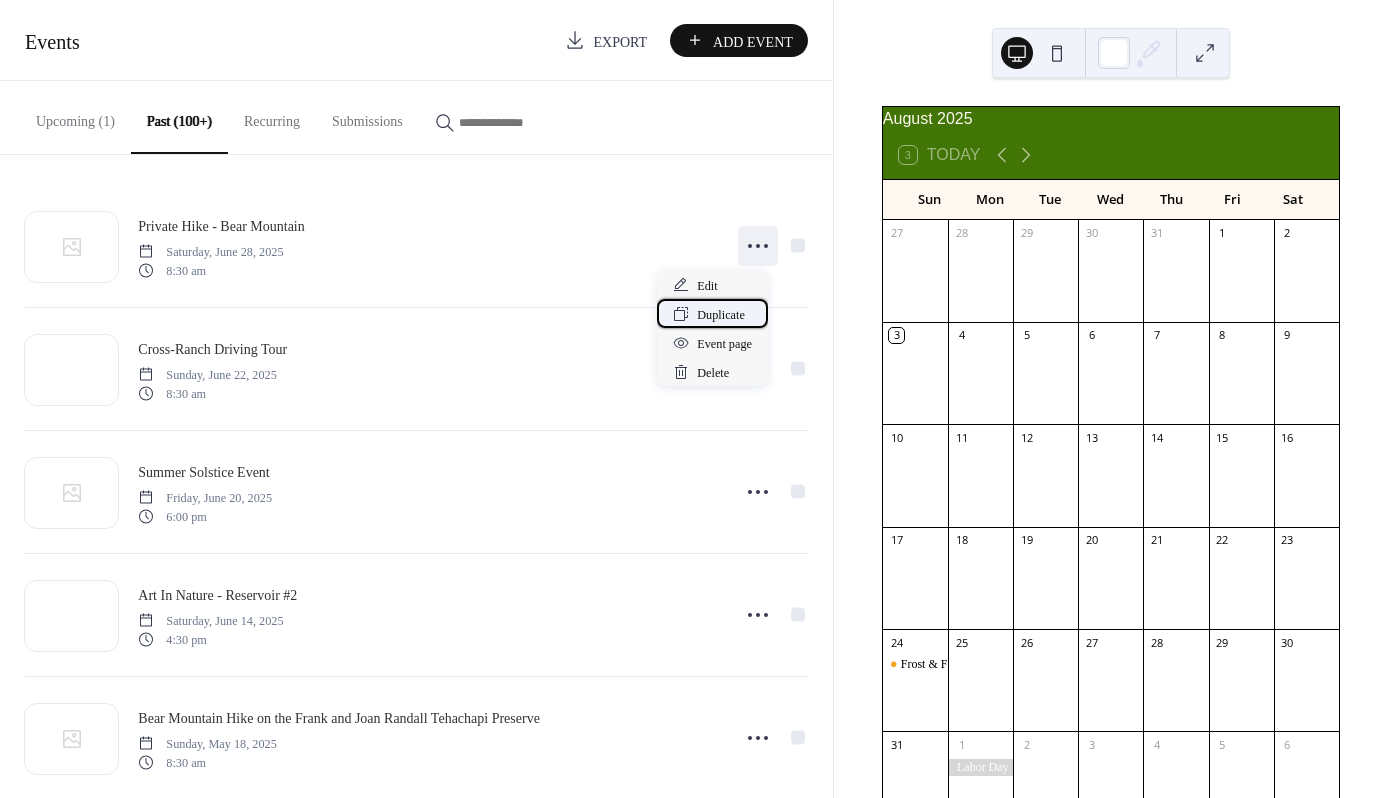 click on "Duplicate" at bounding box center (721, 315) 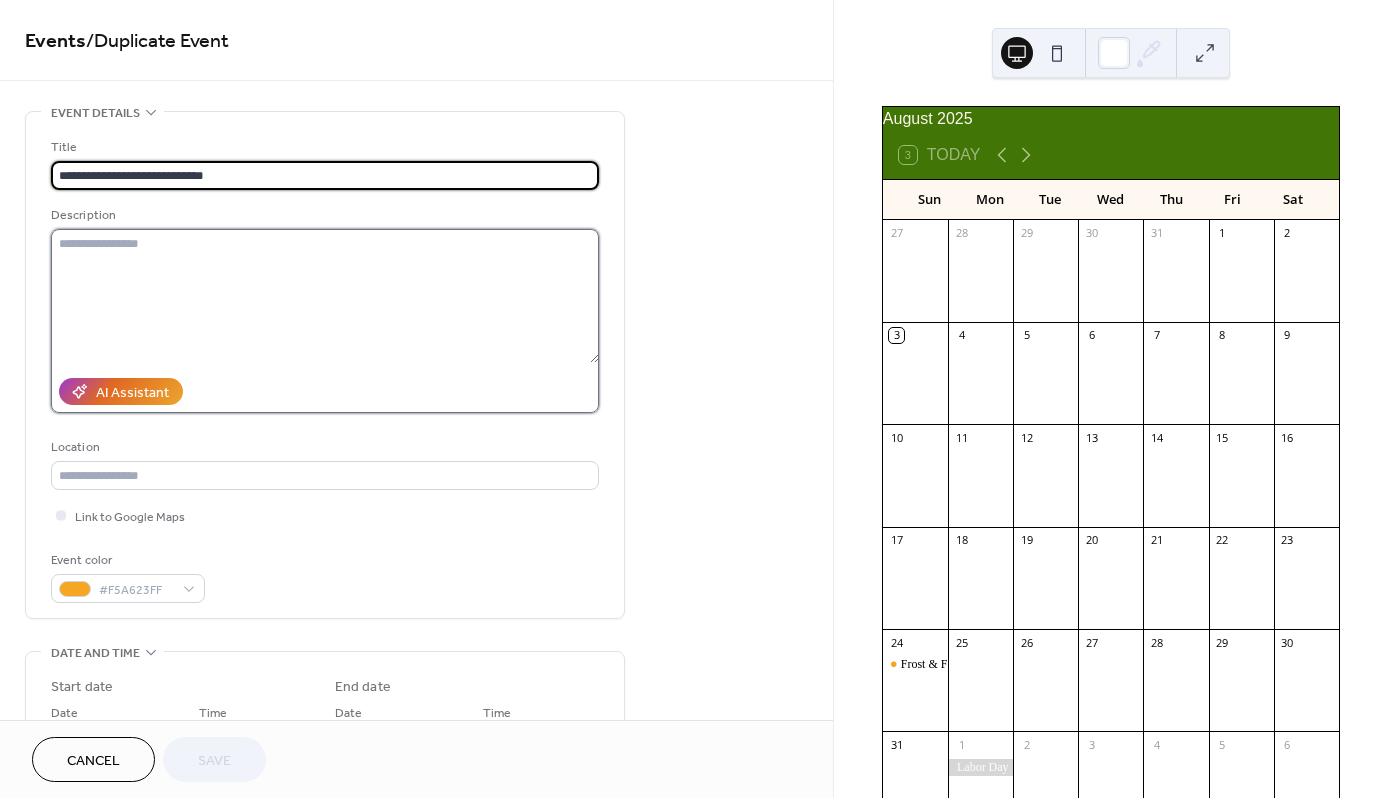 click at bounding box center [325, 296] 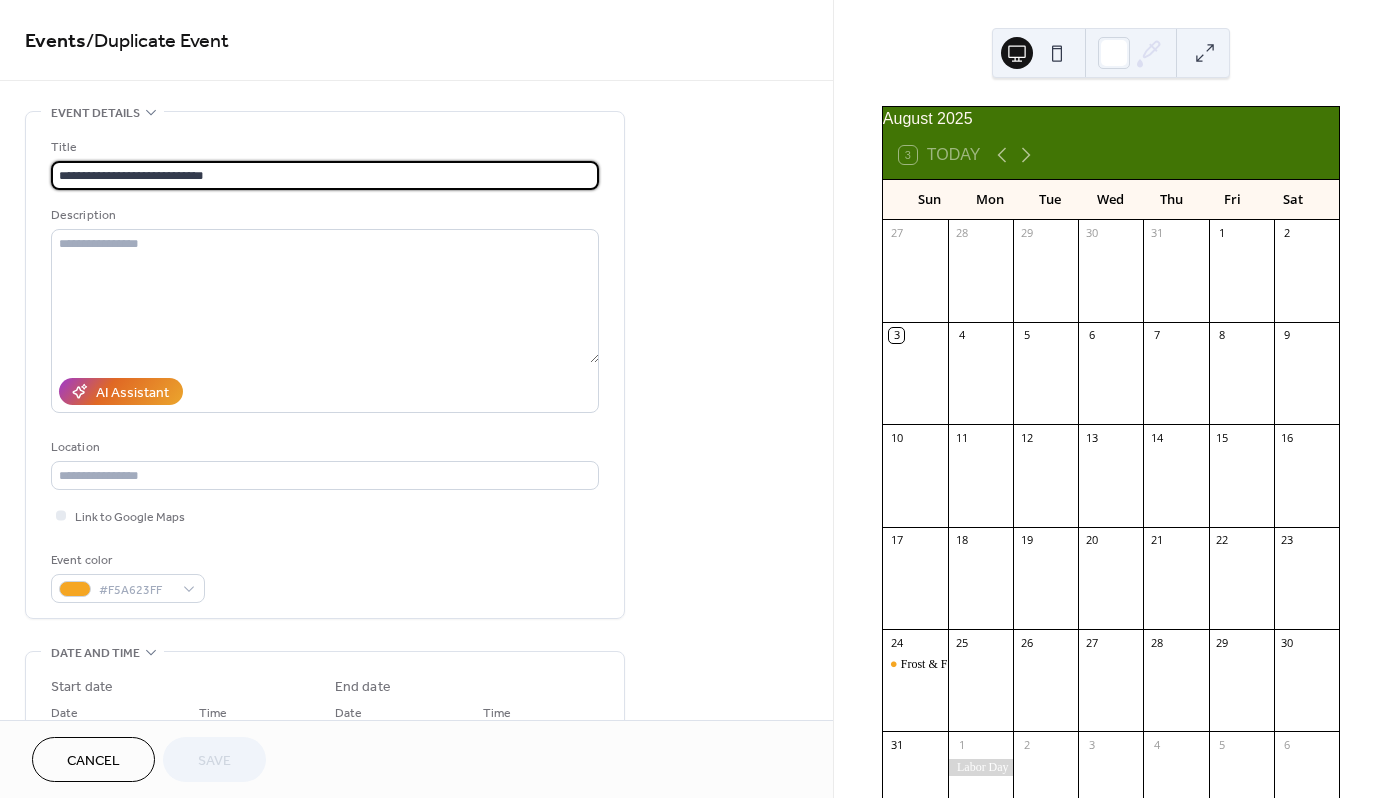 click on "**********" at bounding box center [325, 175] 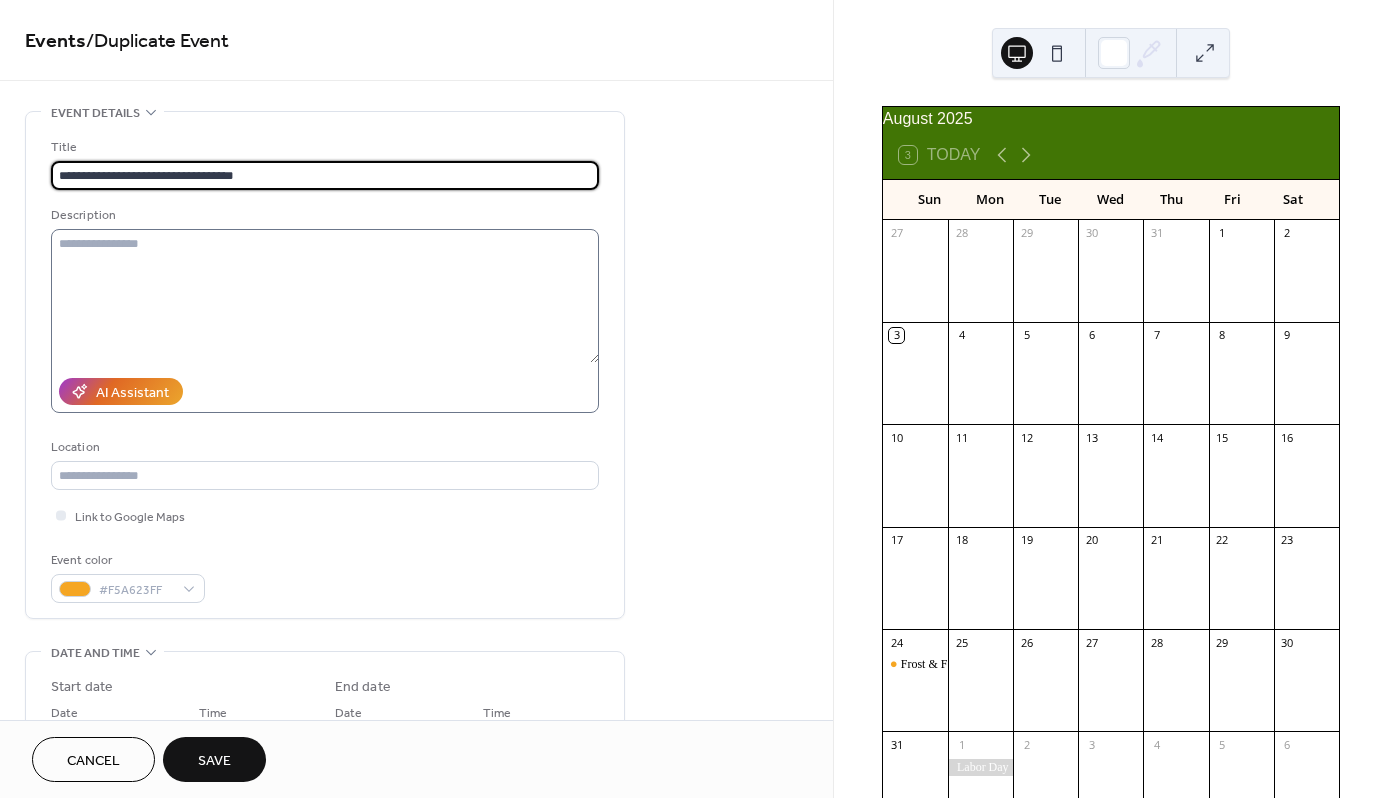 type on "**********" 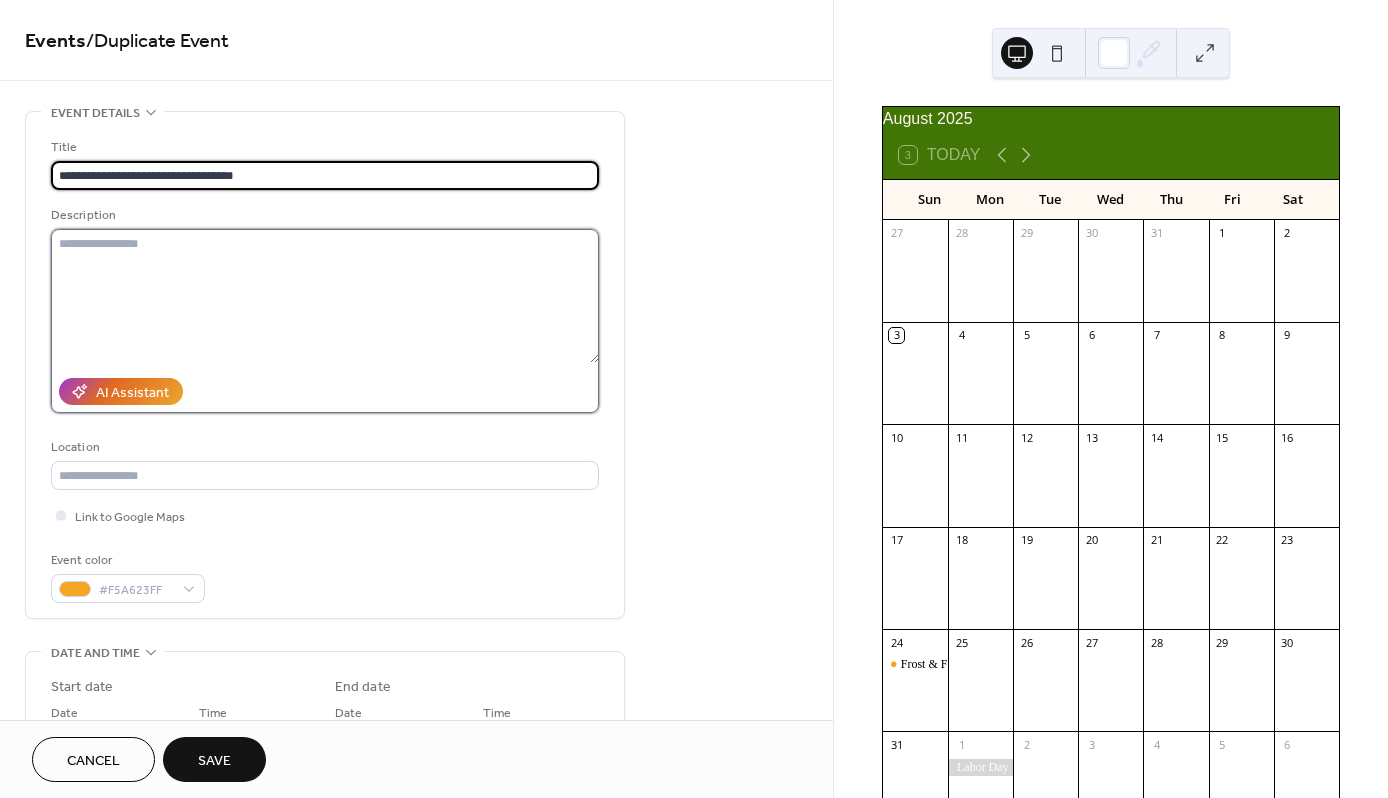 click at bounding box center [325, 296] 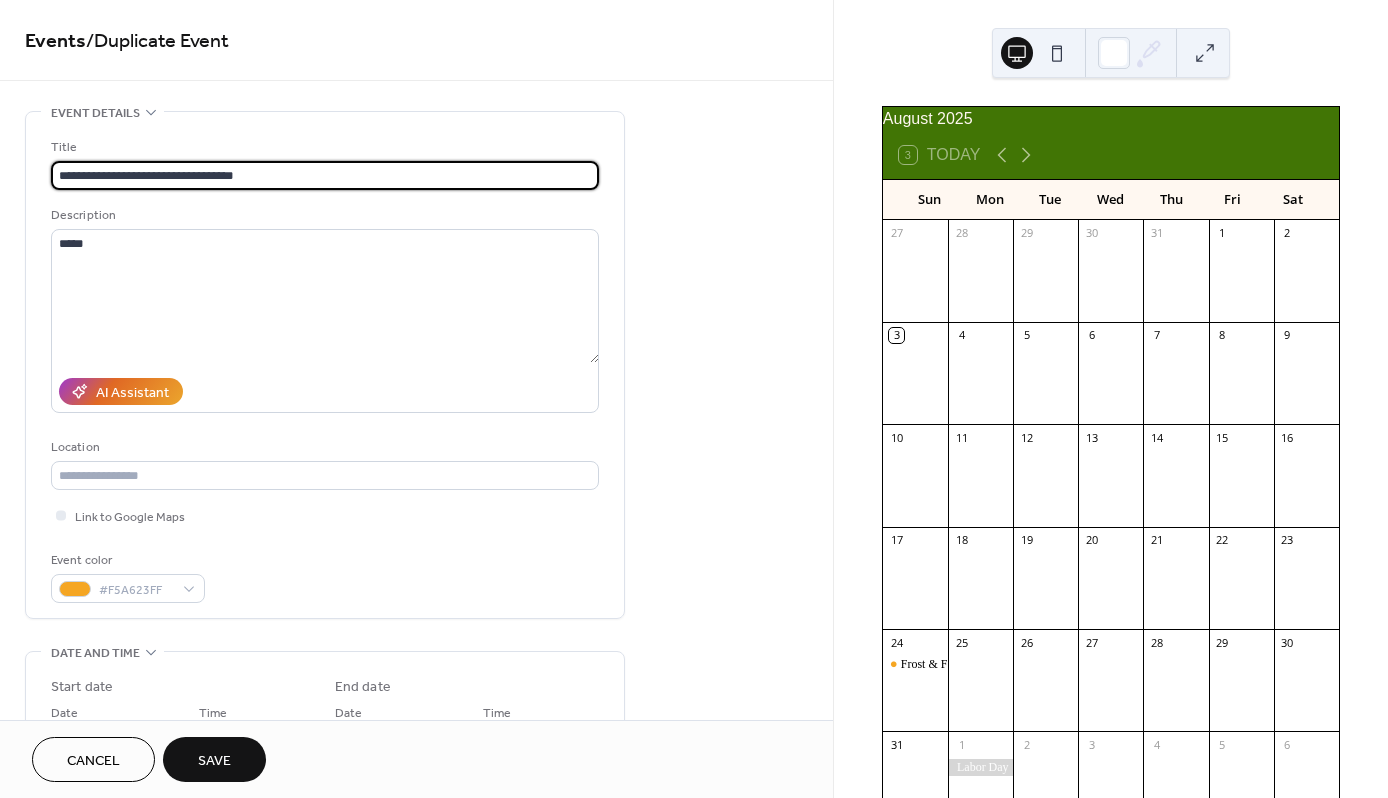 drag, startPoint x: 165, startPoint y: 177, endPoint x: 17, endPoint y: 167, distance: 148.33745 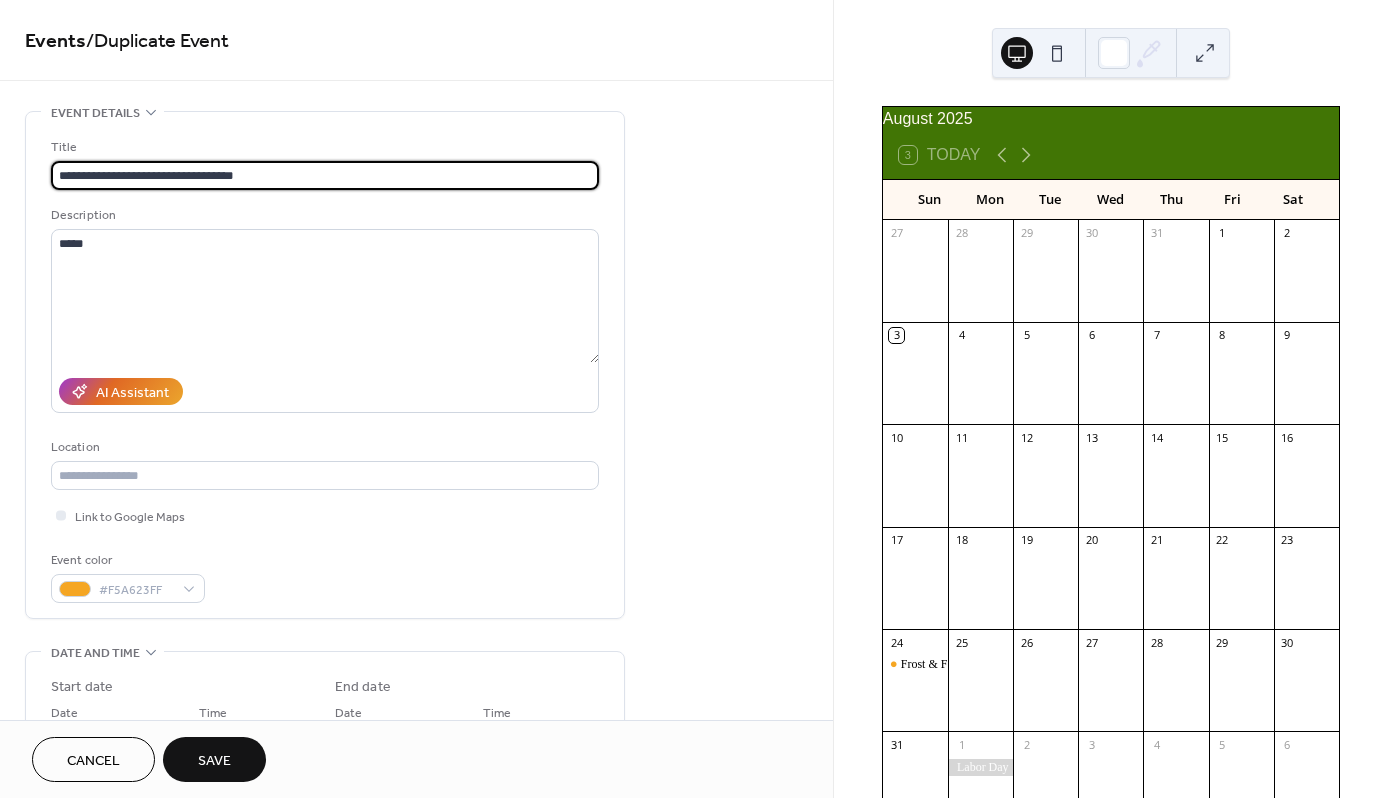 click on "**********" at bounding box center (416, 720) 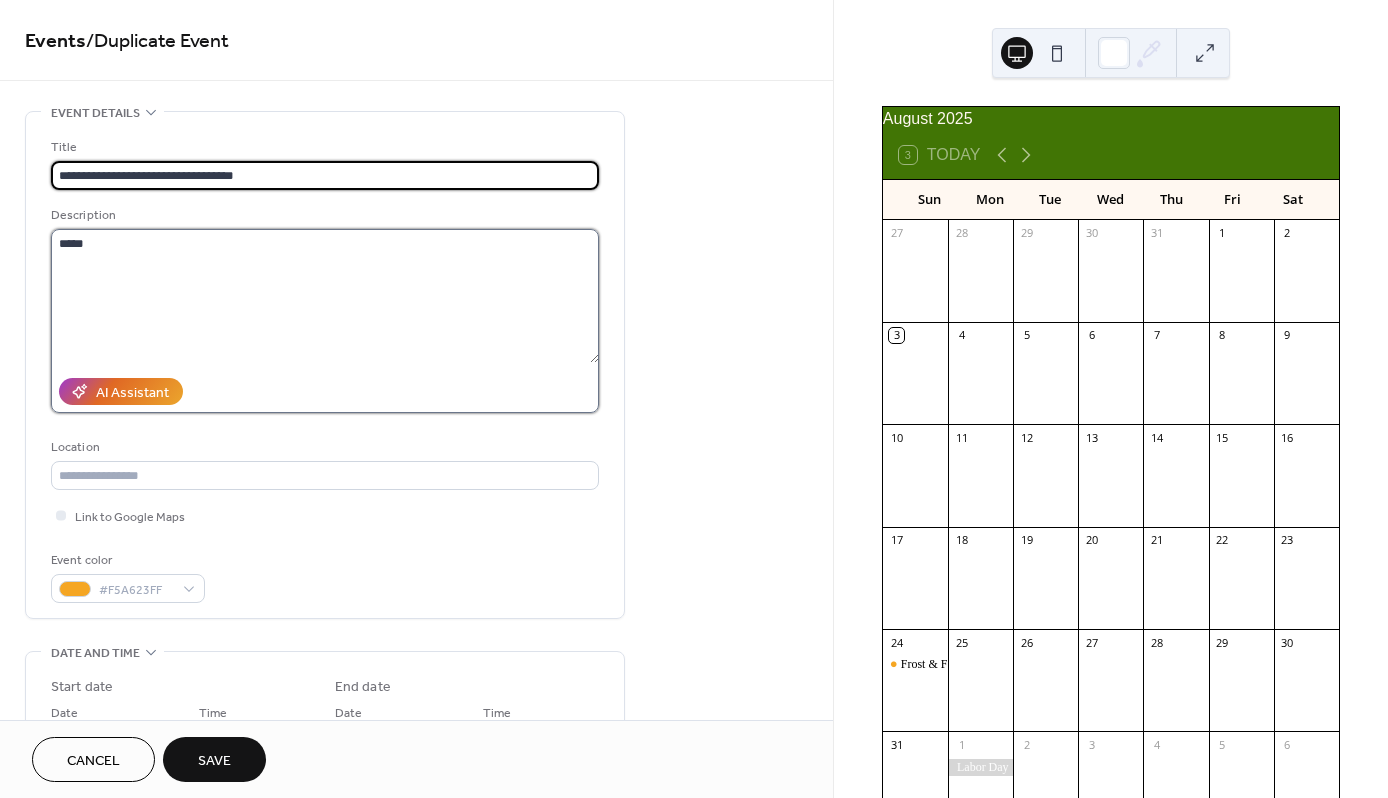 click on "****" at bounding box center [325, 296] 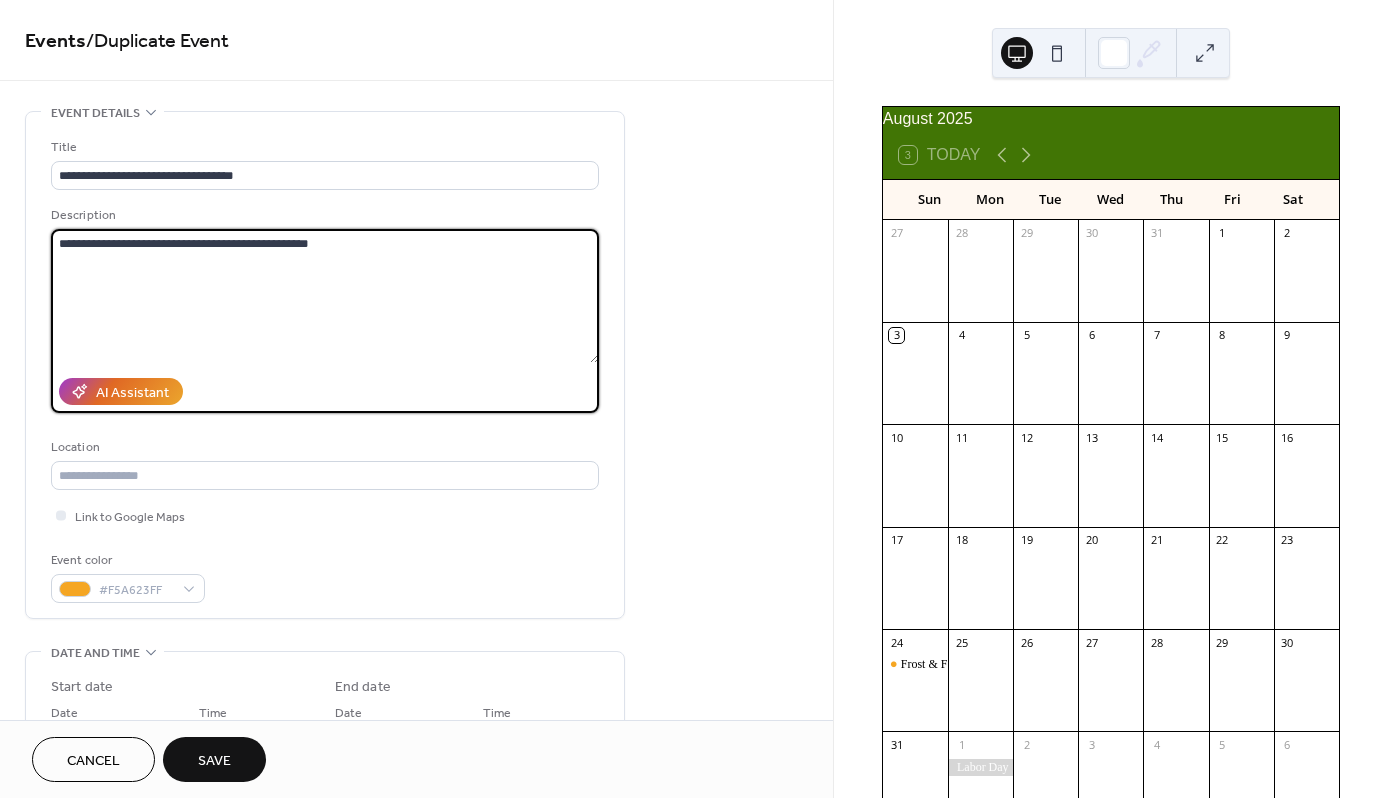 click on "**********" at bounding box center [325, 296] 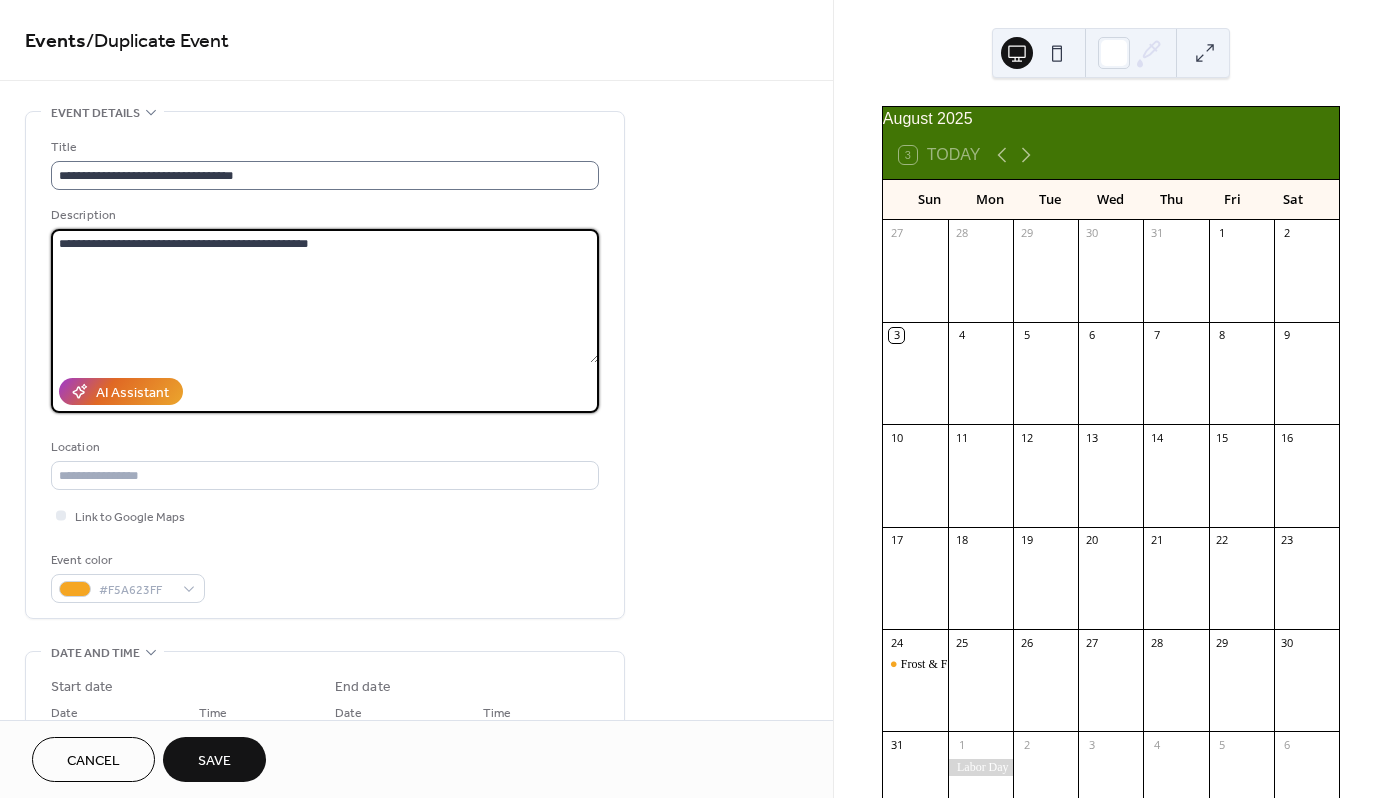 type on "**********" 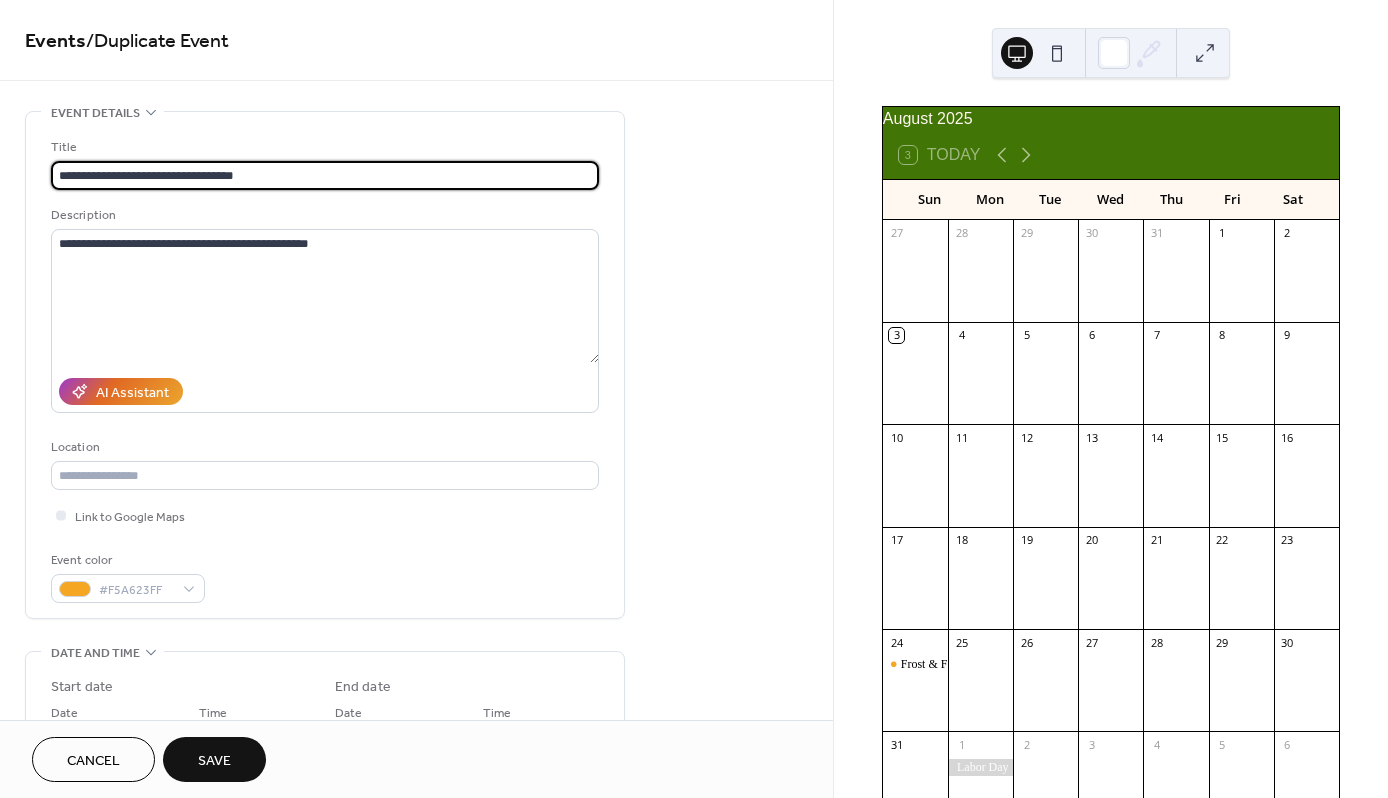 click on "**********" at bounding box center [325, 175] 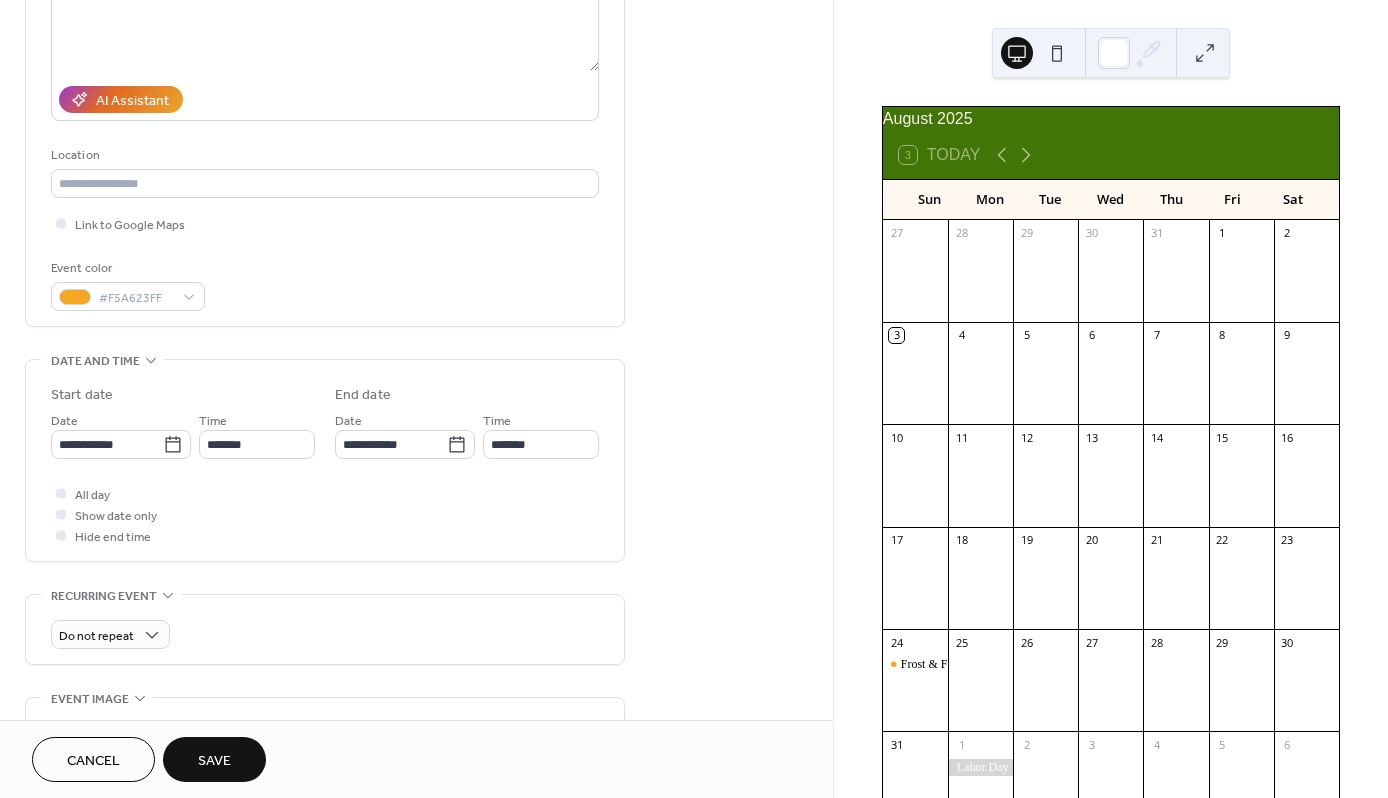 scroll, scrollTop: 334, scrollLeft: 0, axis: vertical 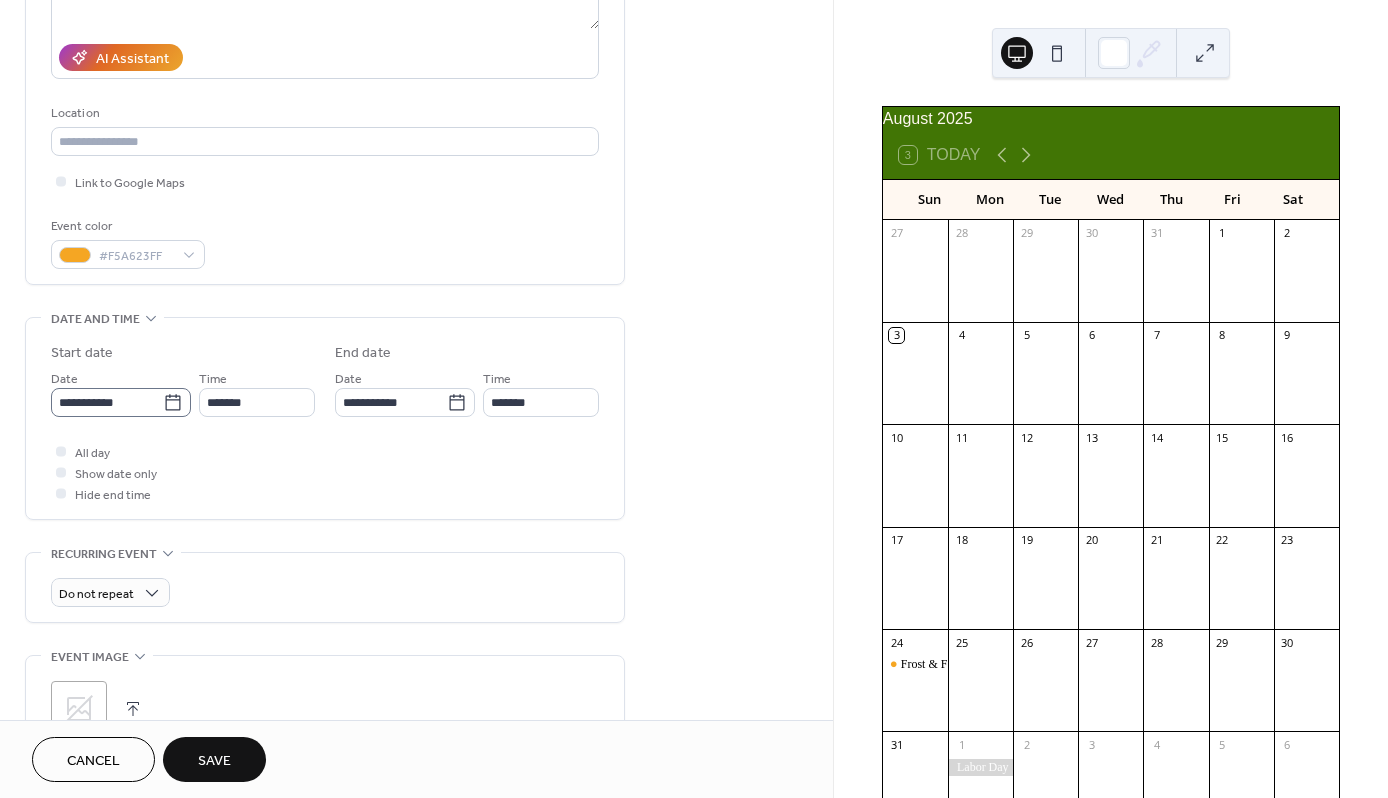 type on "**********" 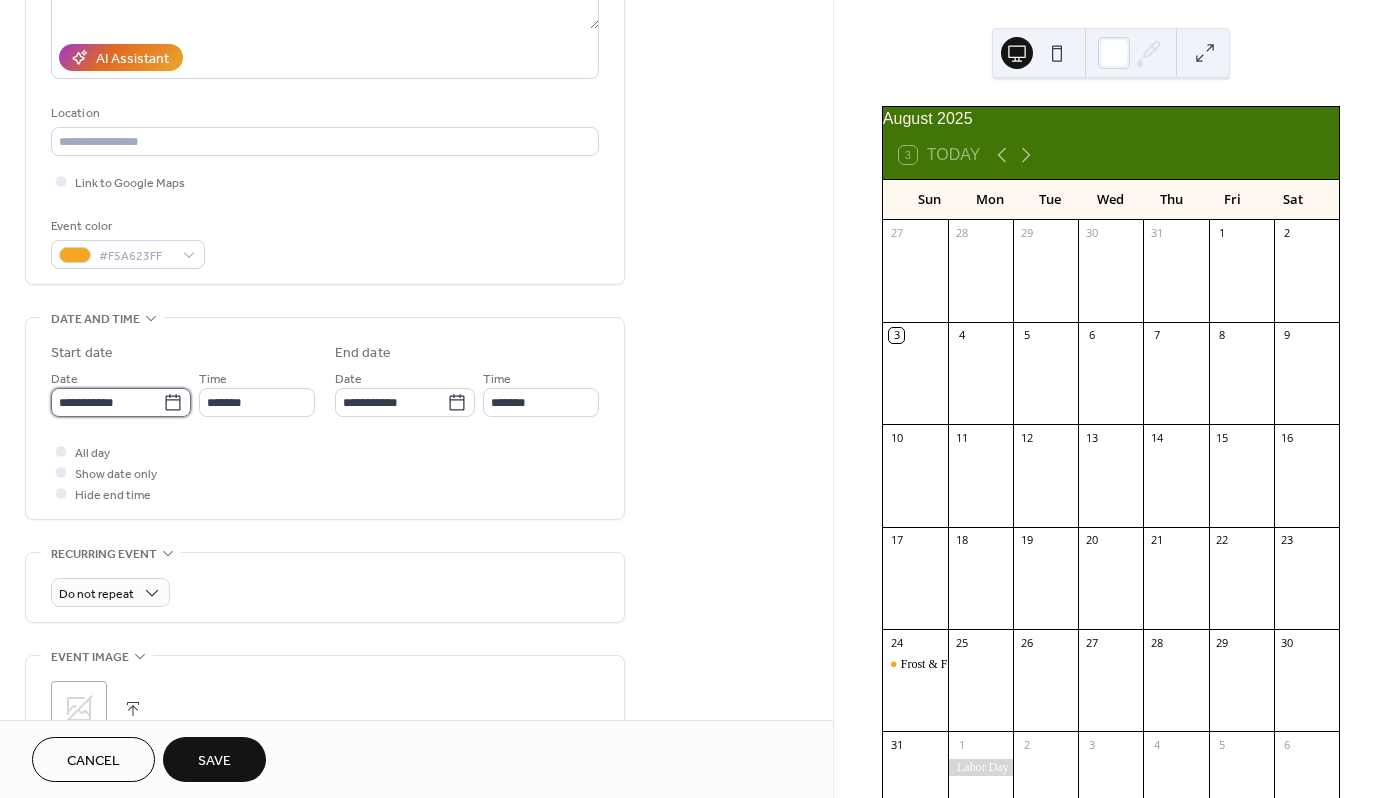 click on "**********" at bounding box center (107, 402) 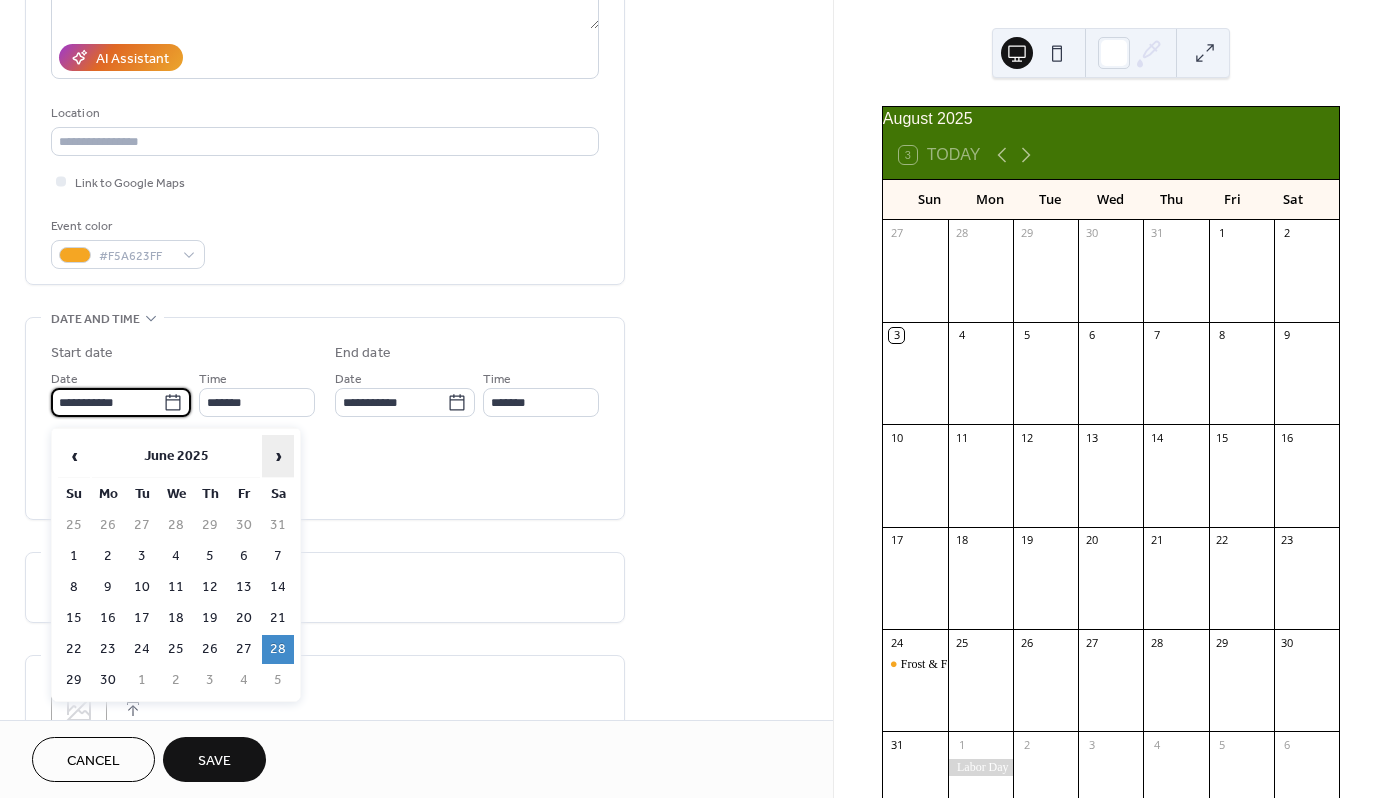 click on "›" at bounding box center (278, 456) 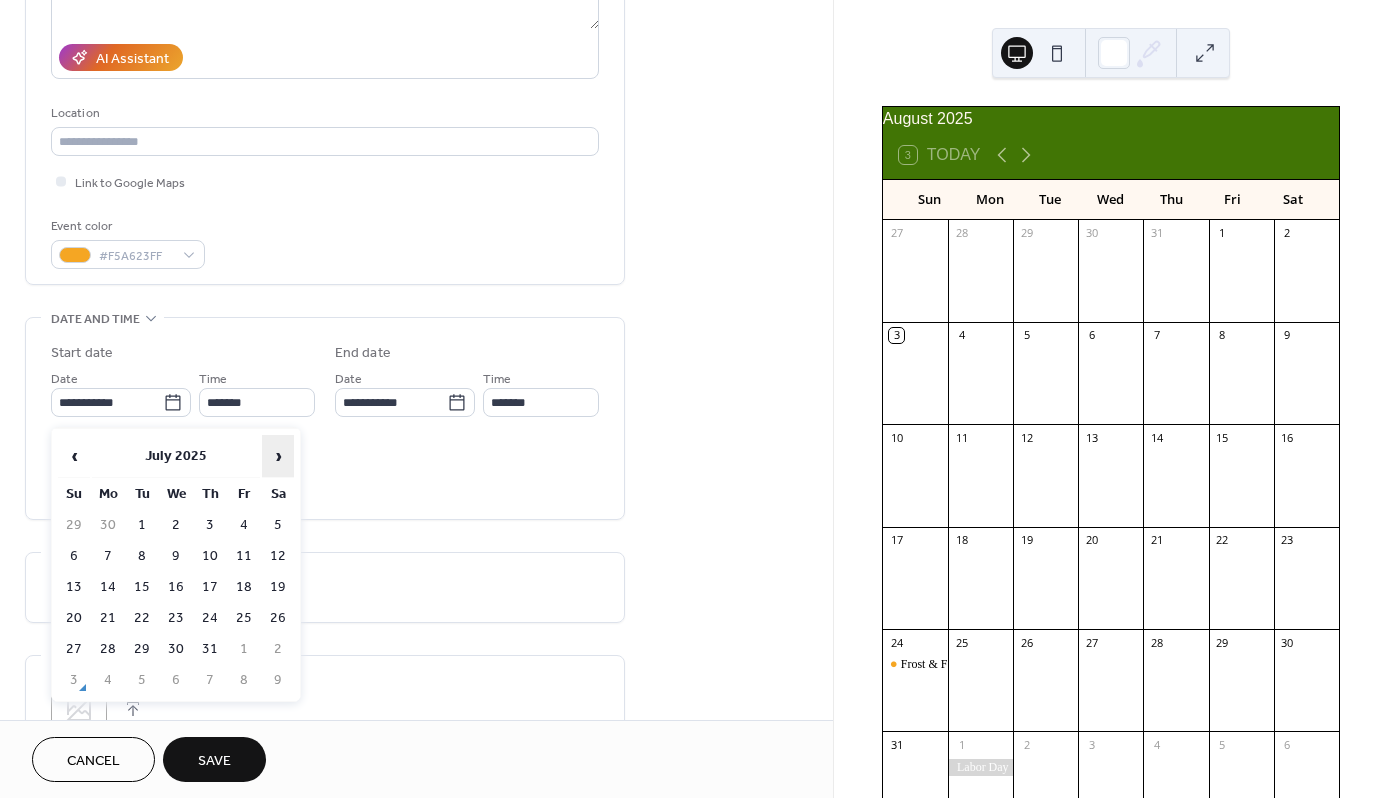 click on "›" at bounding box center (278, 456) 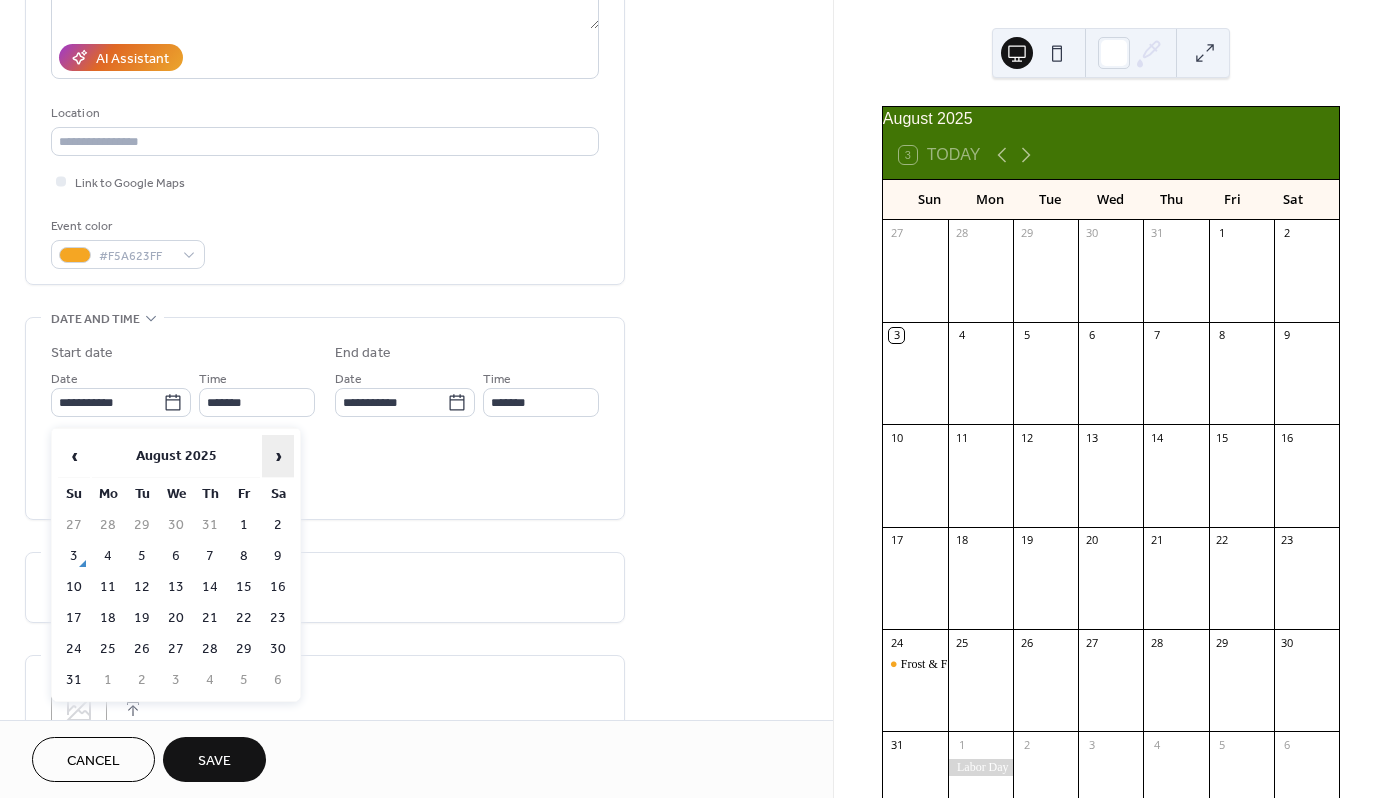 click on "›" at bounding box center [278, 456] 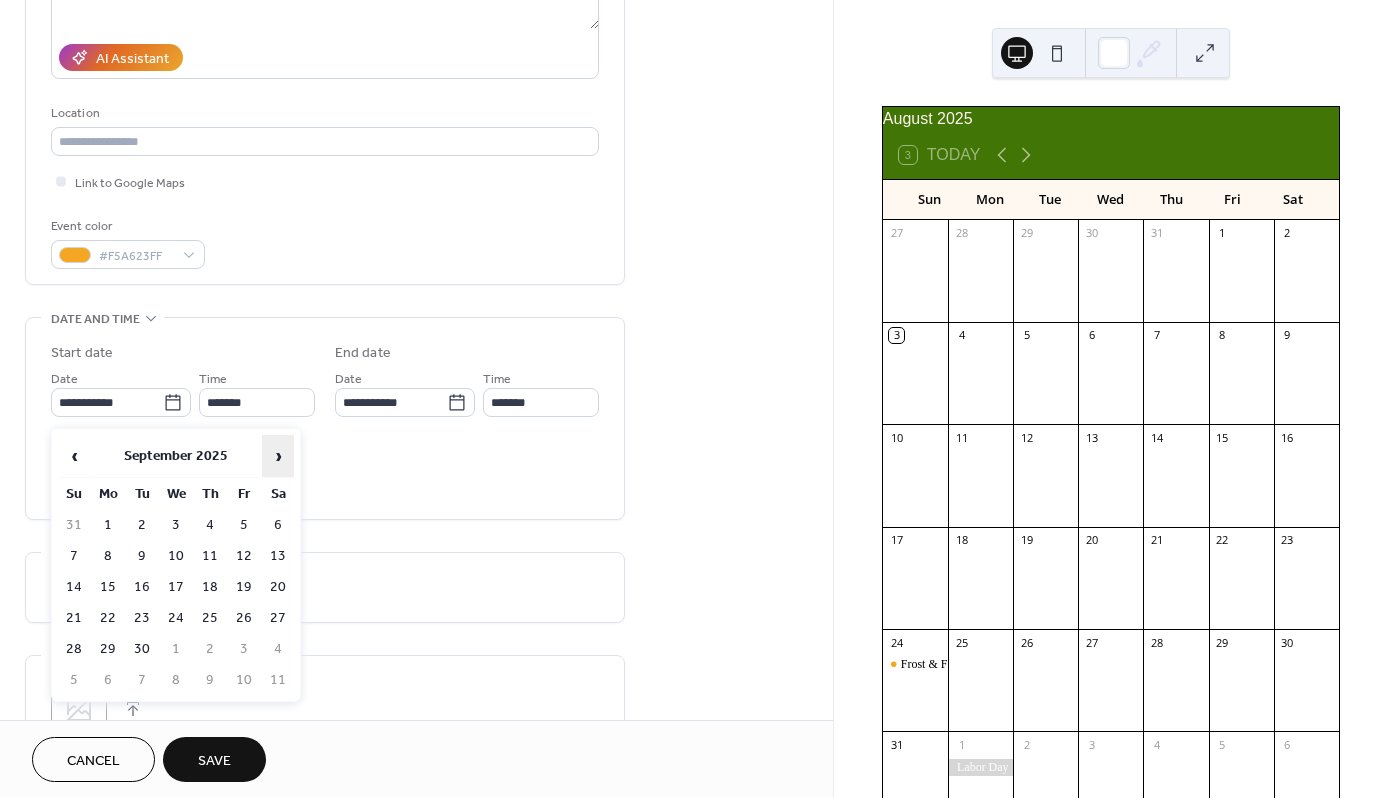 click on "›" at bounding box center [278, 456] 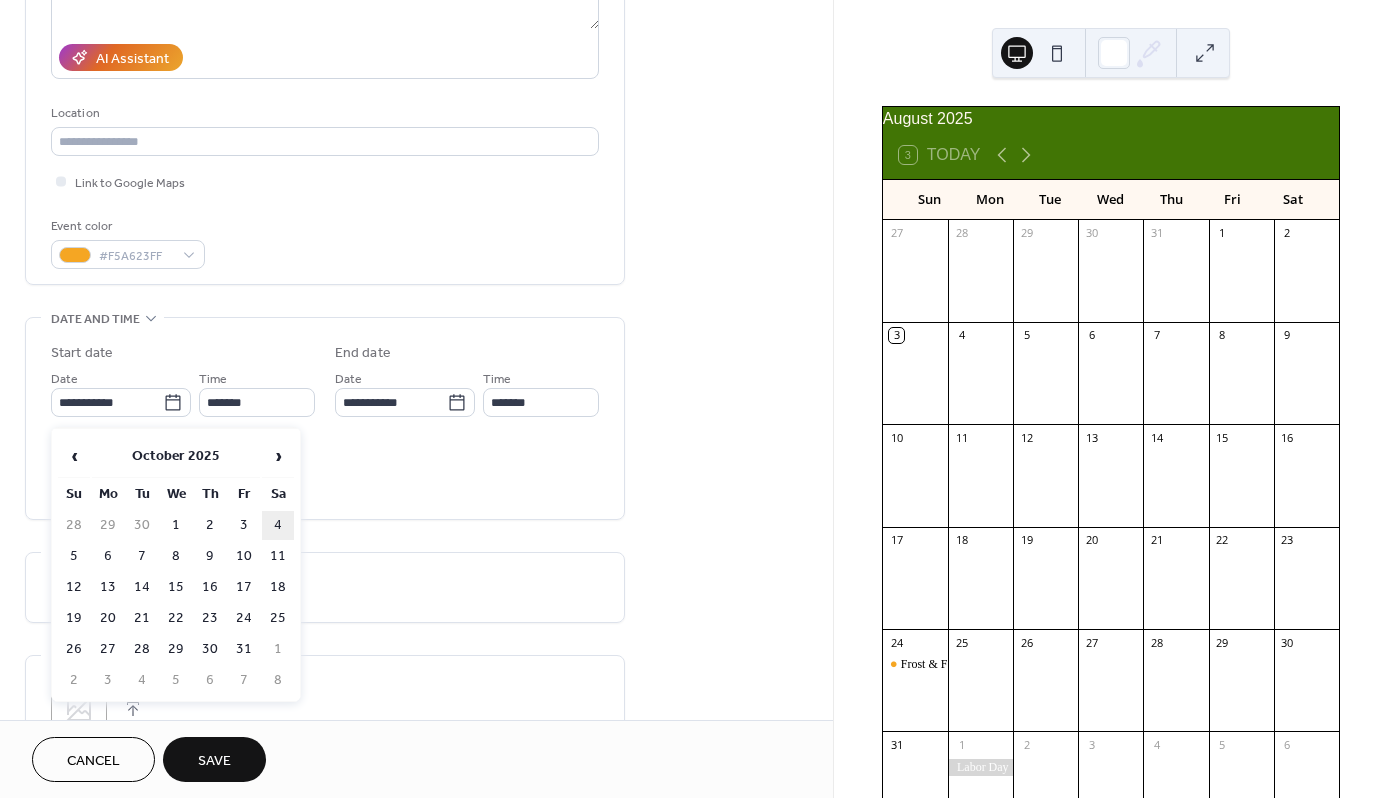 click on "4" at bounding box center [278, 525] 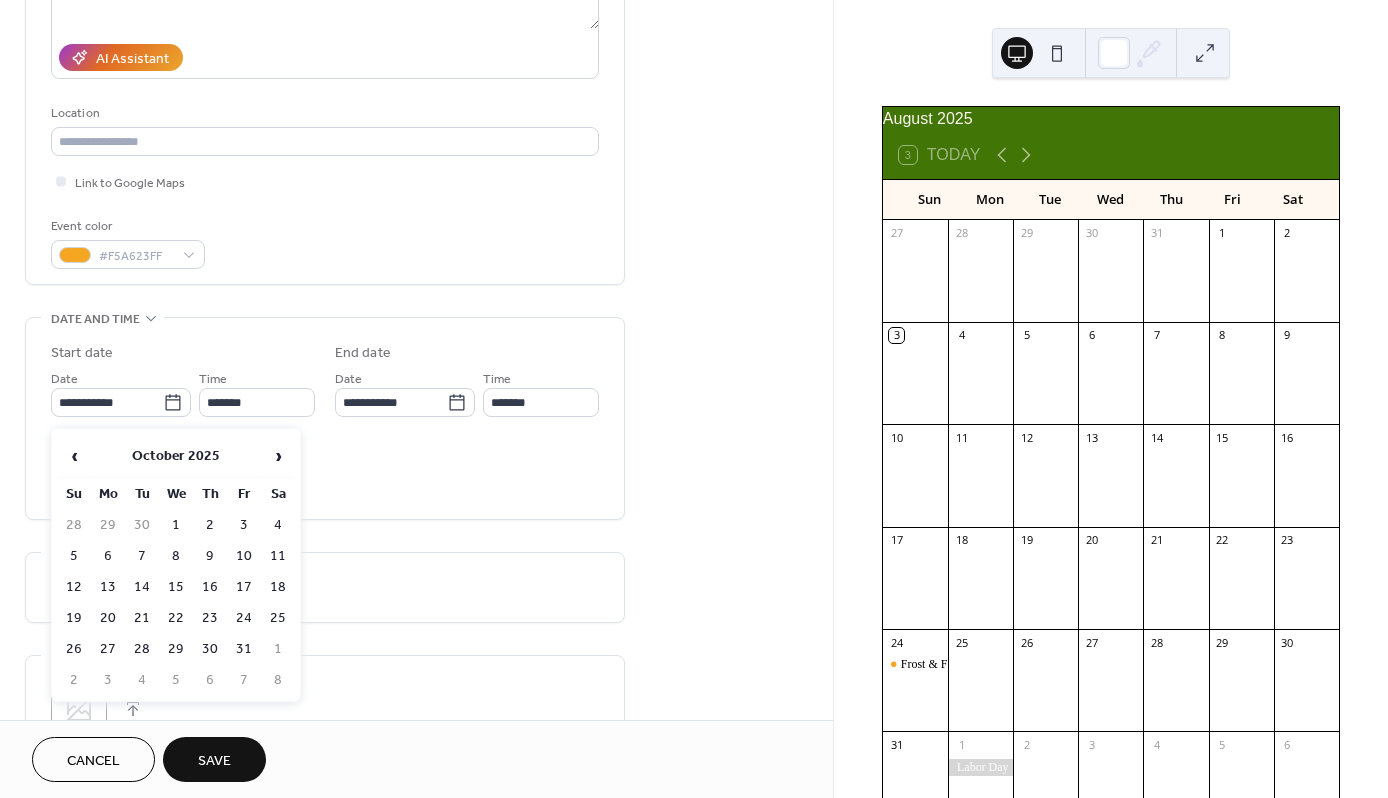 type on "**********" 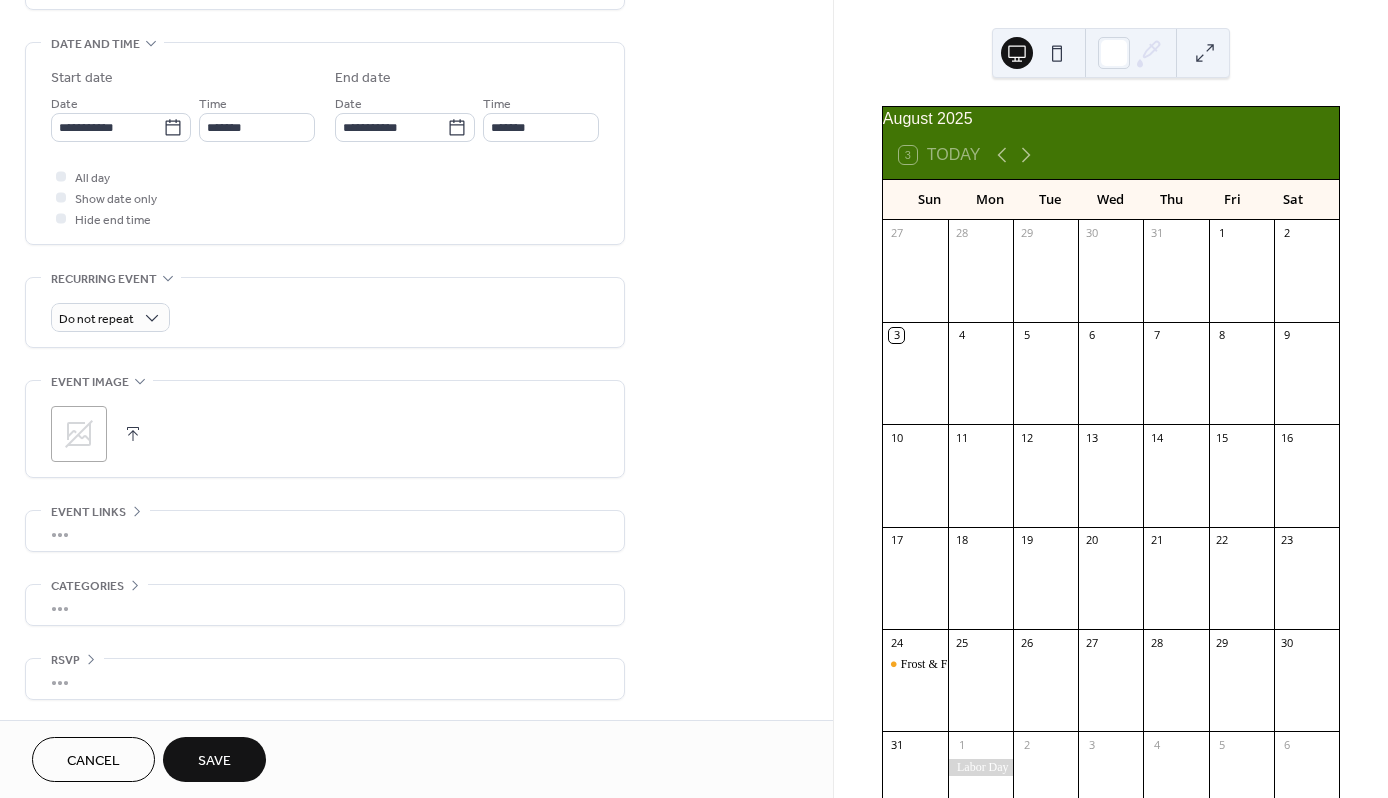 scroll, scrollTop: 608, scrollLeft: 0, axis: vertical 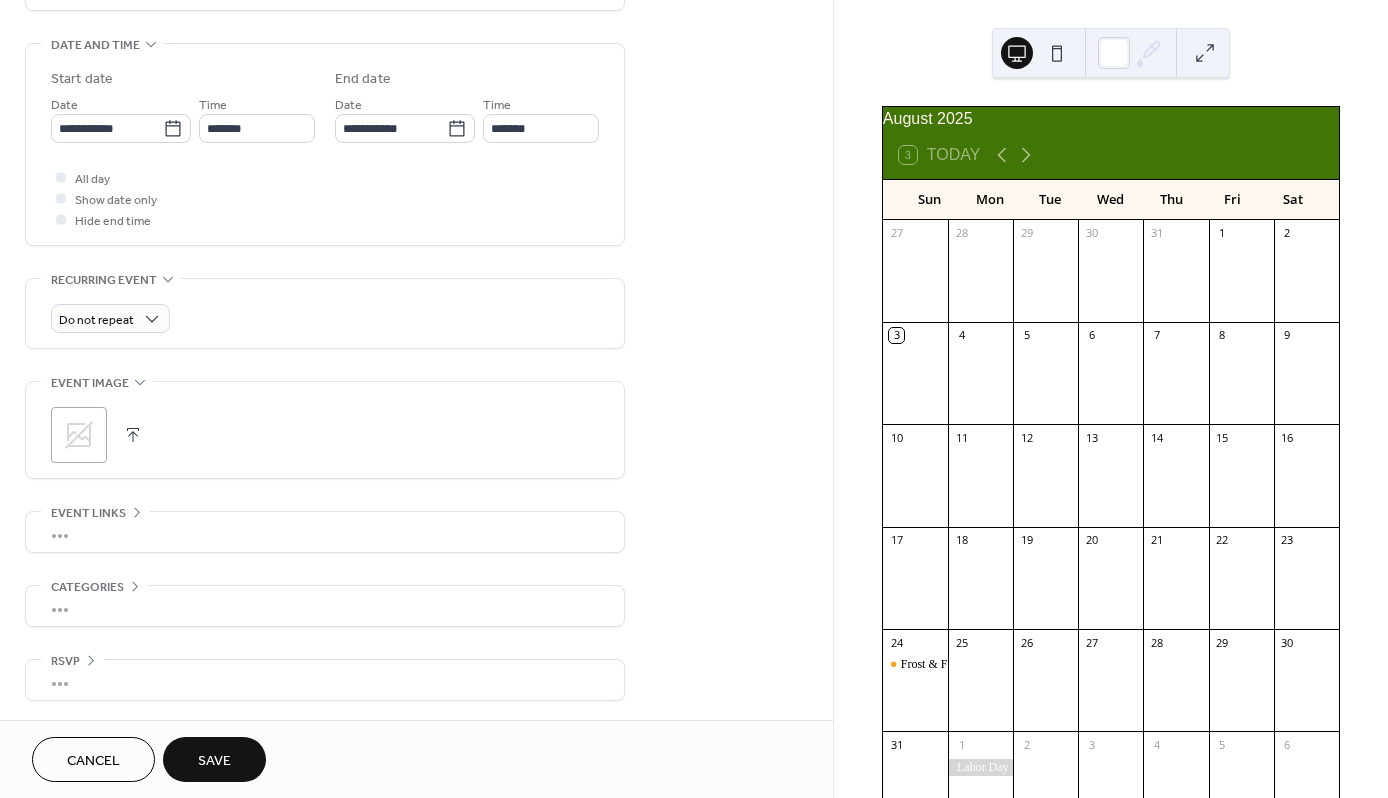 click on "Save" at bounding box center [214, 759] 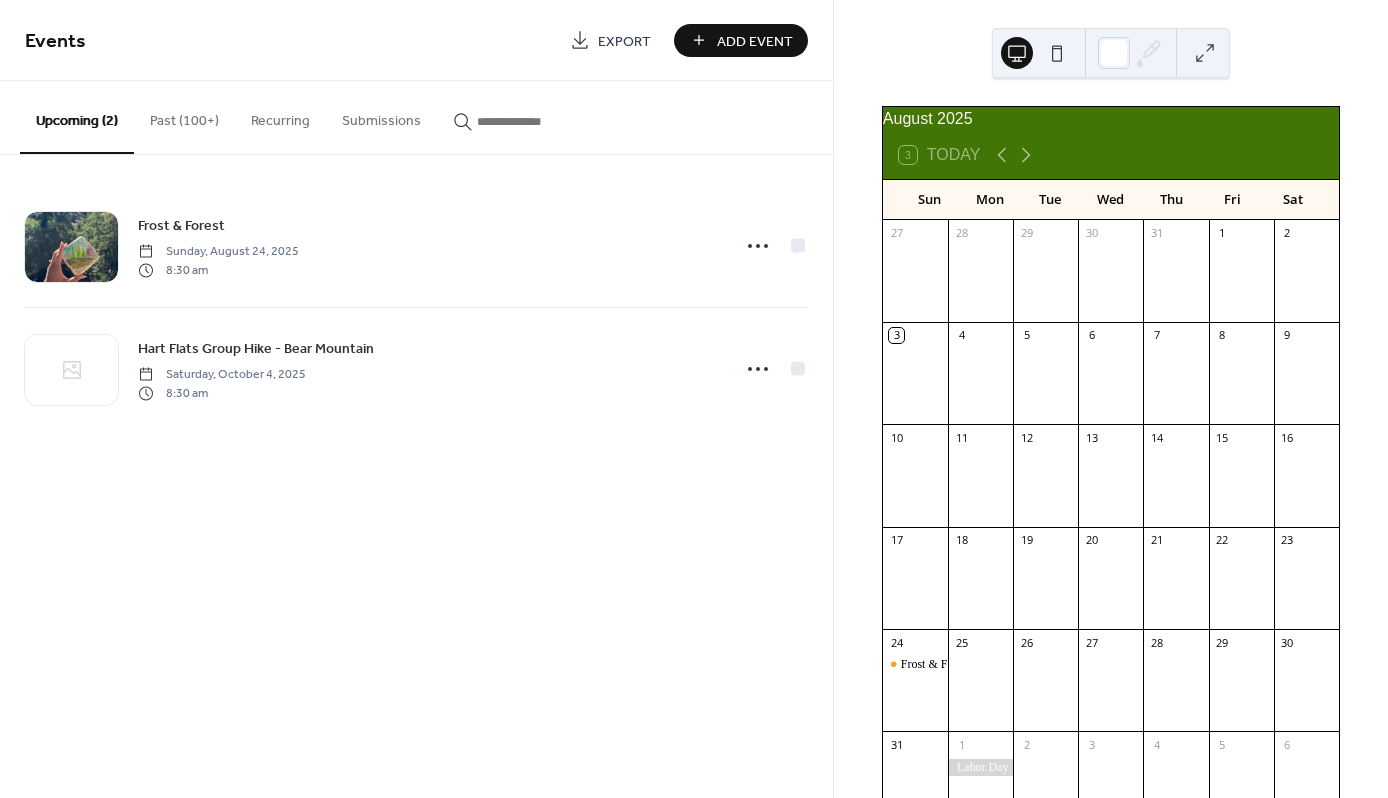 click on "Past (100+)" at bounding box center (184, 116) 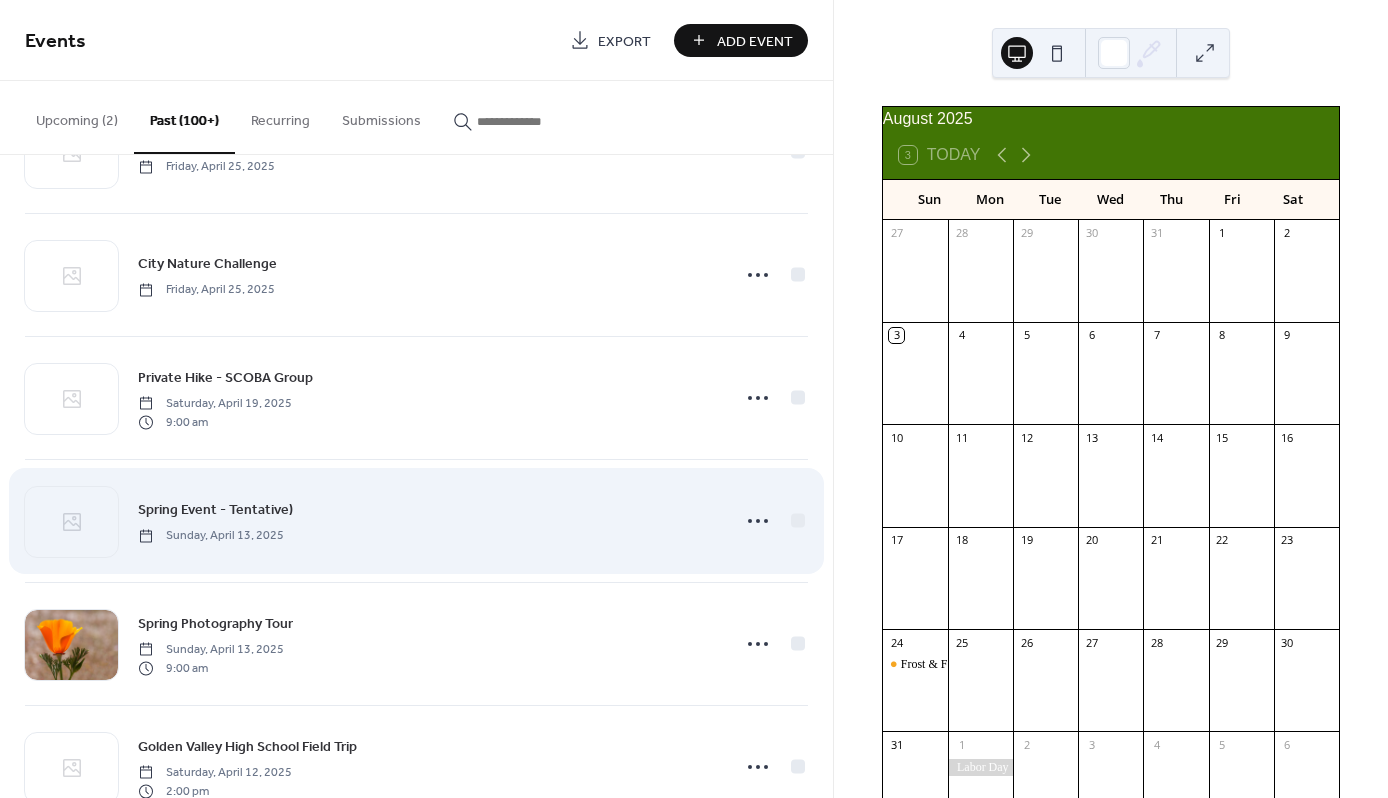 scroll, scrollTop: 1445, scrollLeft: 0, axis: vertical 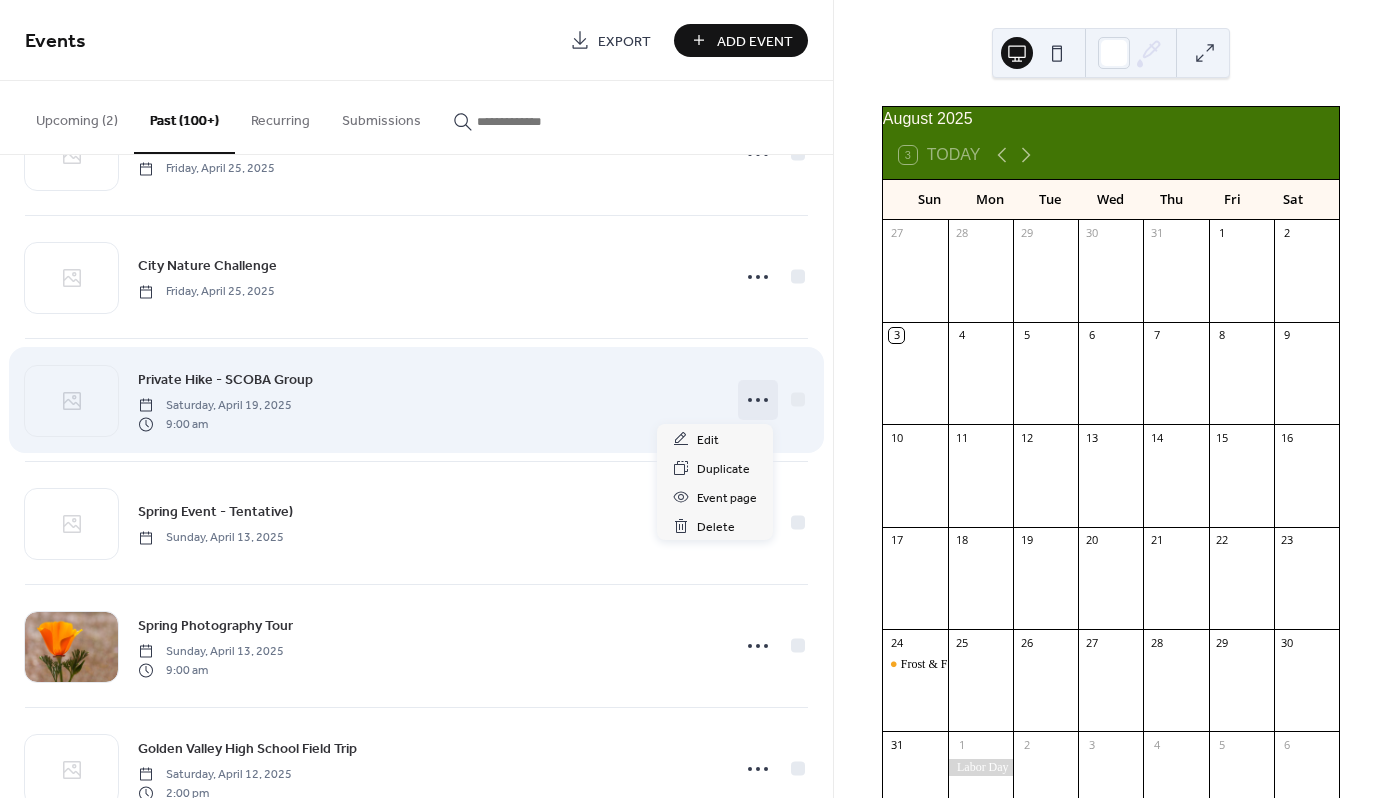 click 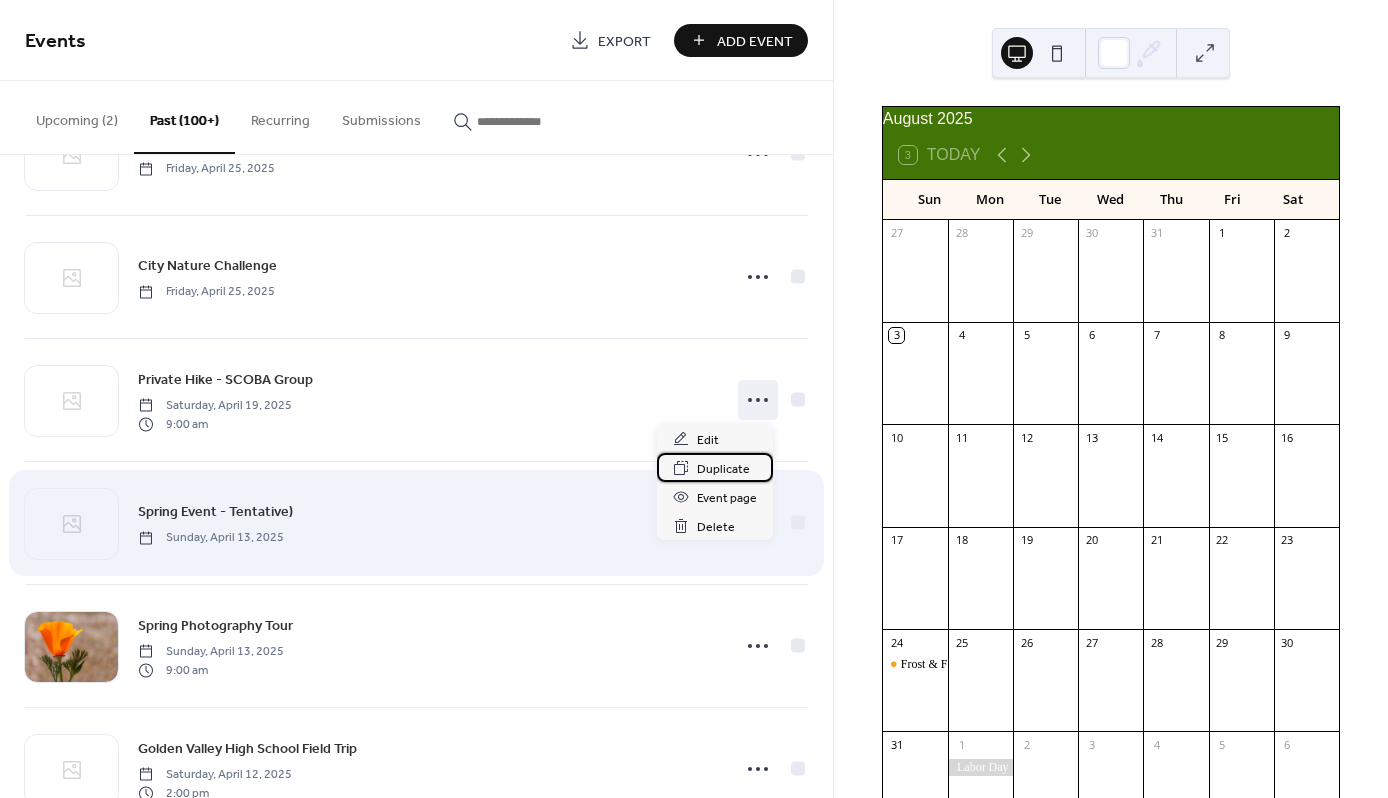 click on "Duplicate" at bounding box center [715, 467] 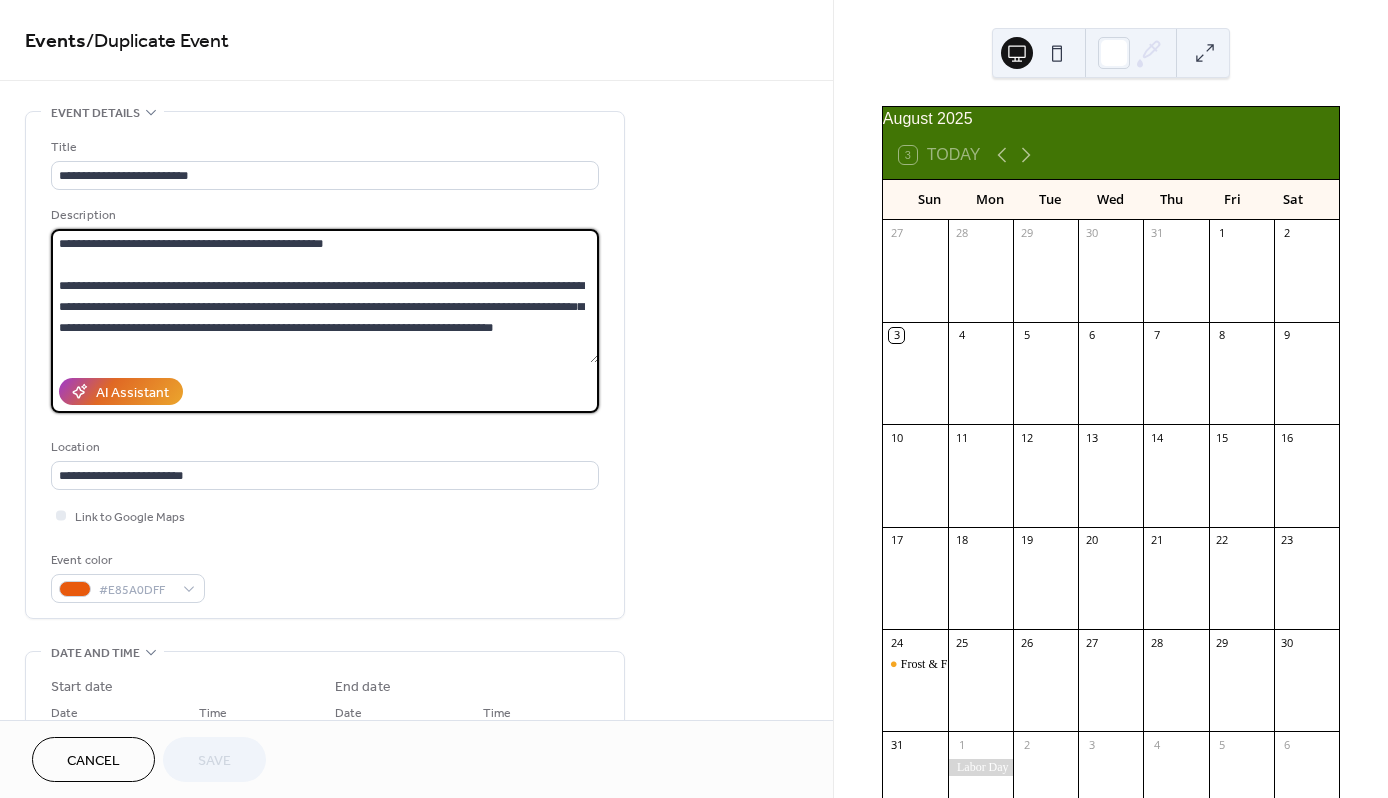 drag, startPoint x: 161, startPoint y: 244, endPoint x: 194, endPoint y: 241, distance: 33.13608 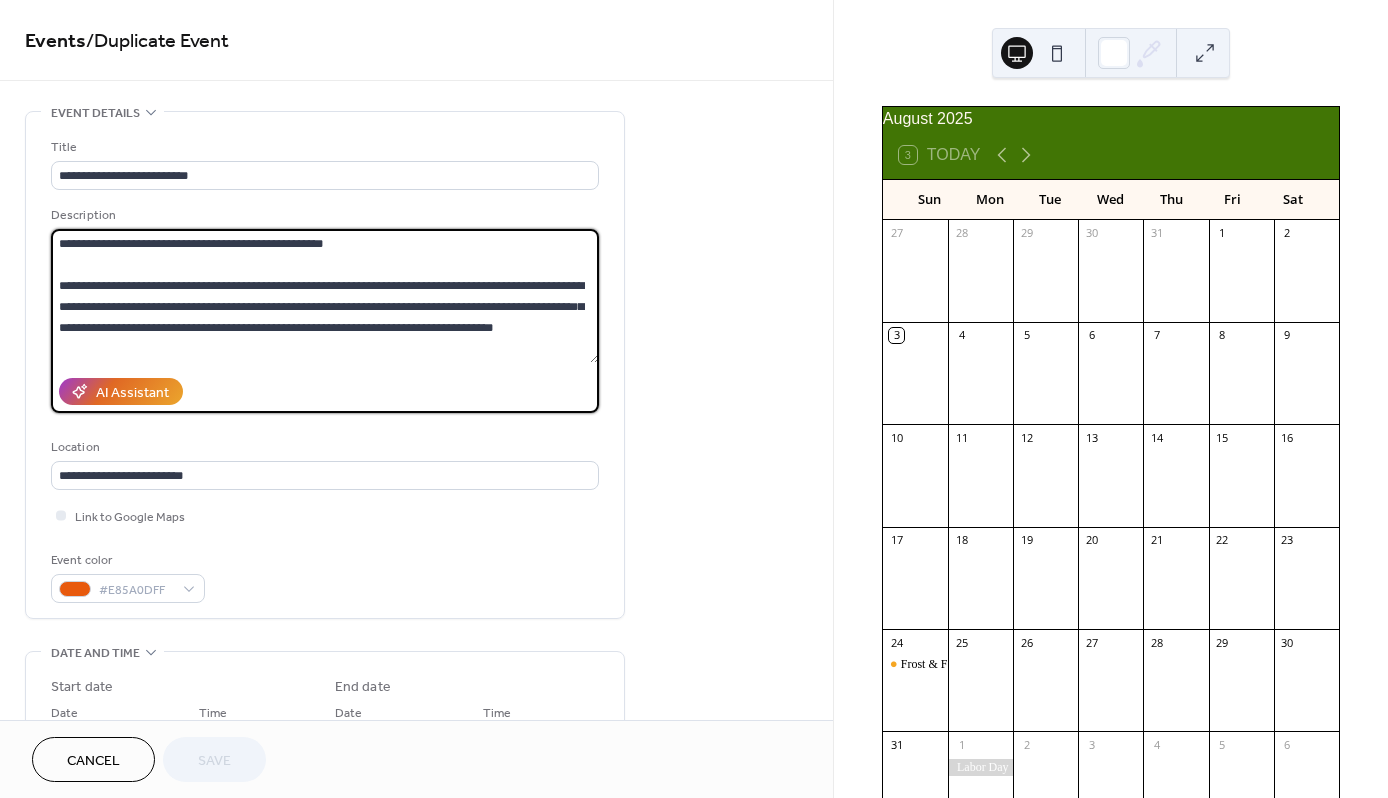 click on "**********" at bounding box center [325, 296] 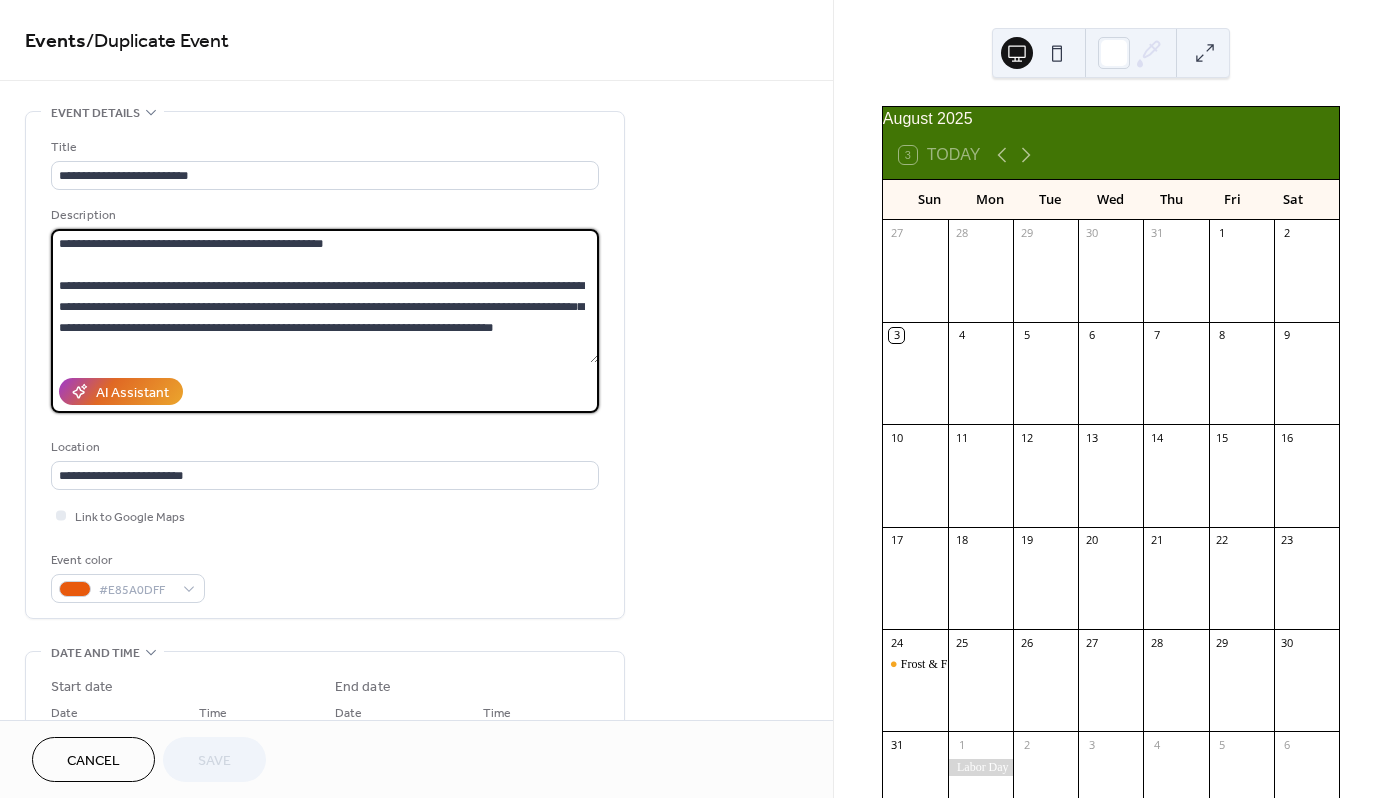 drag, startPoint x: 169, startPoint y: 342, endPoint x: 11, endPoint y: 204, distance: 209.78084 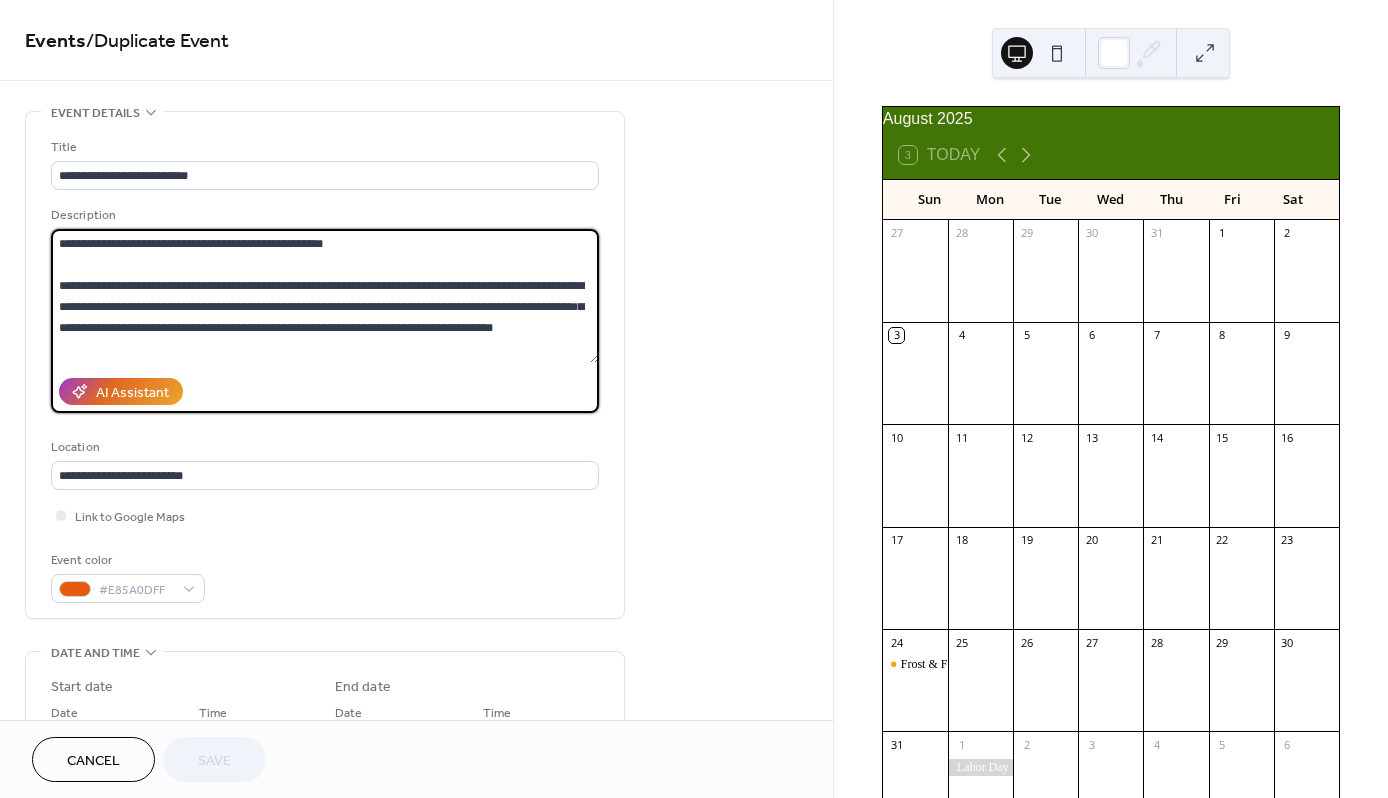 click on "**********" at bounding box center [416, 720] 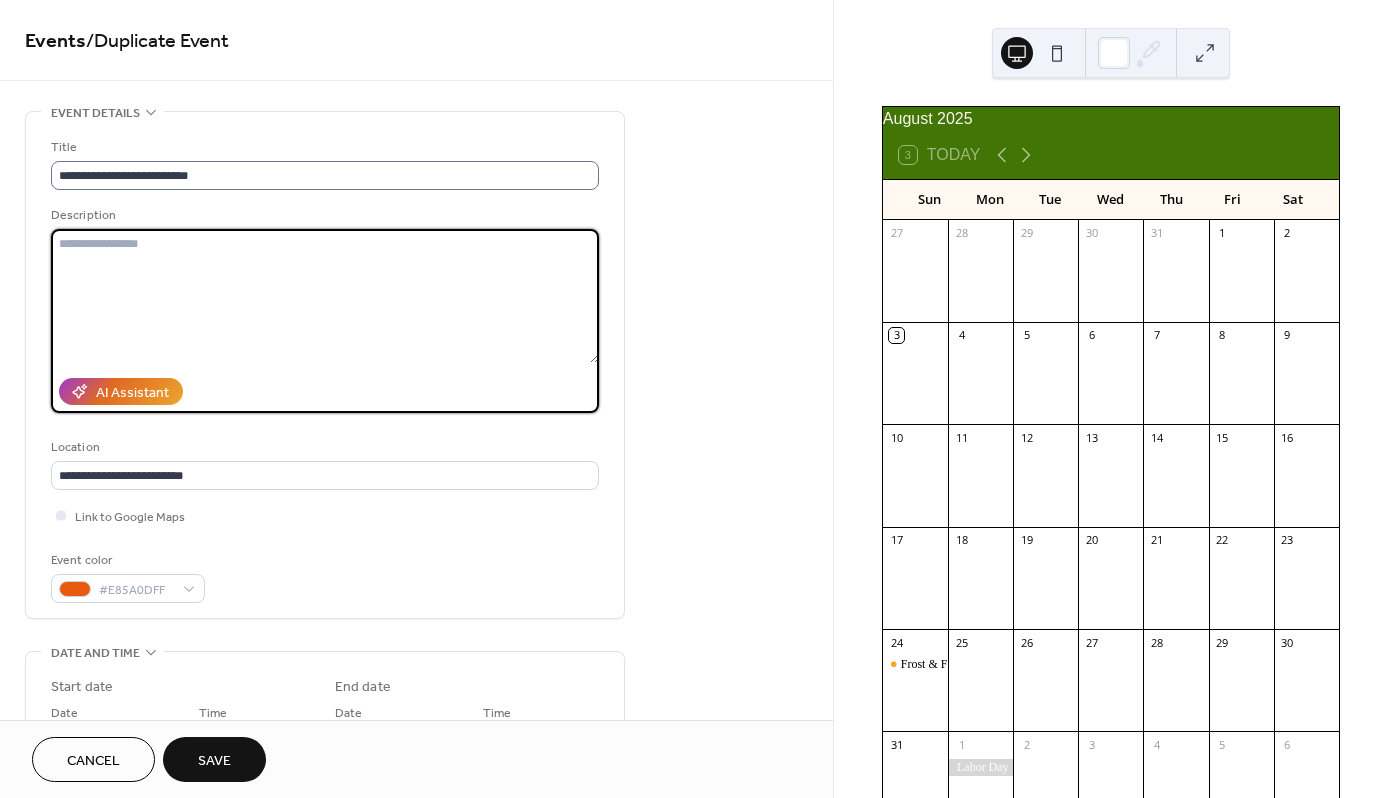type 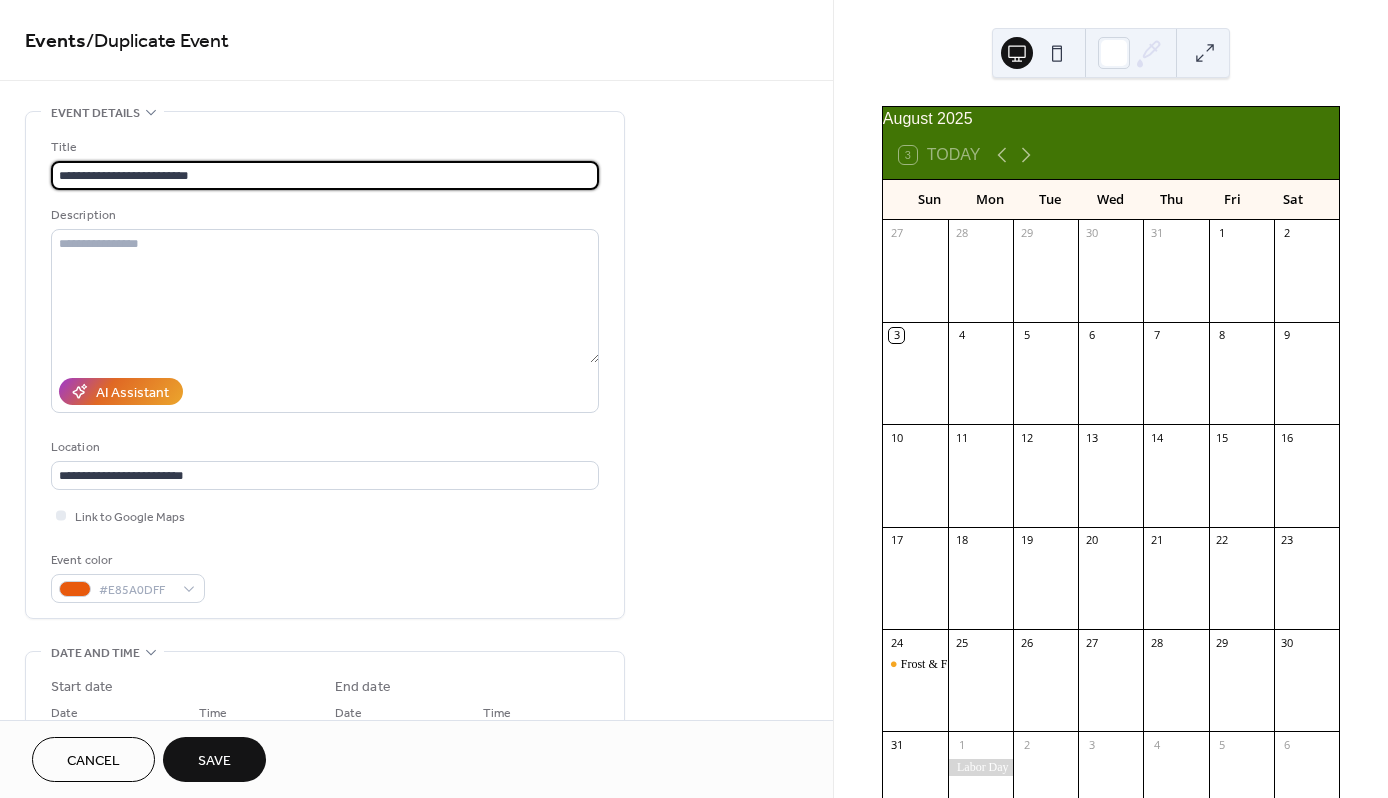 drag, startPoint x: 132, startPoint y: 177, endPoint x: 225, endPoint y: 180, distance: 93.04838 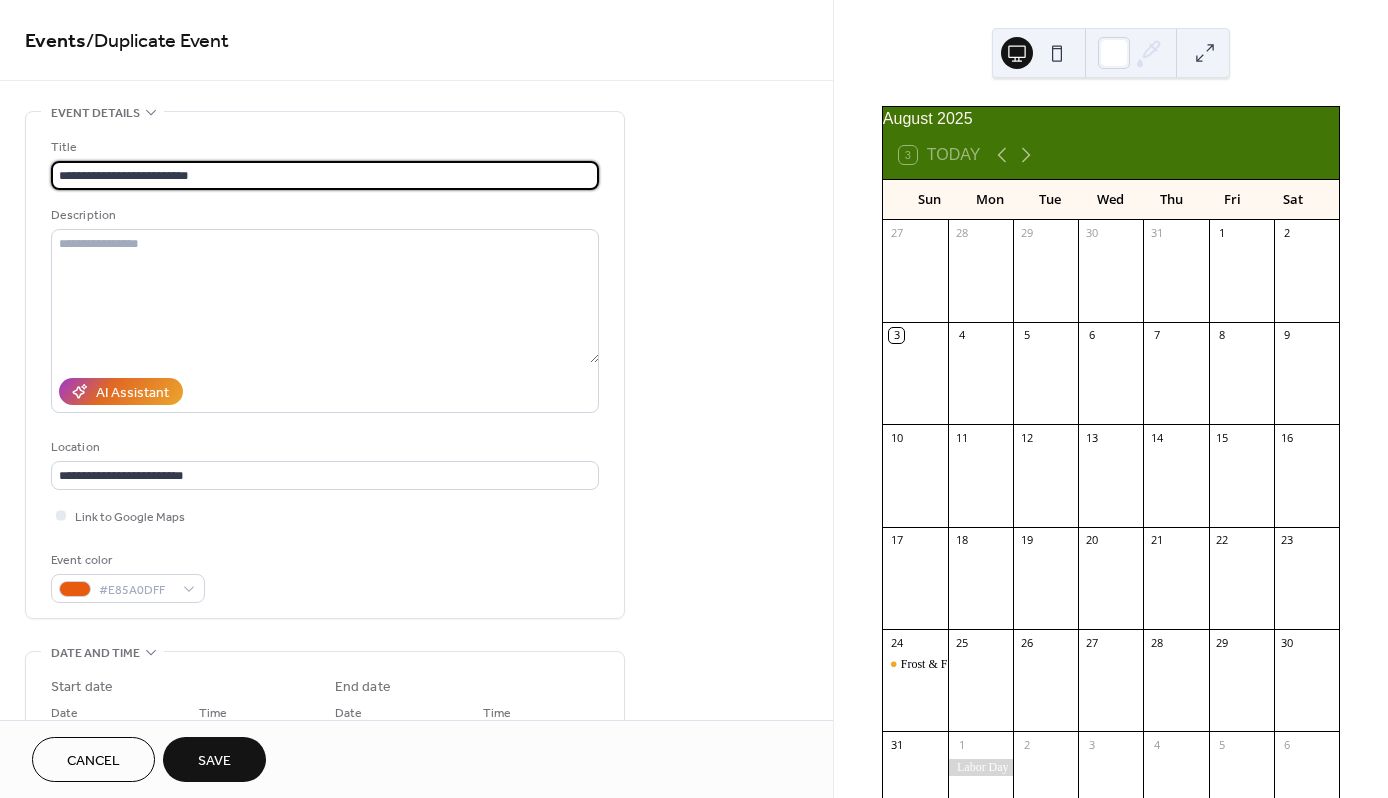 click on "**********" at bounding box center (325, 175) 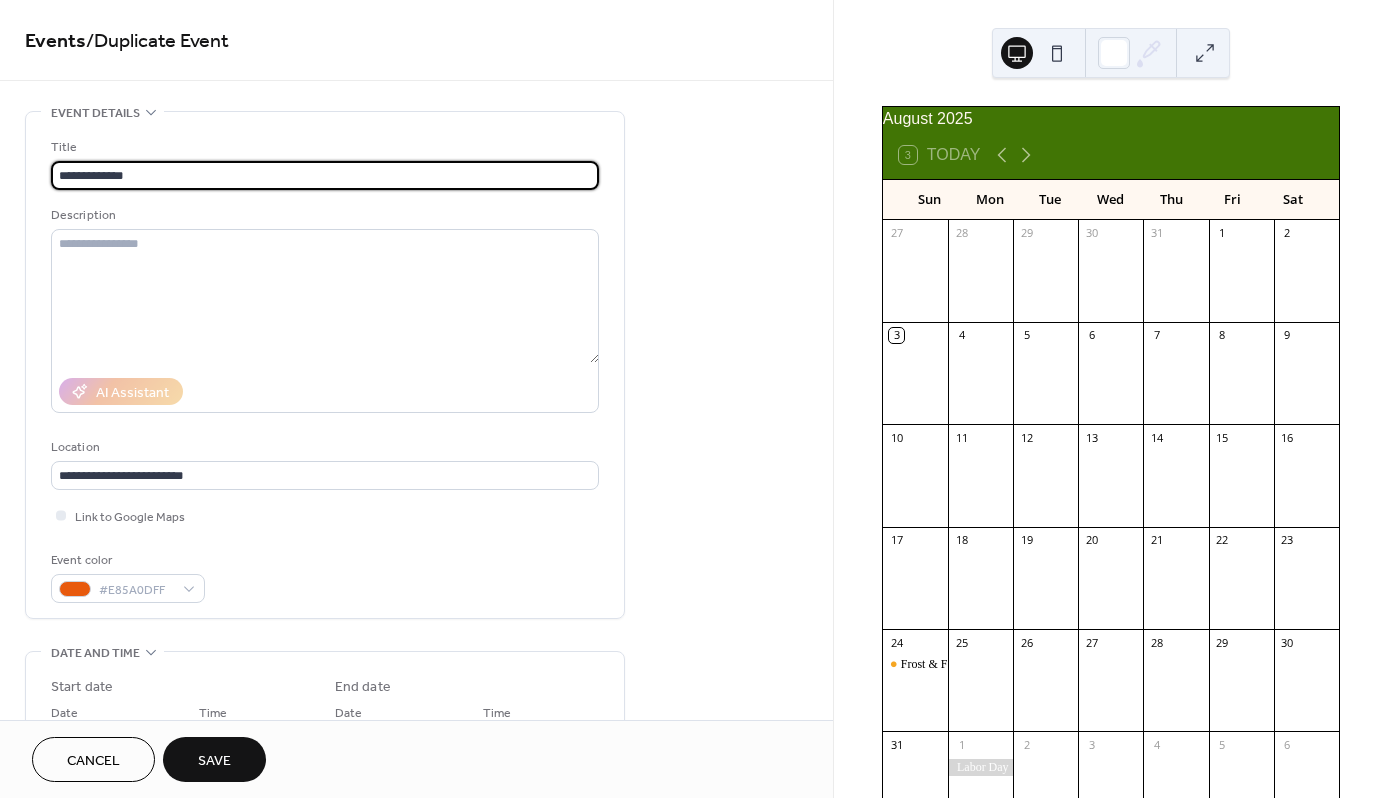 click on "**********" at bounding box center (325, 175) 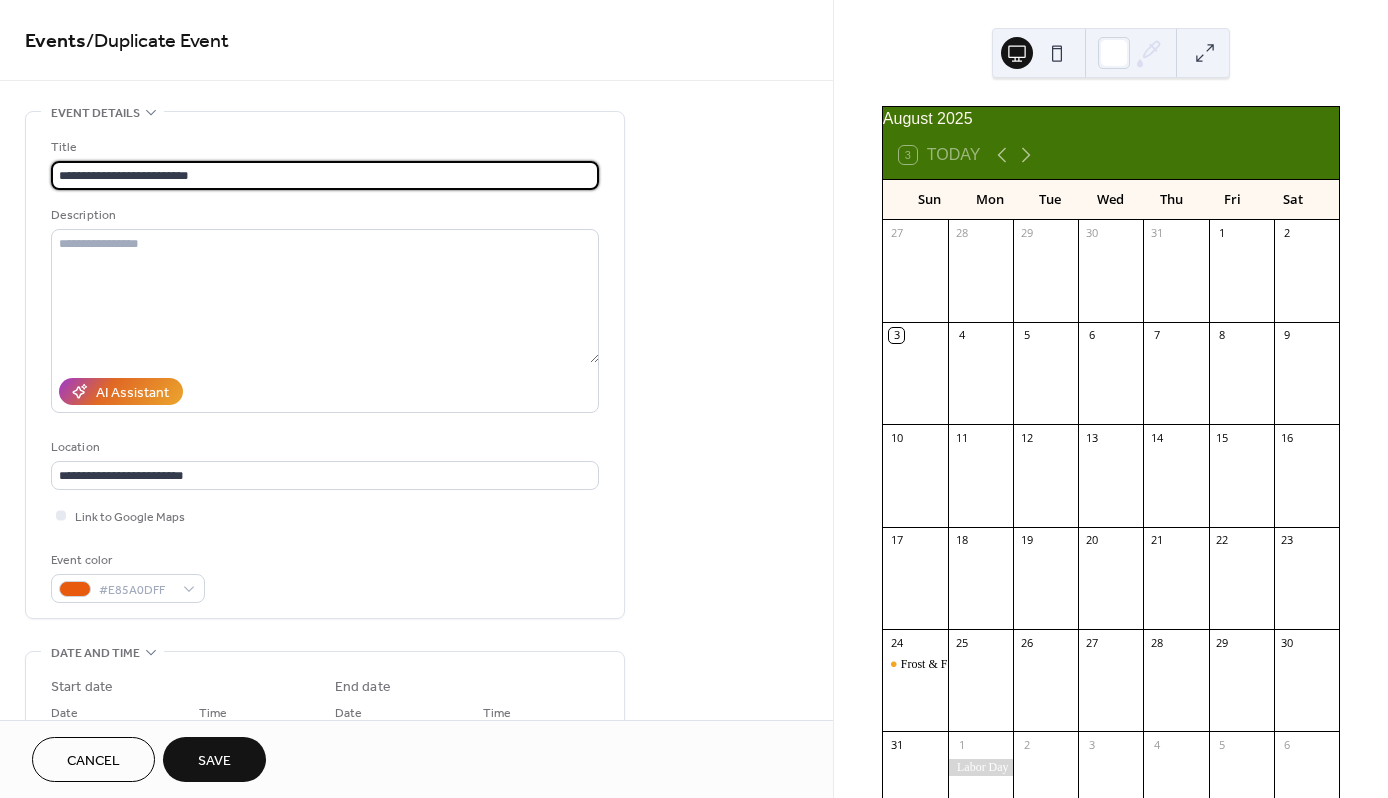 type on "**********" 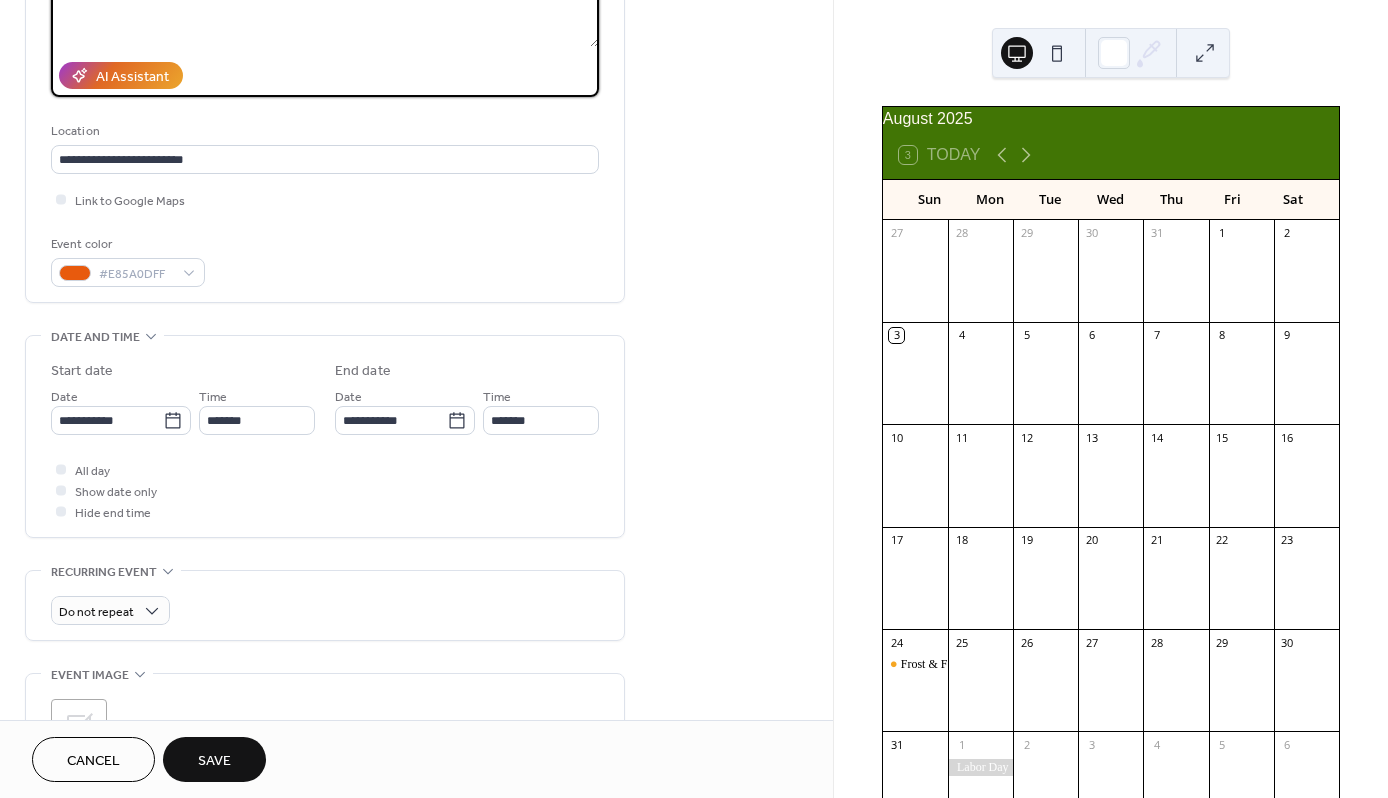 scroll, scrollTop: 317, scrollLeft: 0, axis: vertical 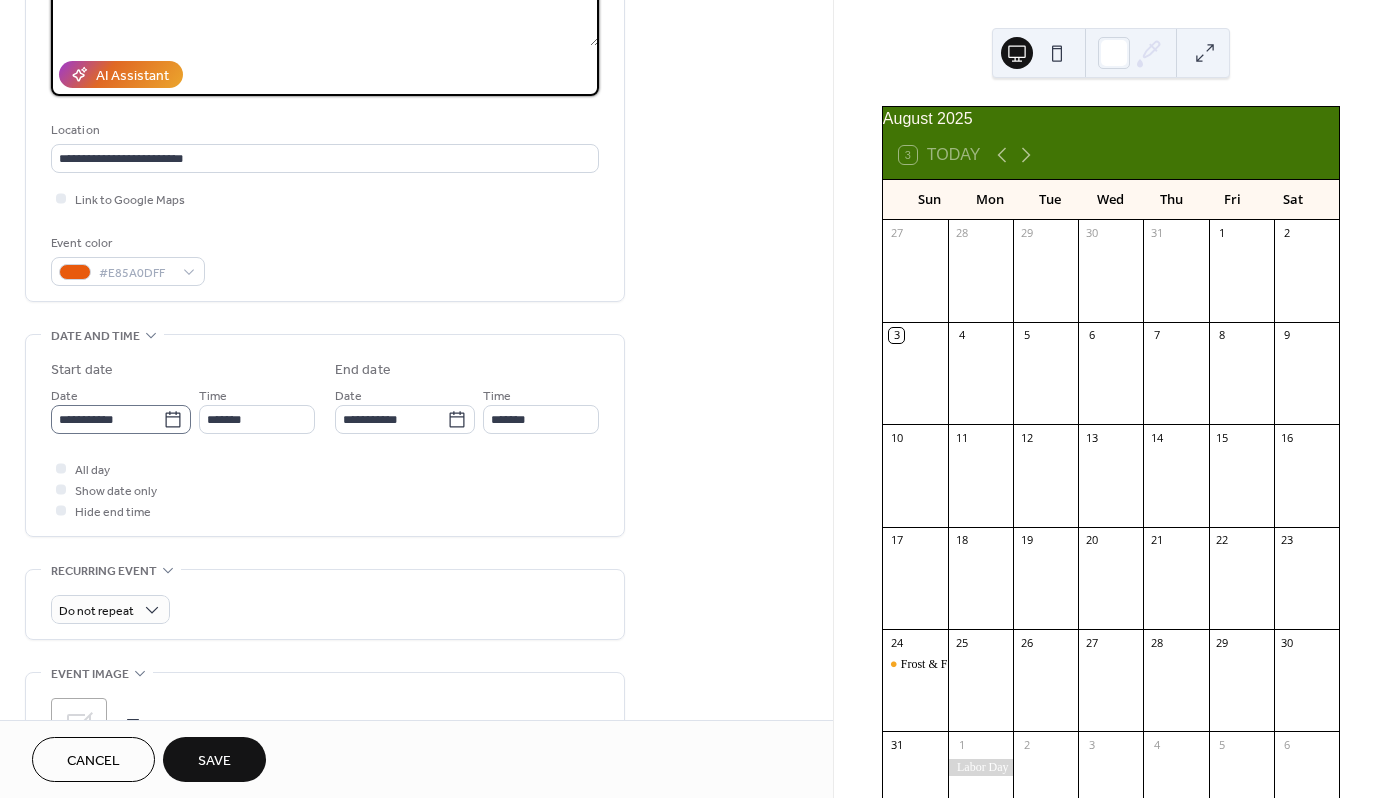 type on "**********" 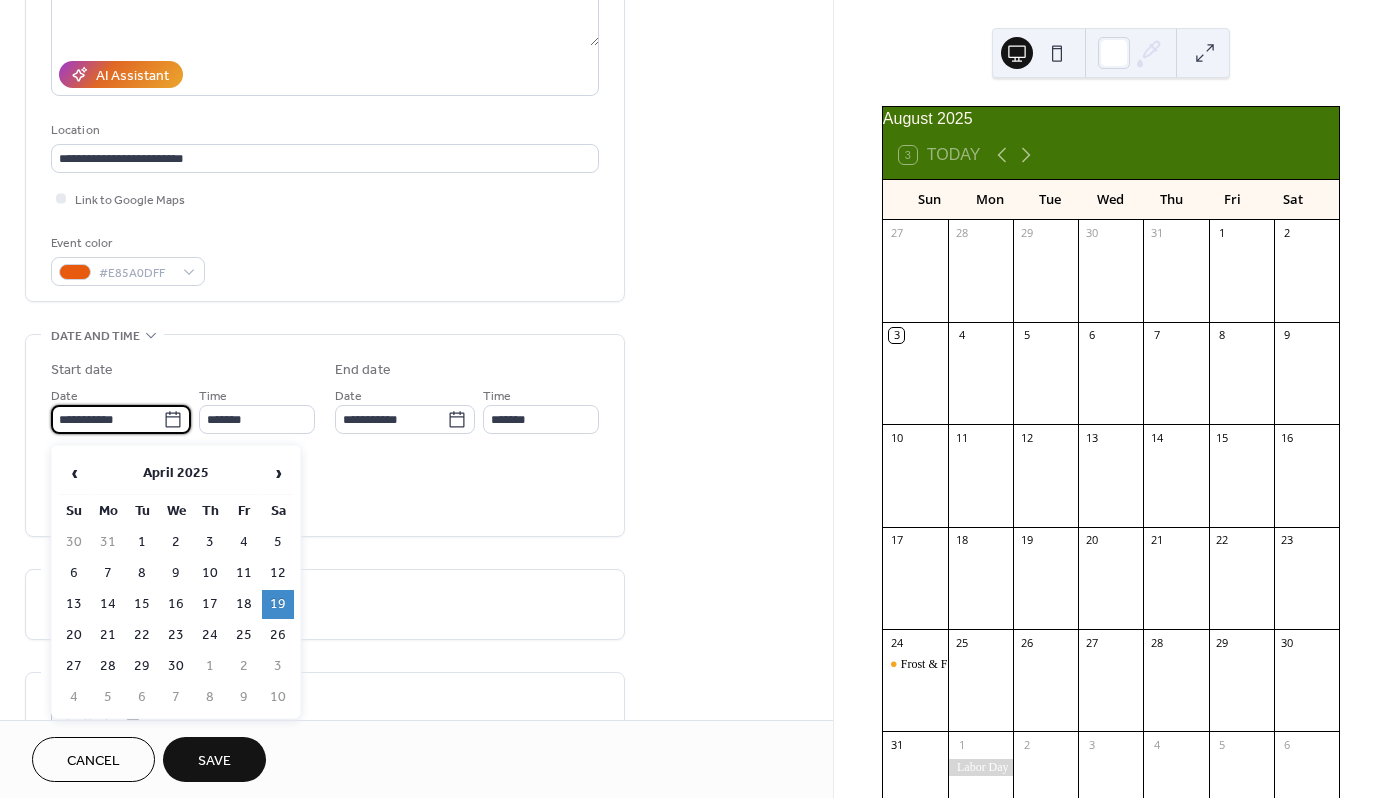 click on "**********" at bounding box center (107, 419) 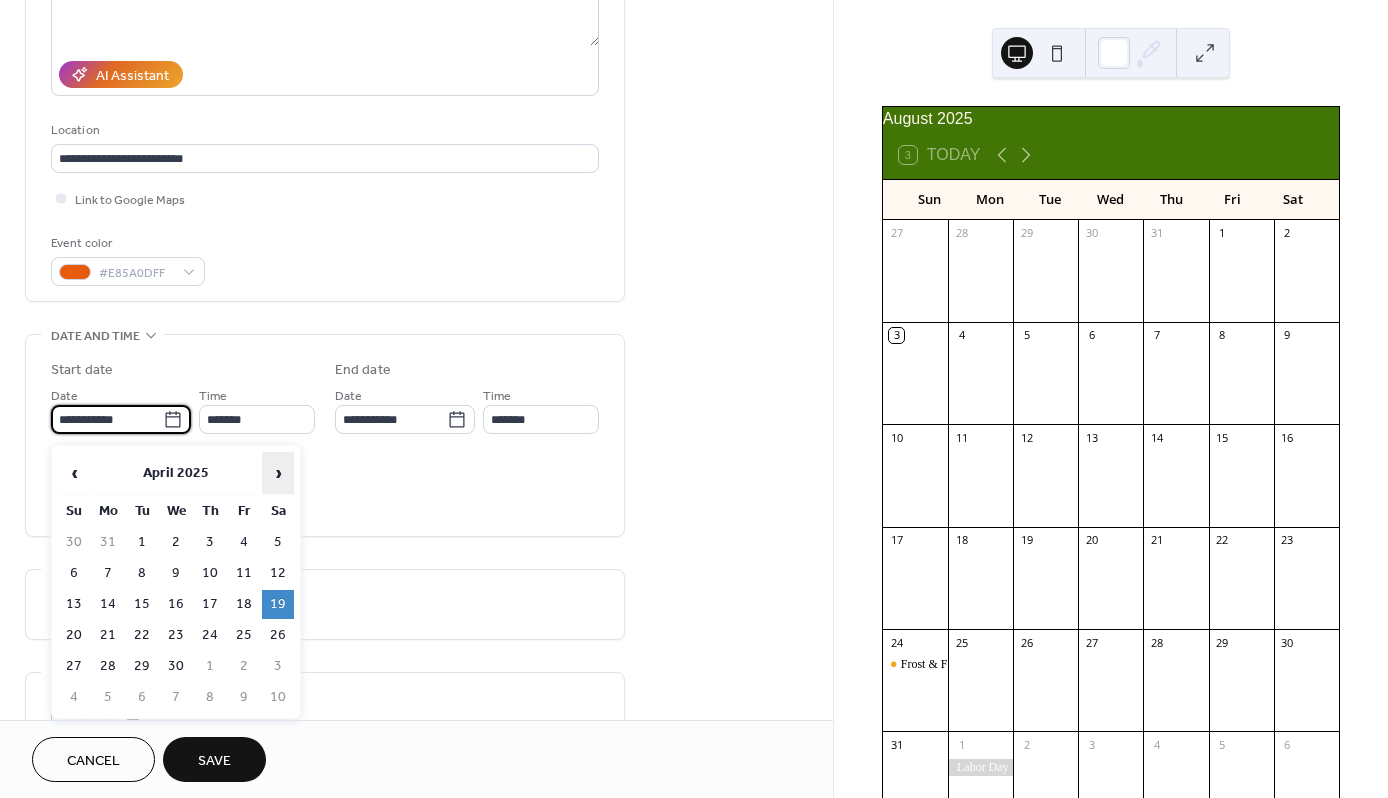 click on "›" at bounding box center (278, 473) 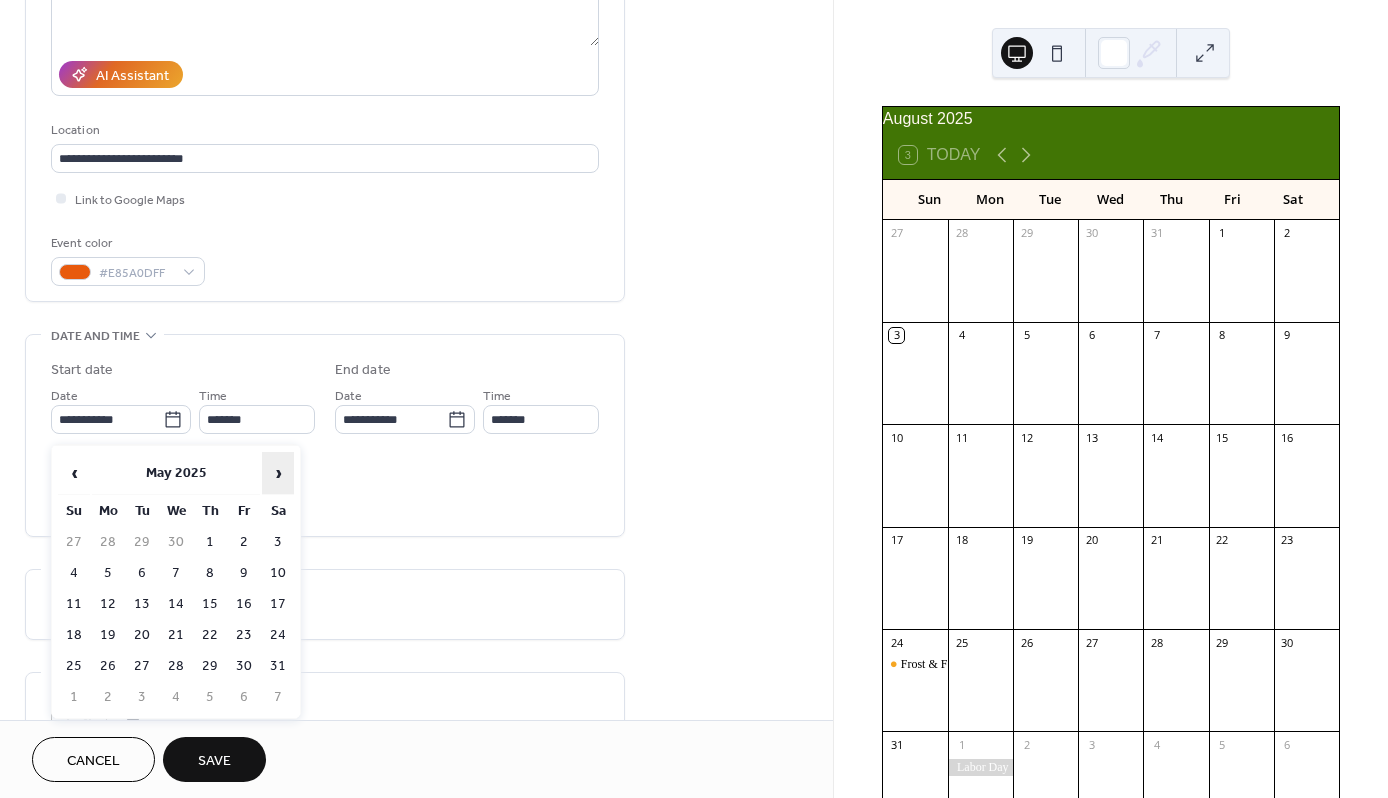 click on "›" at bounding box center (278, 473) 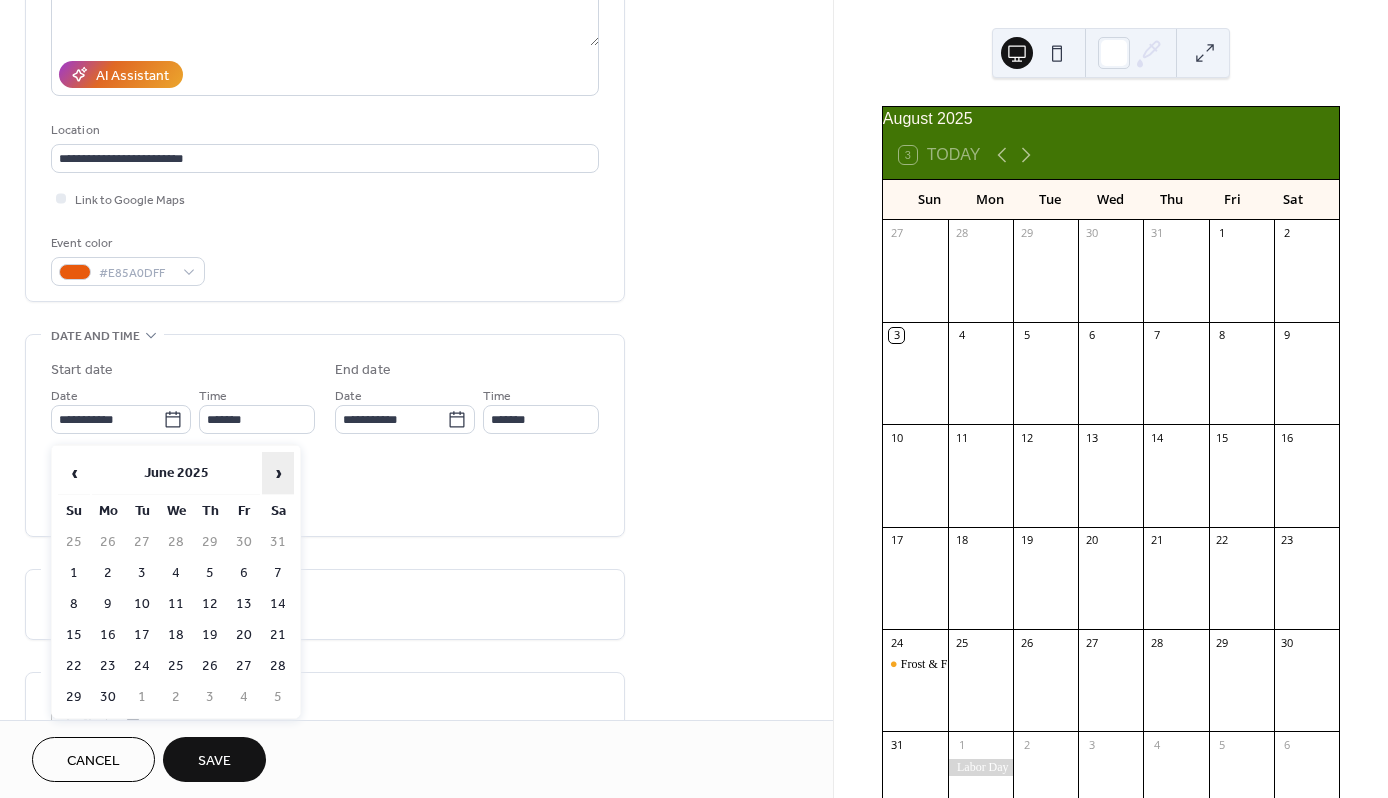 click on "›" at bounding box center (278, 473) 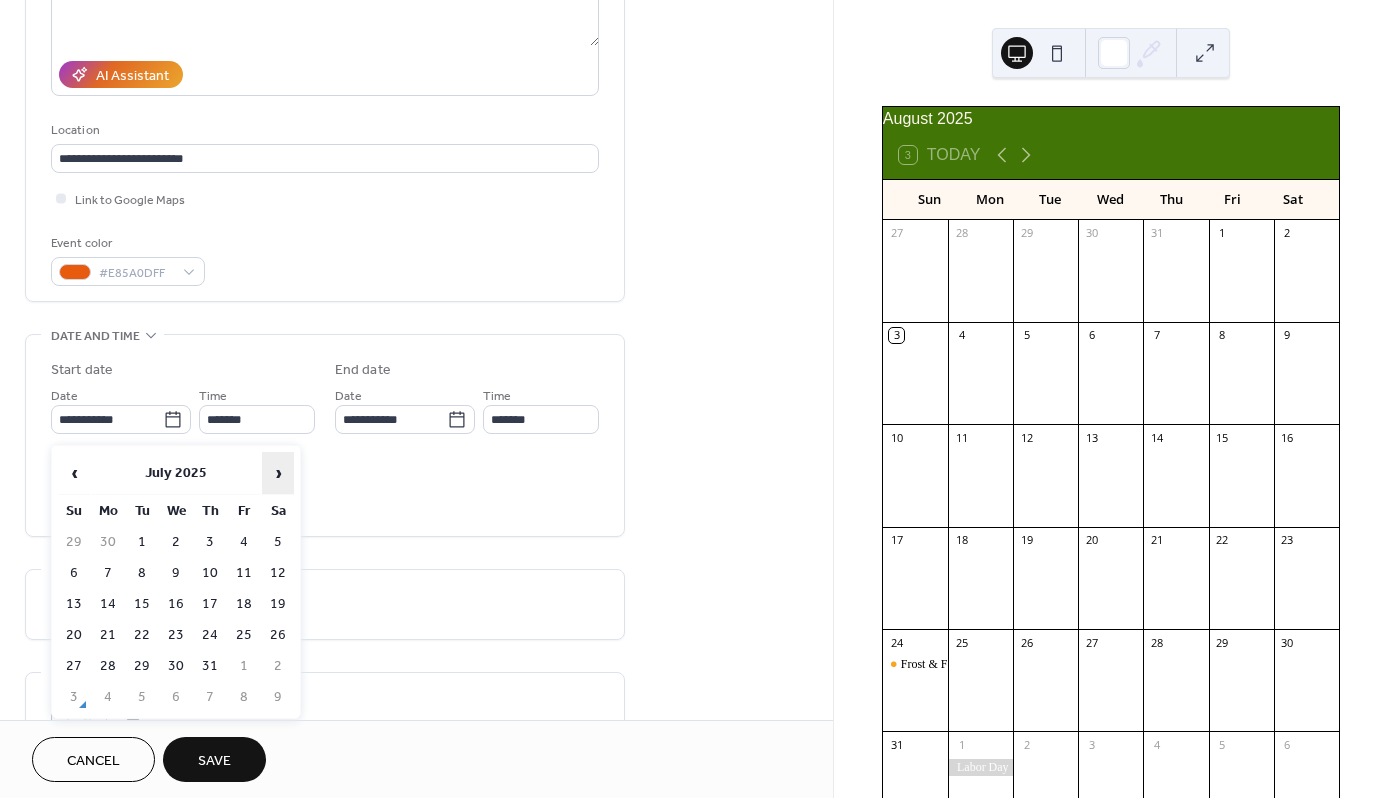 click on "›" at bounding box center [278, 473] 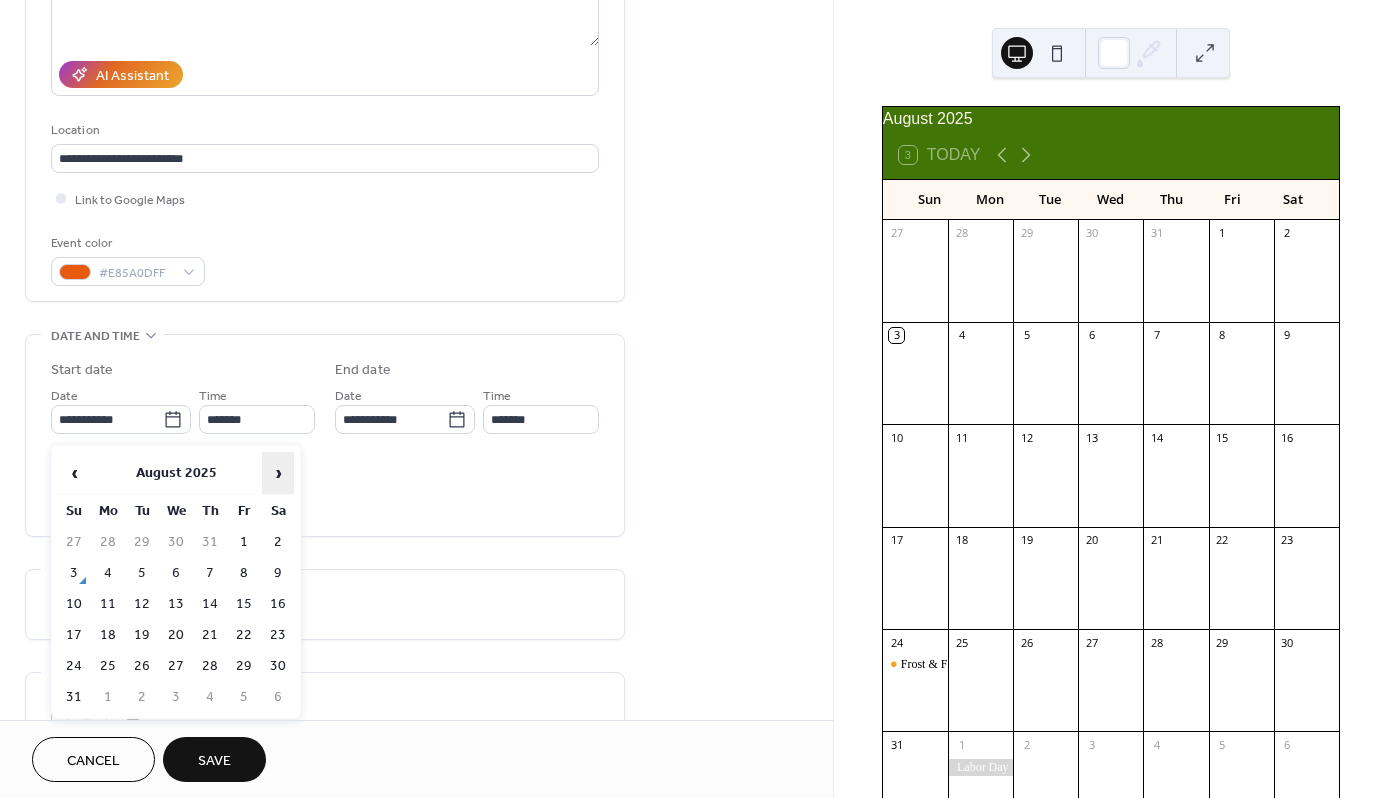 click on "›" at bounding box center (278, 473) 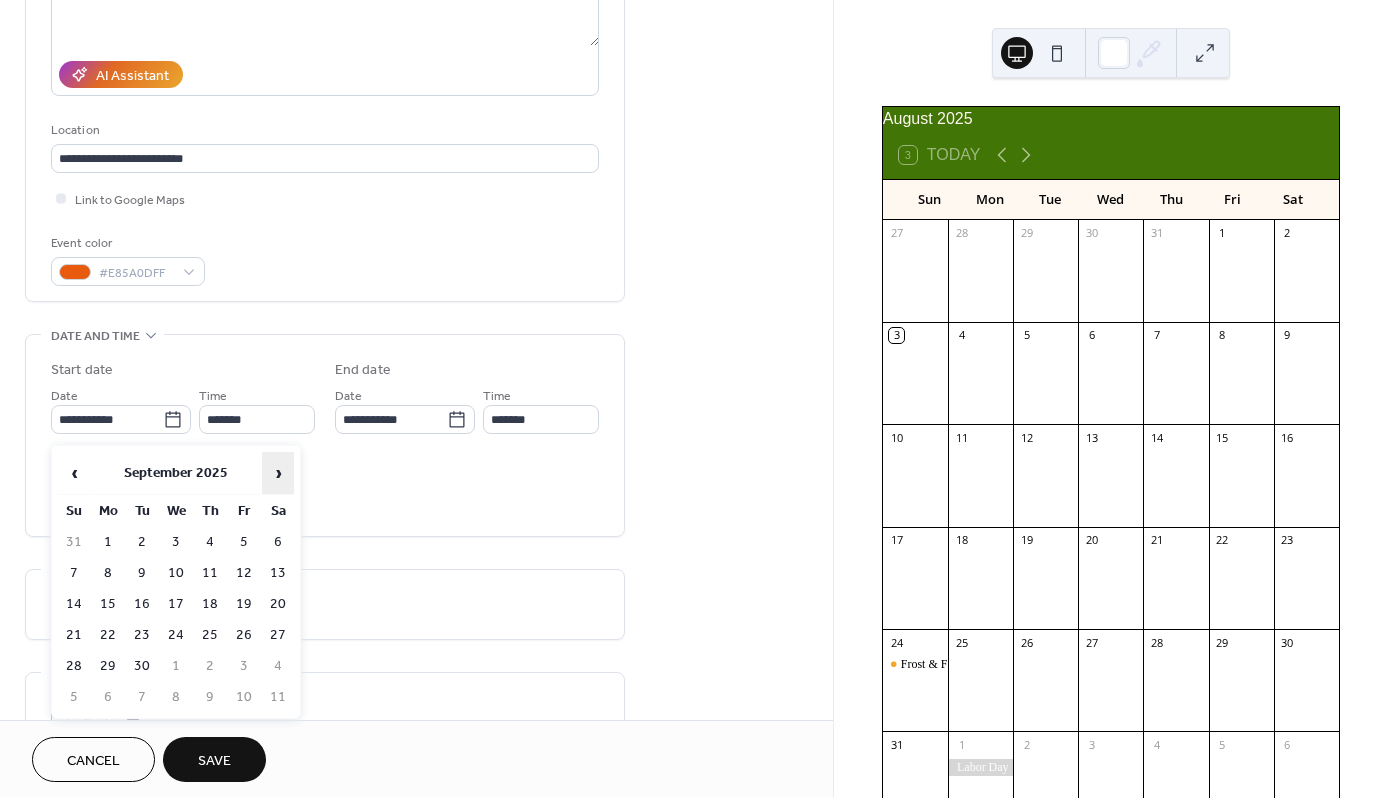 click on "›" at bounding box center [278, 473] 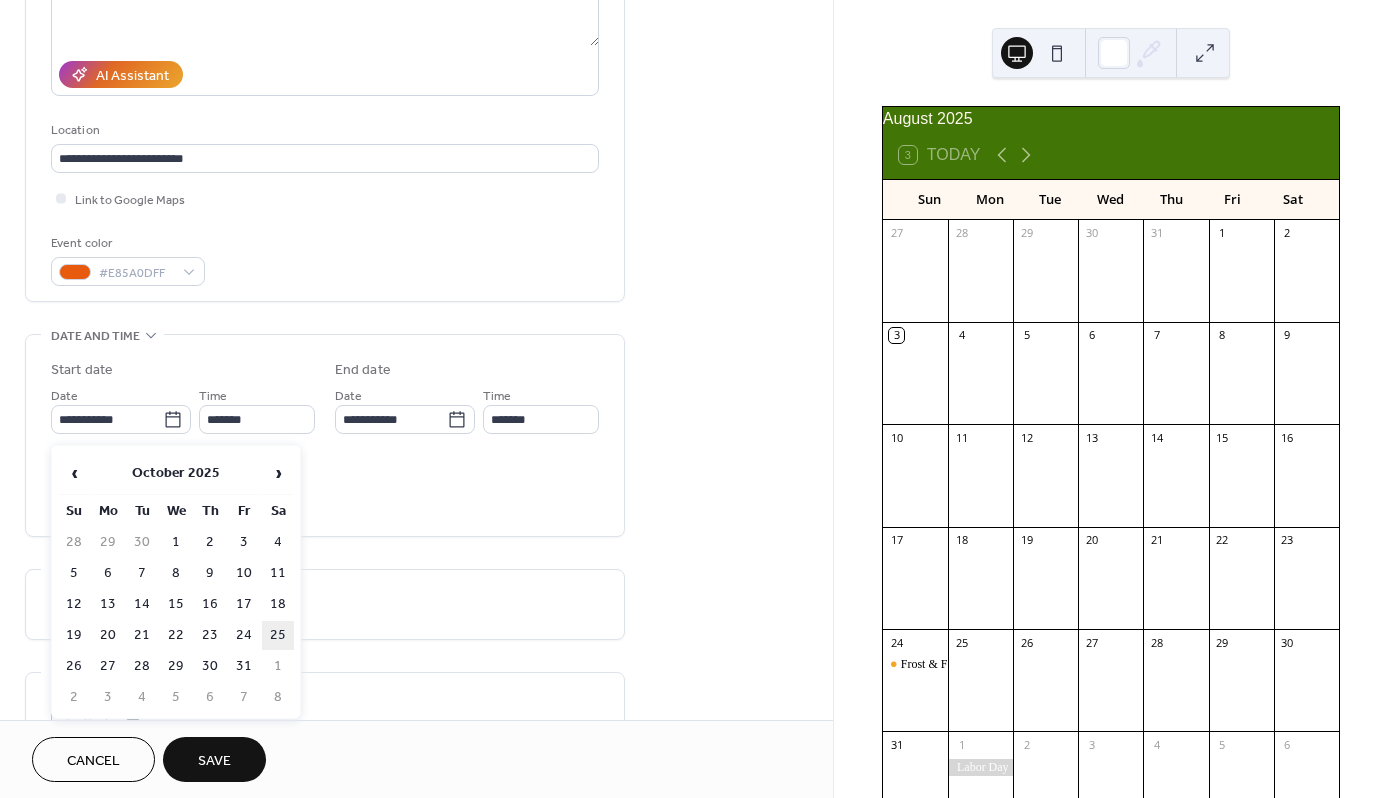click on "25" at bounding box center (278, 635) 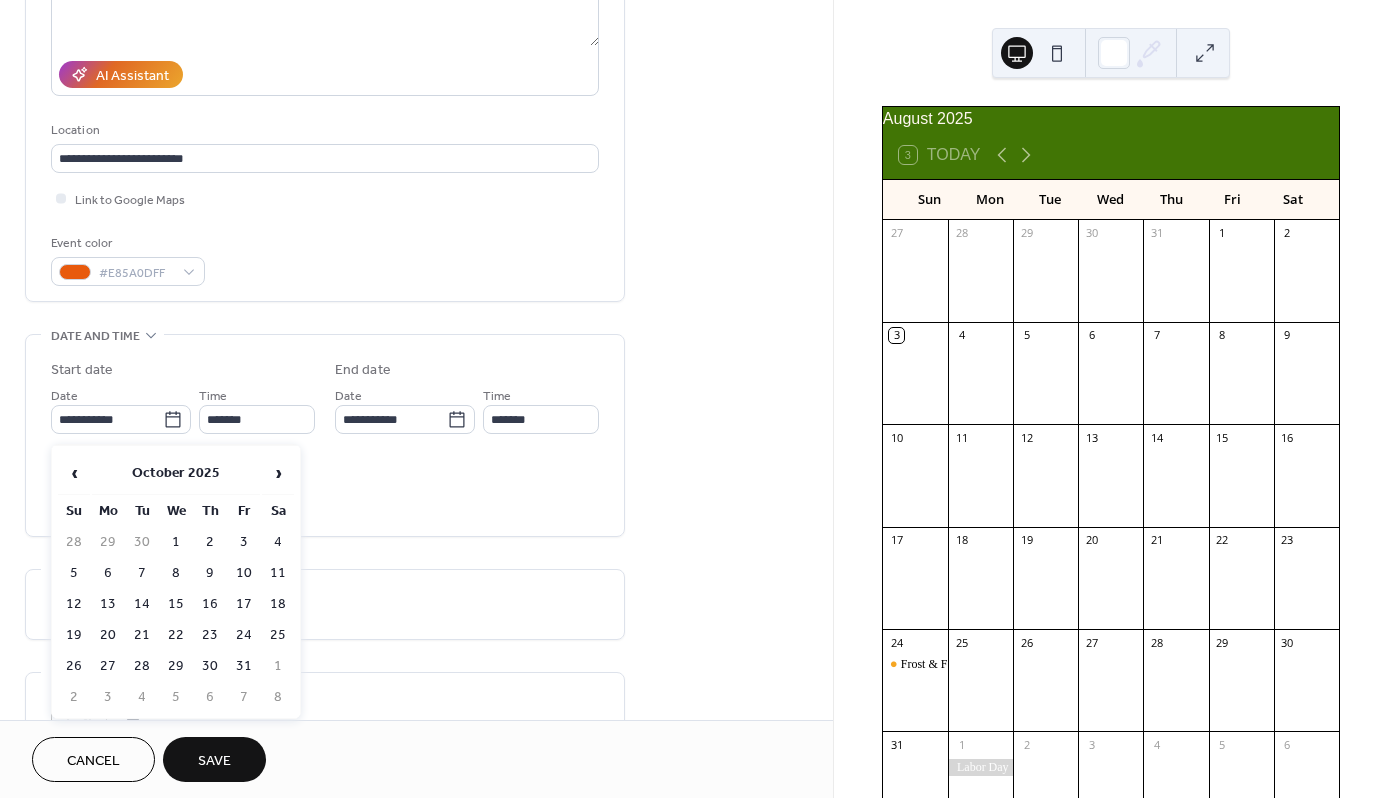 type on "**********" 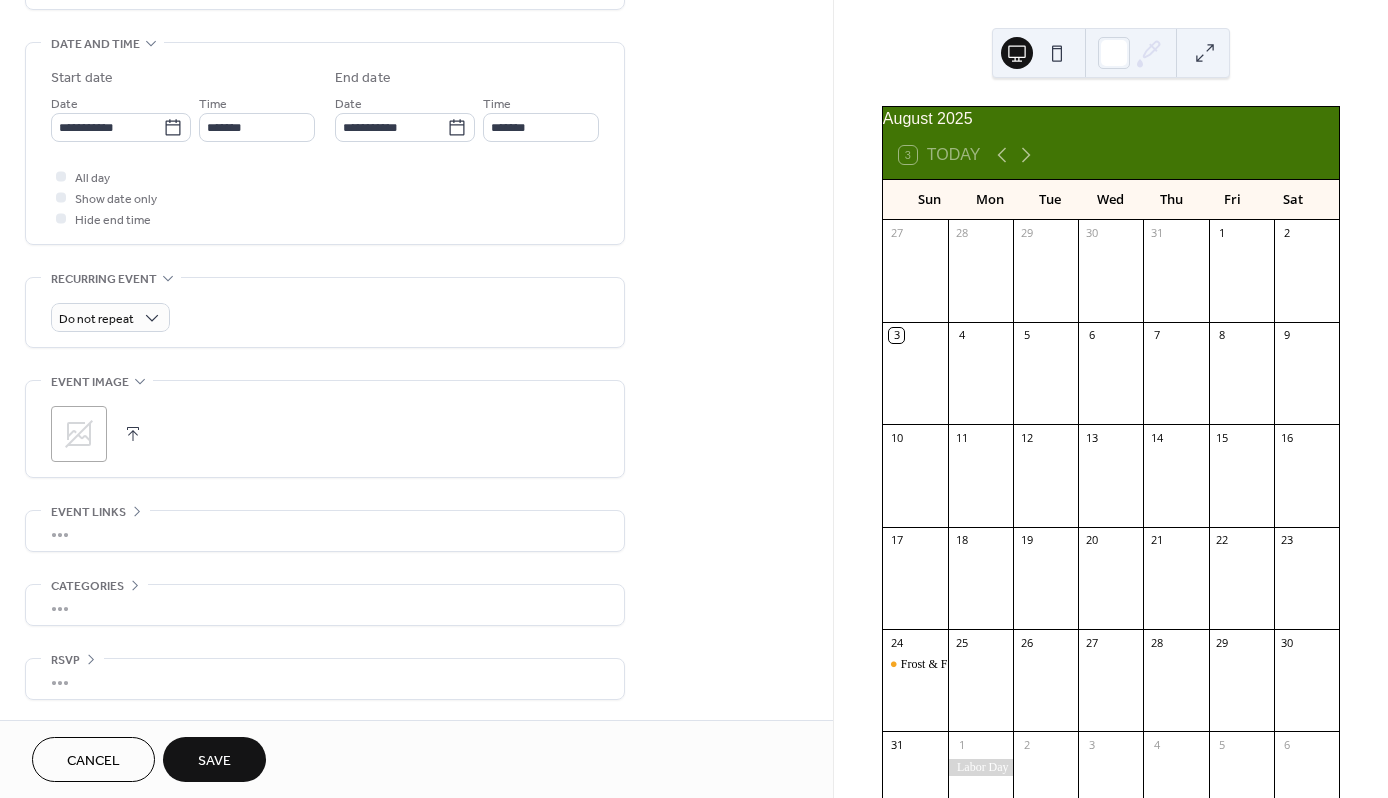 scroll, scrollTop: 615, scrollLeft: 0, axis: vertical 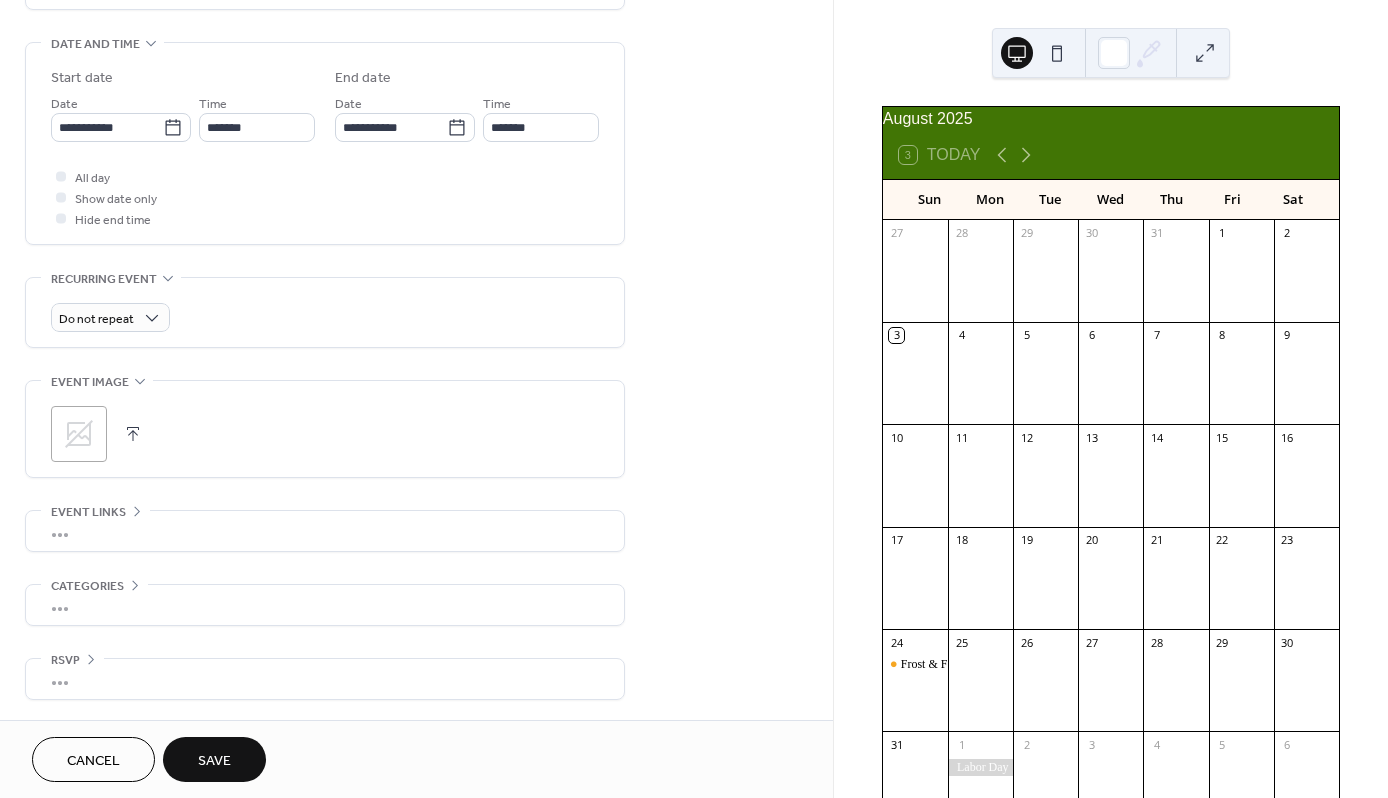 click on "Save" at bounding box center [214, 759] 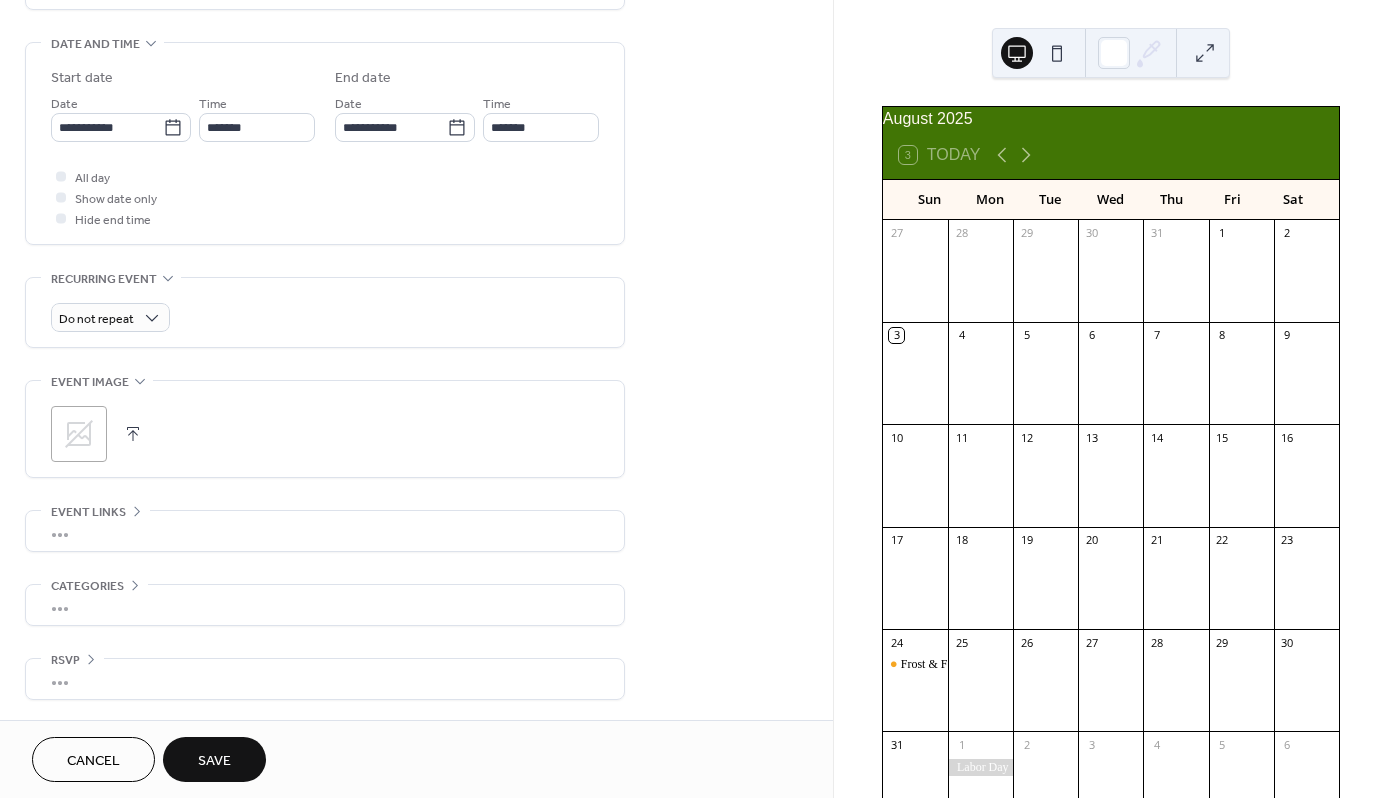 scroll, scrollTop: 298, scrollLeft: 0, axis: vertical 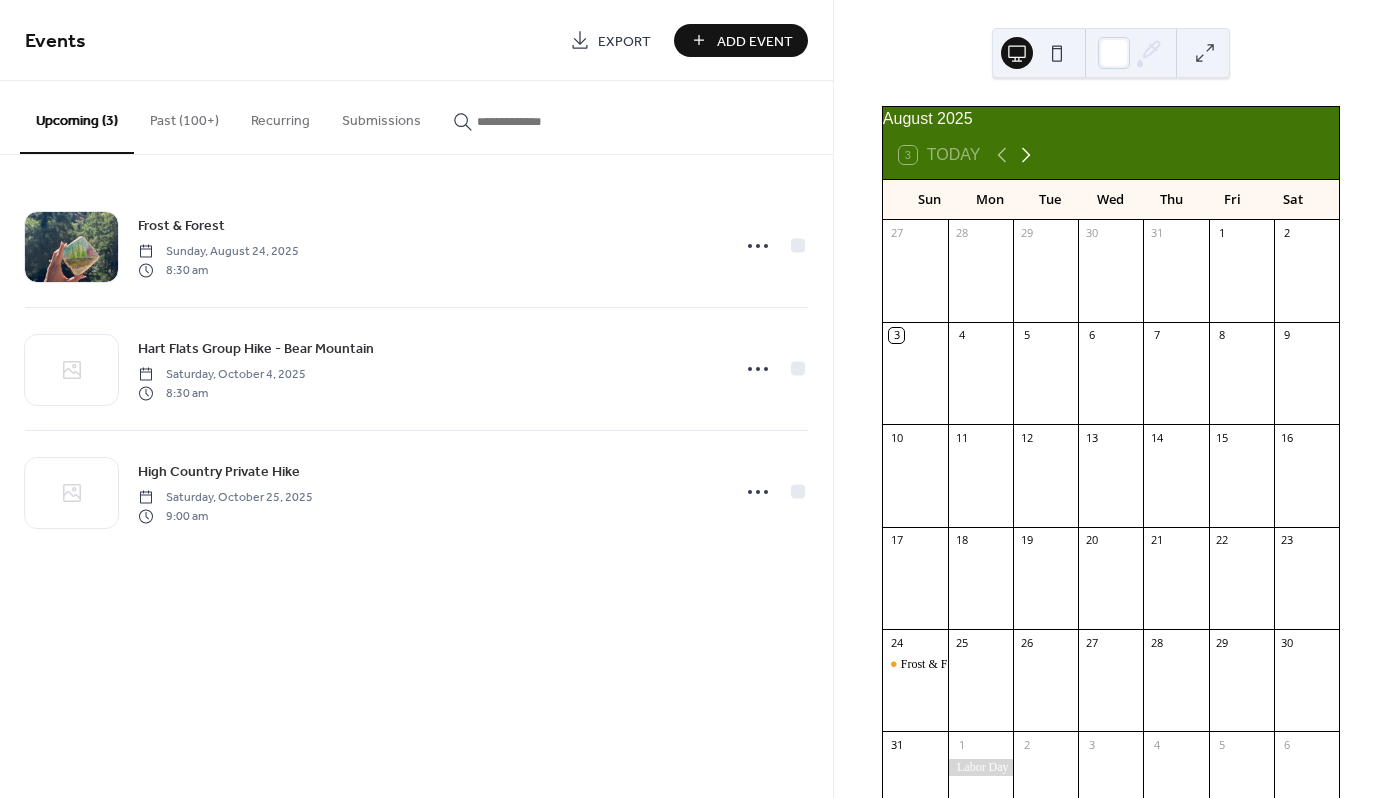 click 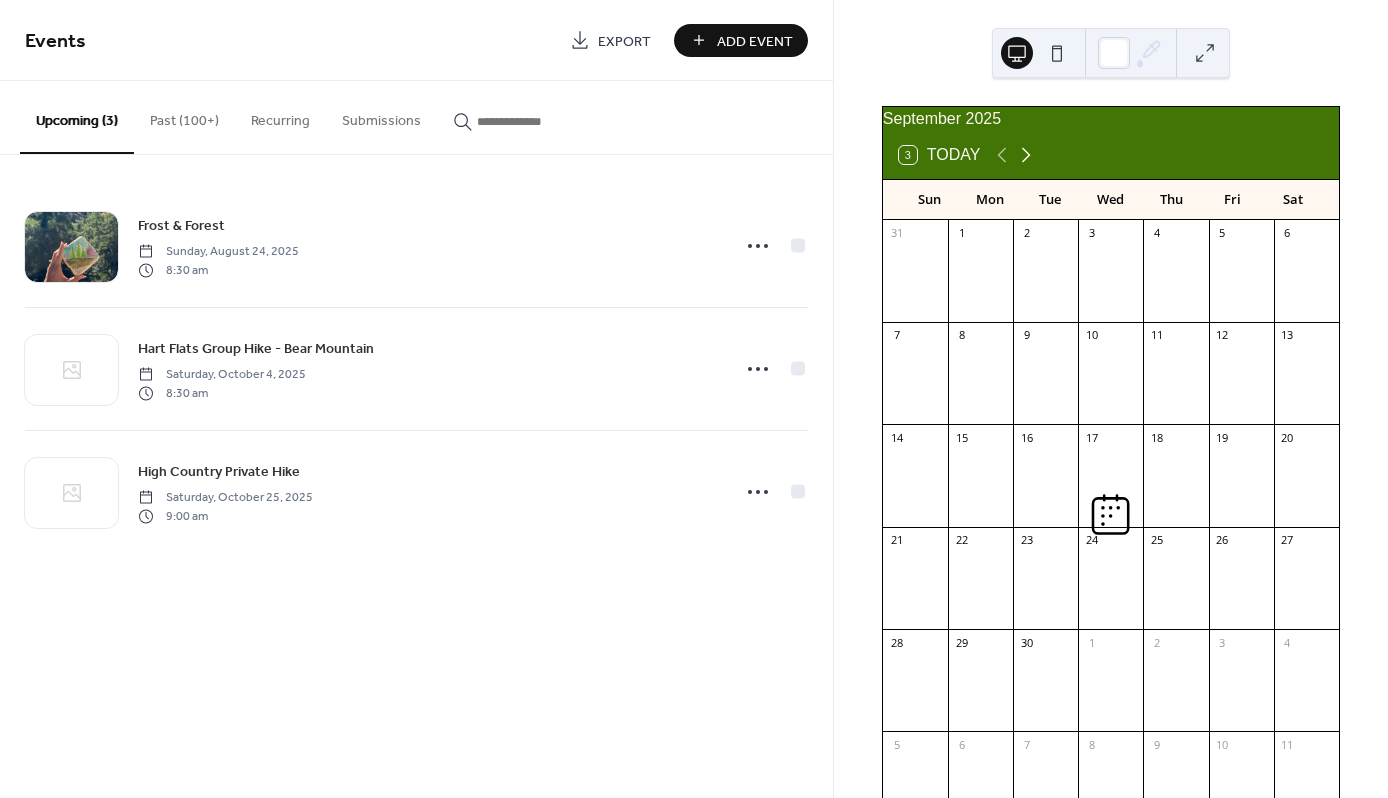 click 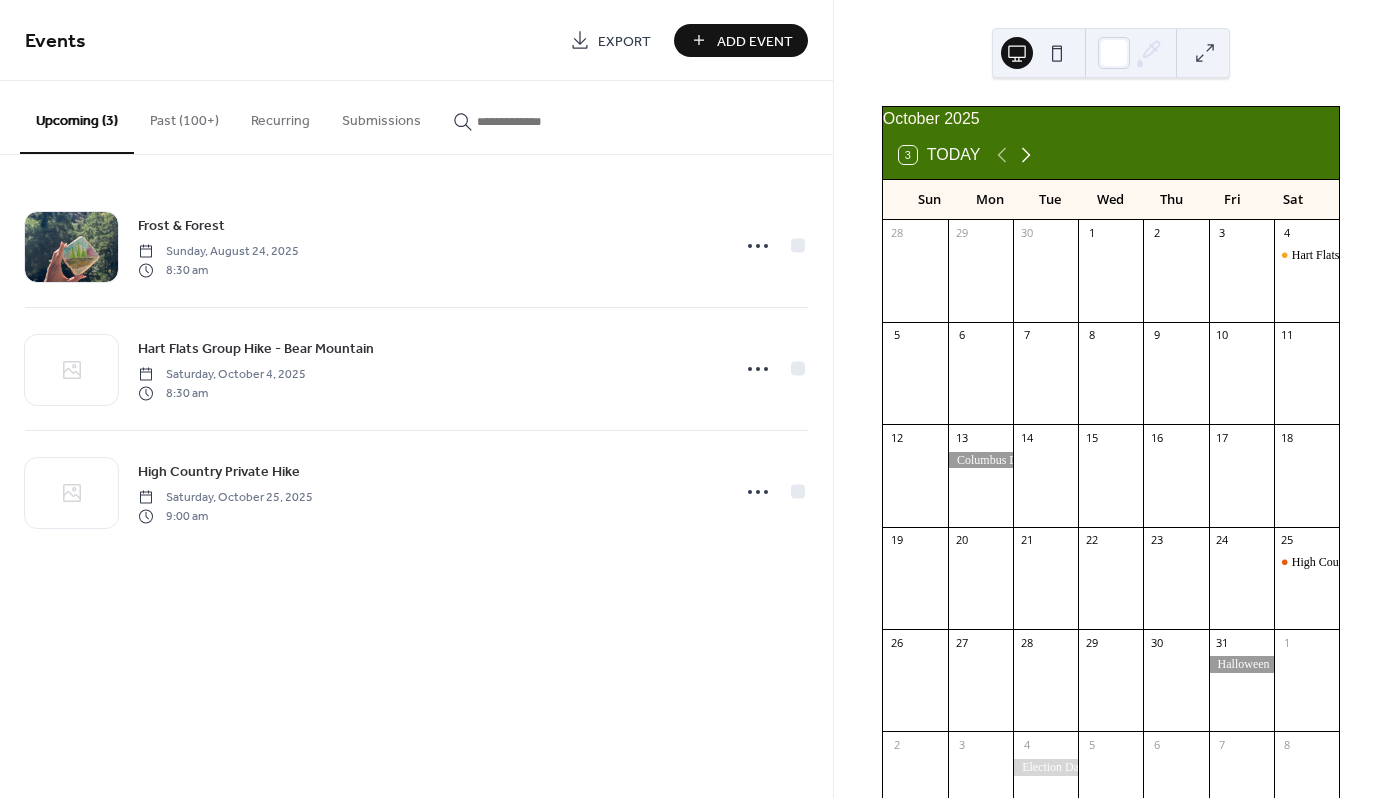 click 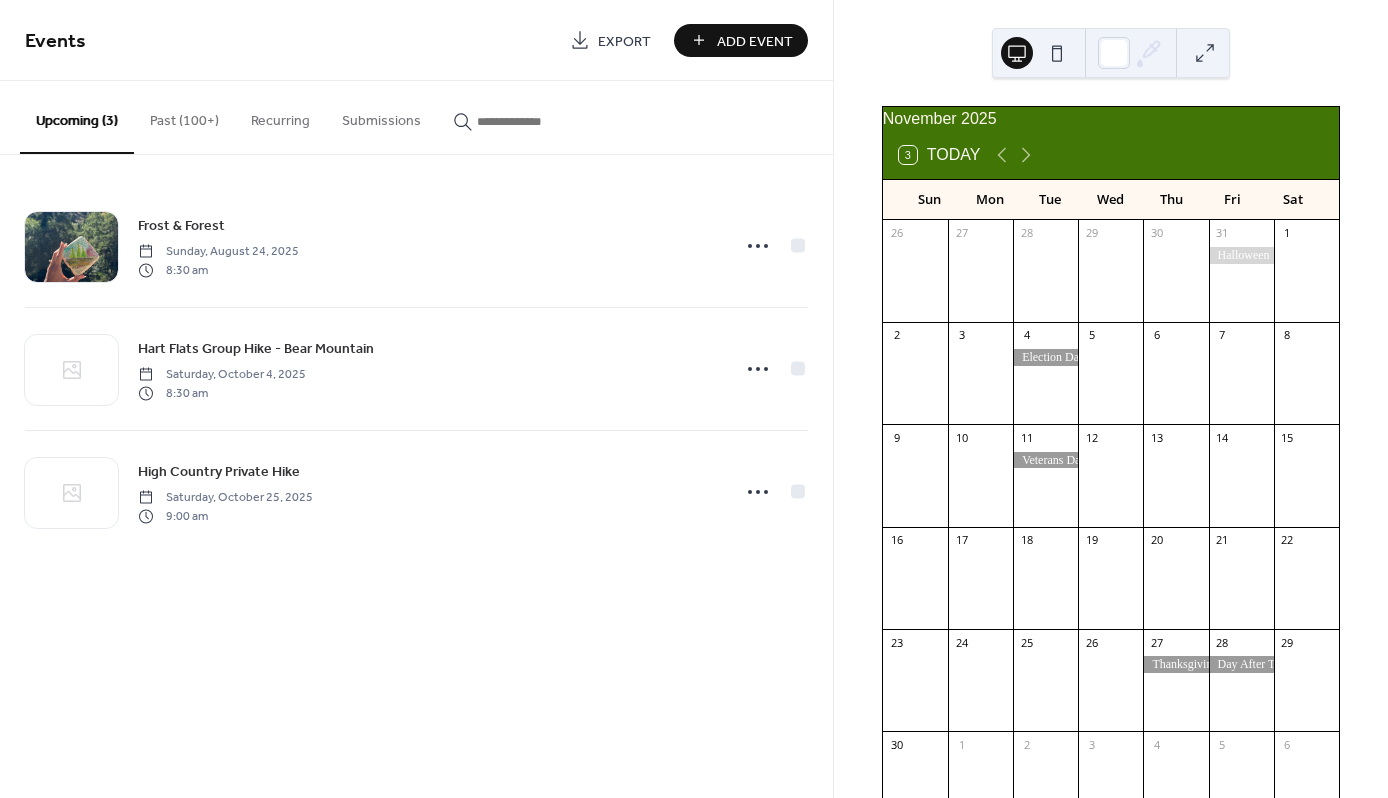 click on "Past (100+)" at bounding box center (184, 116) 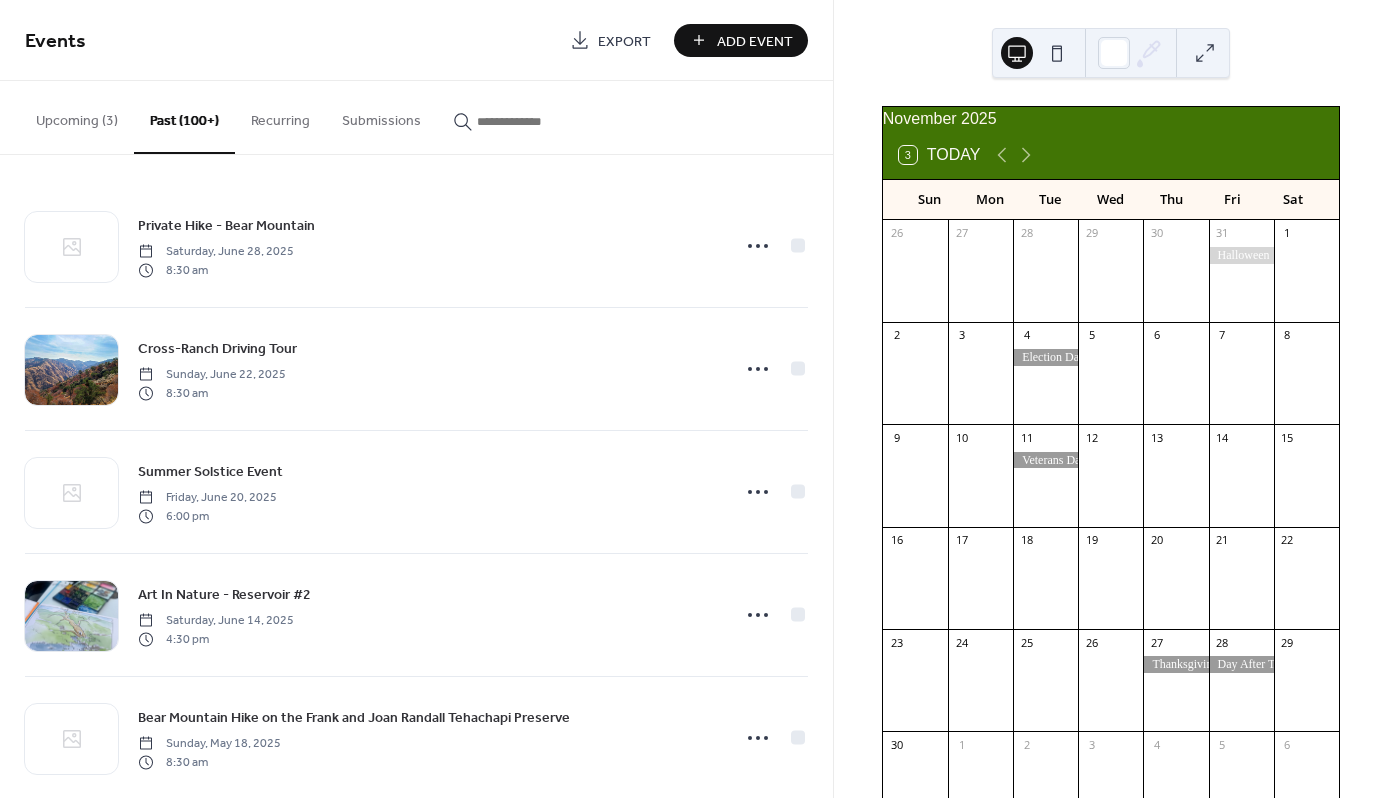 click at bounding box center (537, 121) 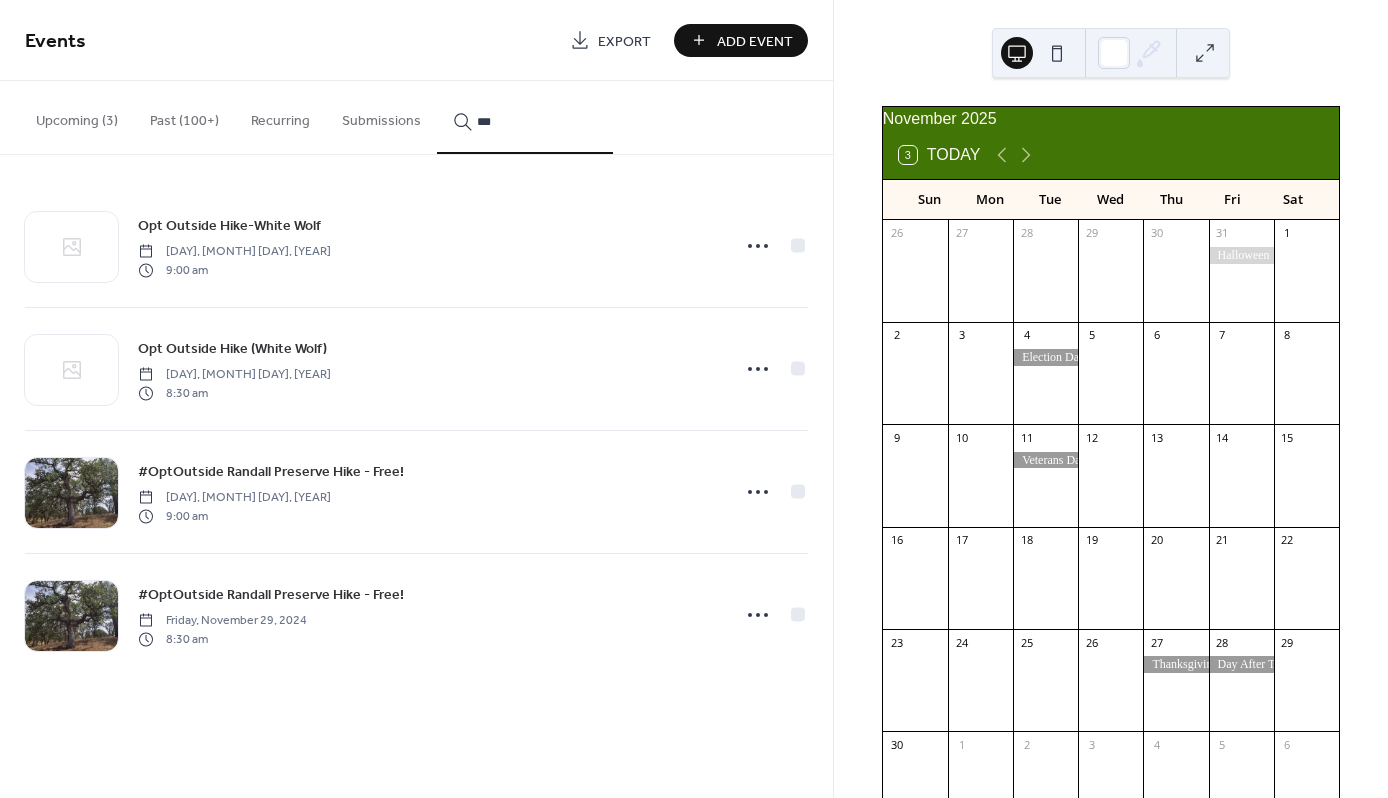 type on "***" 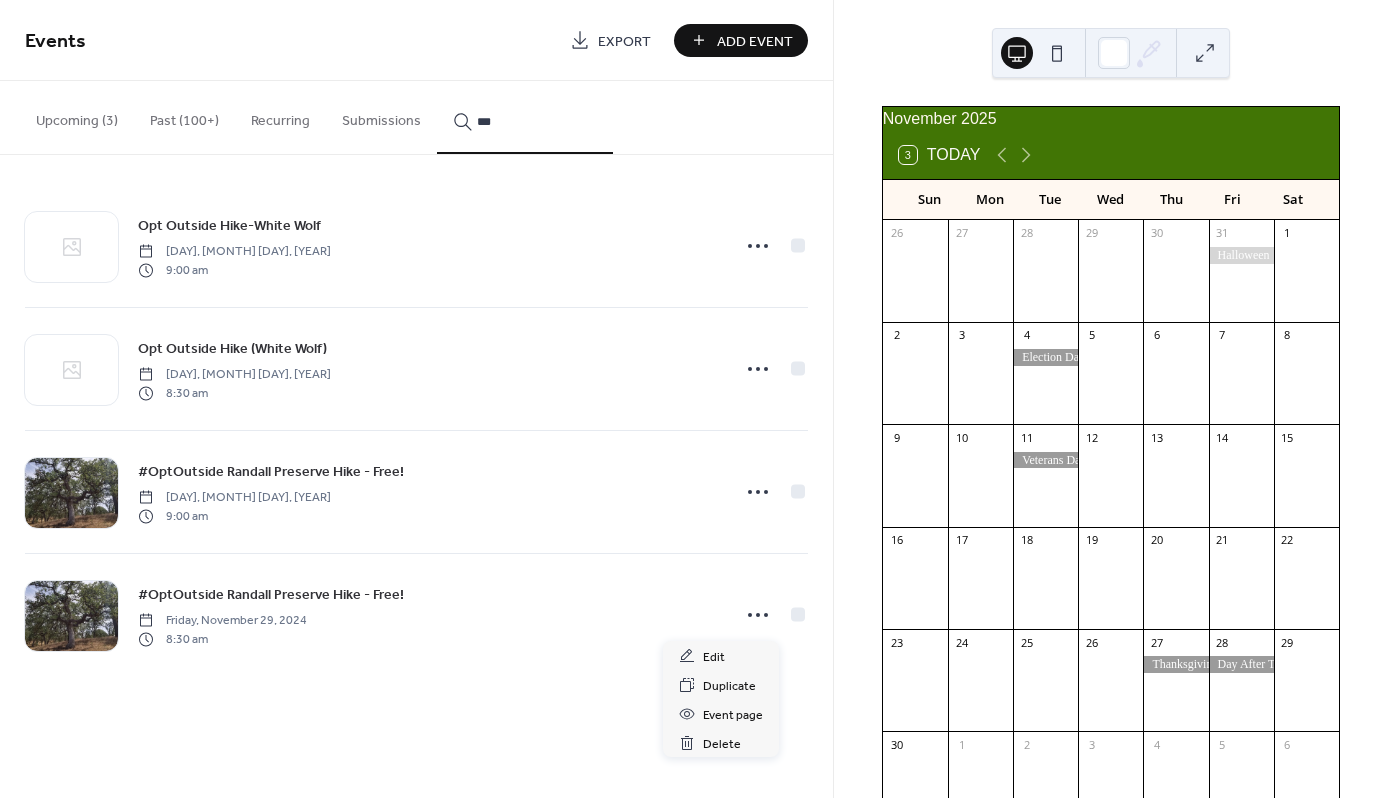 click 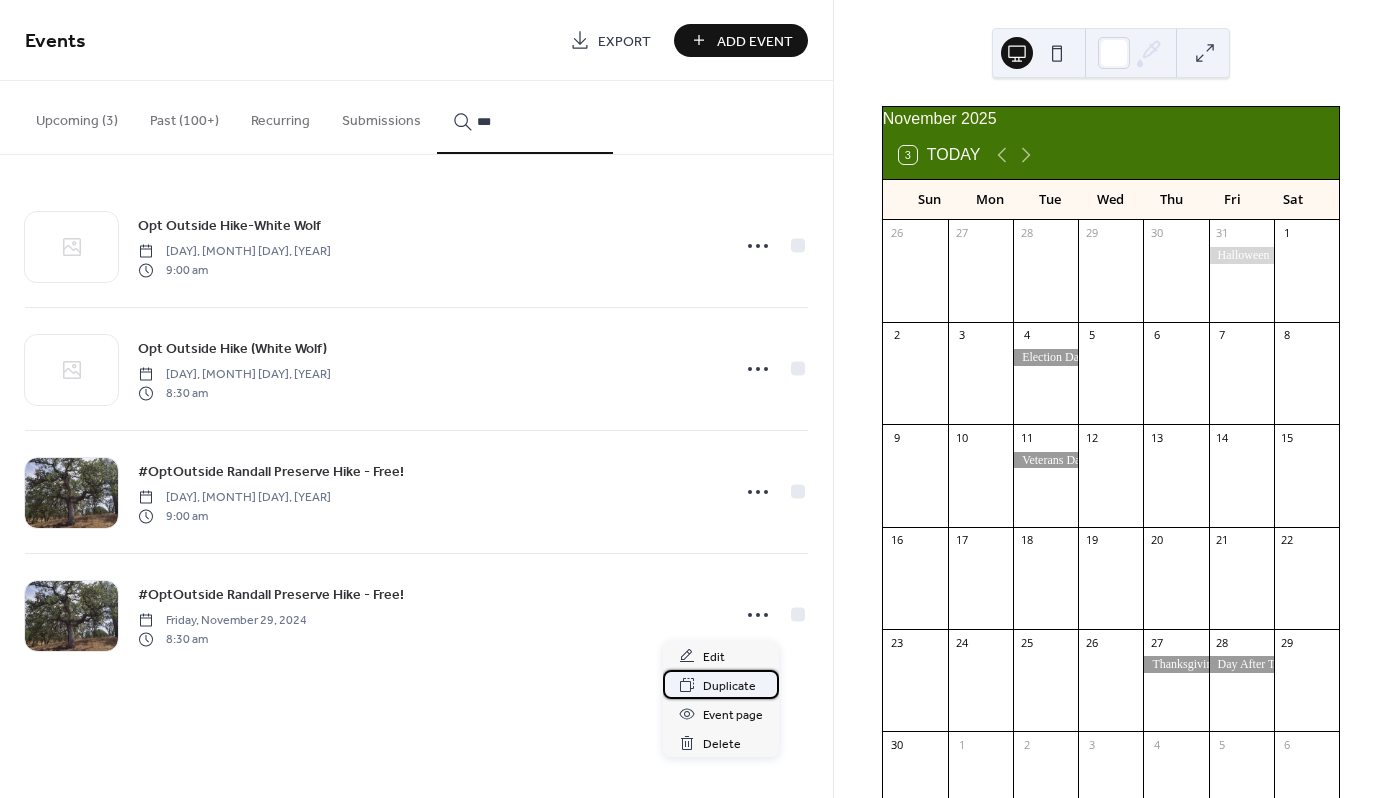 click on "Duplicate" at bounding box center [729, 686] 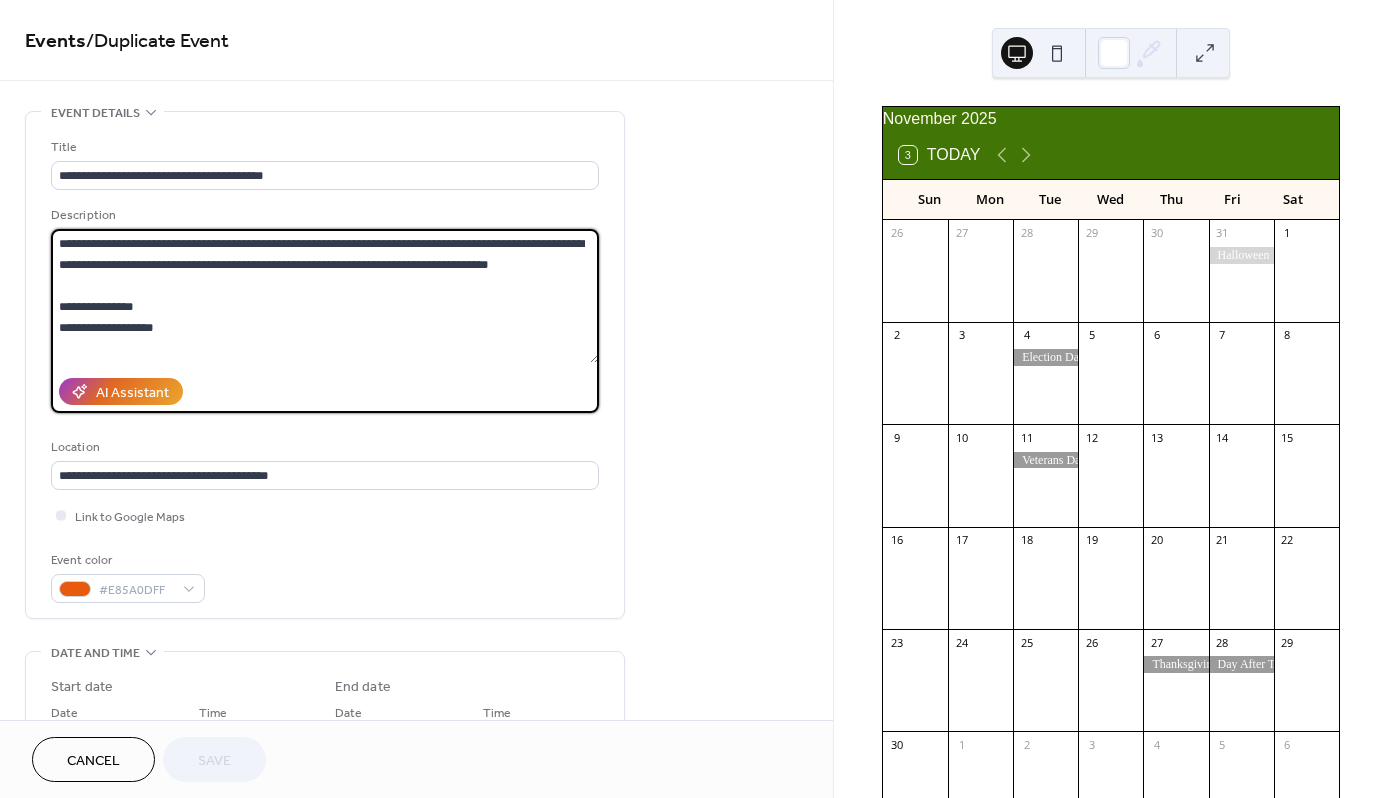 drag, startPoint x: 187, startPoint y: 332, endPoint x: 56, endPoint y: 302, distance: 134.39122 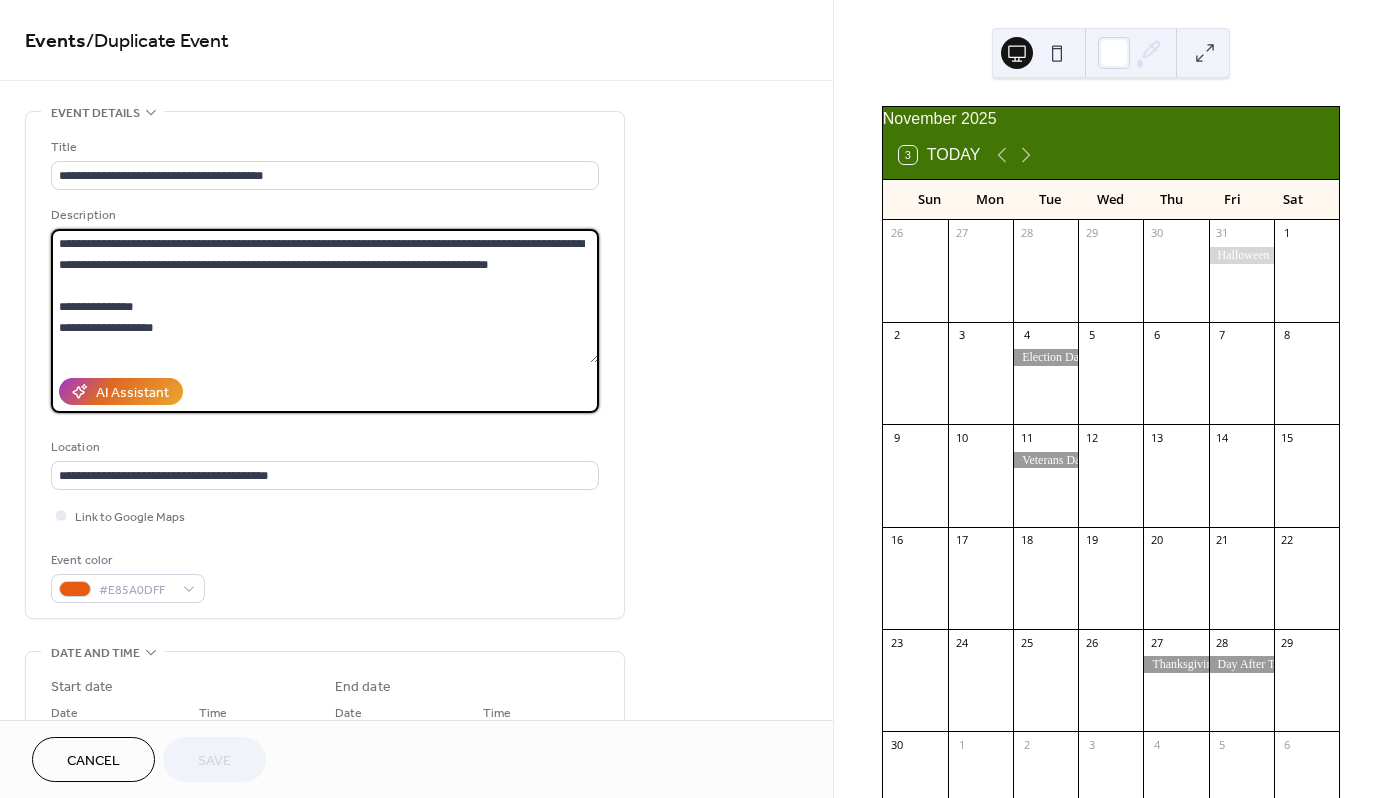 click on "**********" at bounding box center [325, 296] 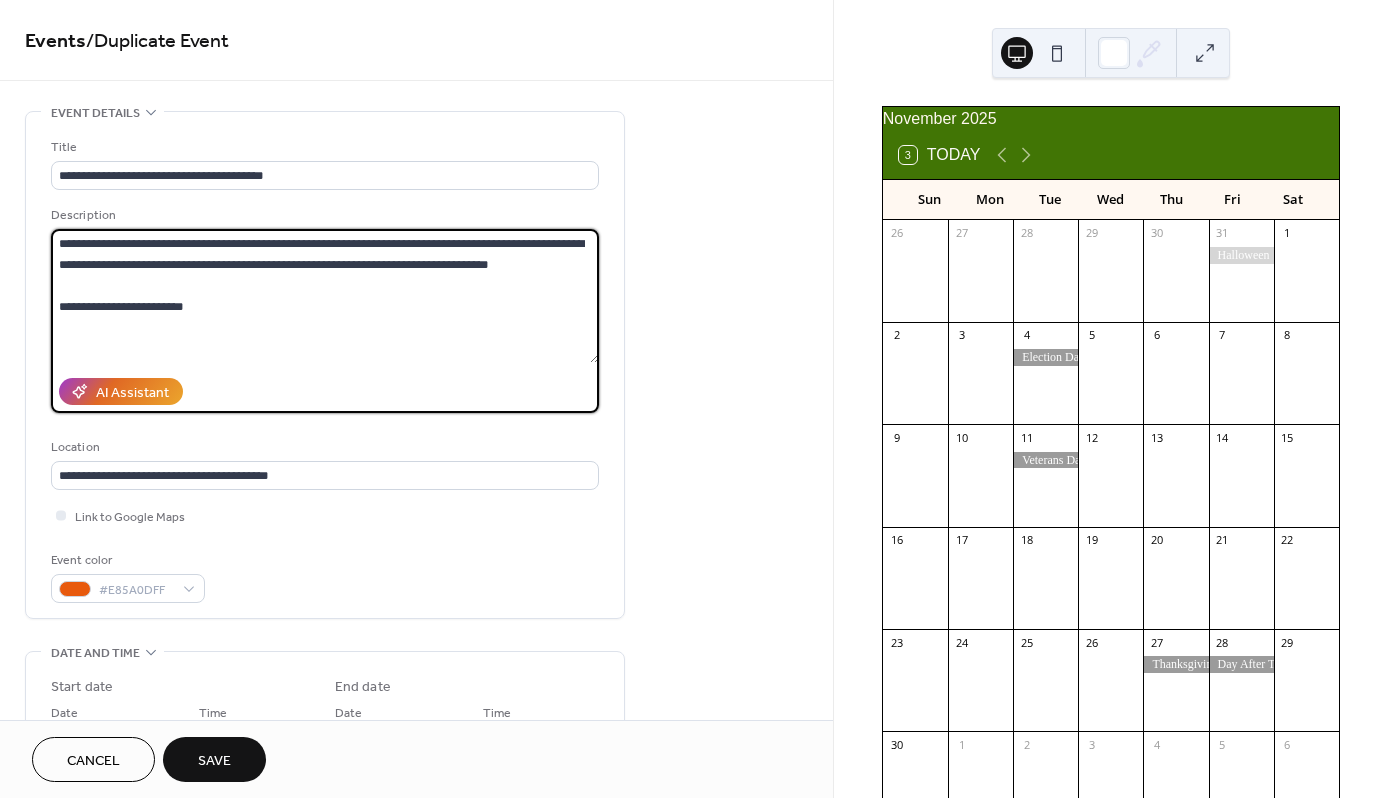click on "**********" at bounding box center (325, 296) 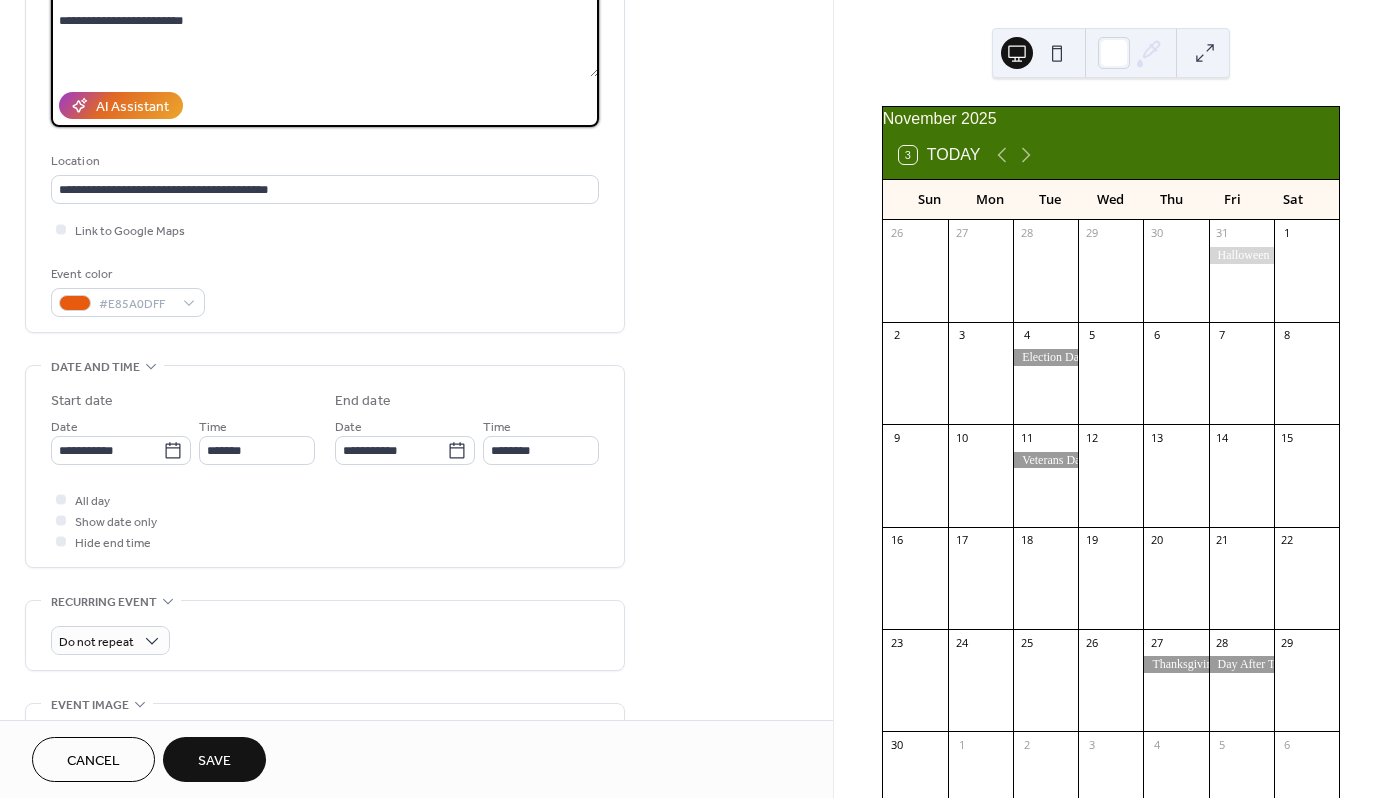 scroll, scrollTop: 536, scrollLeft: 0, axis: vertical 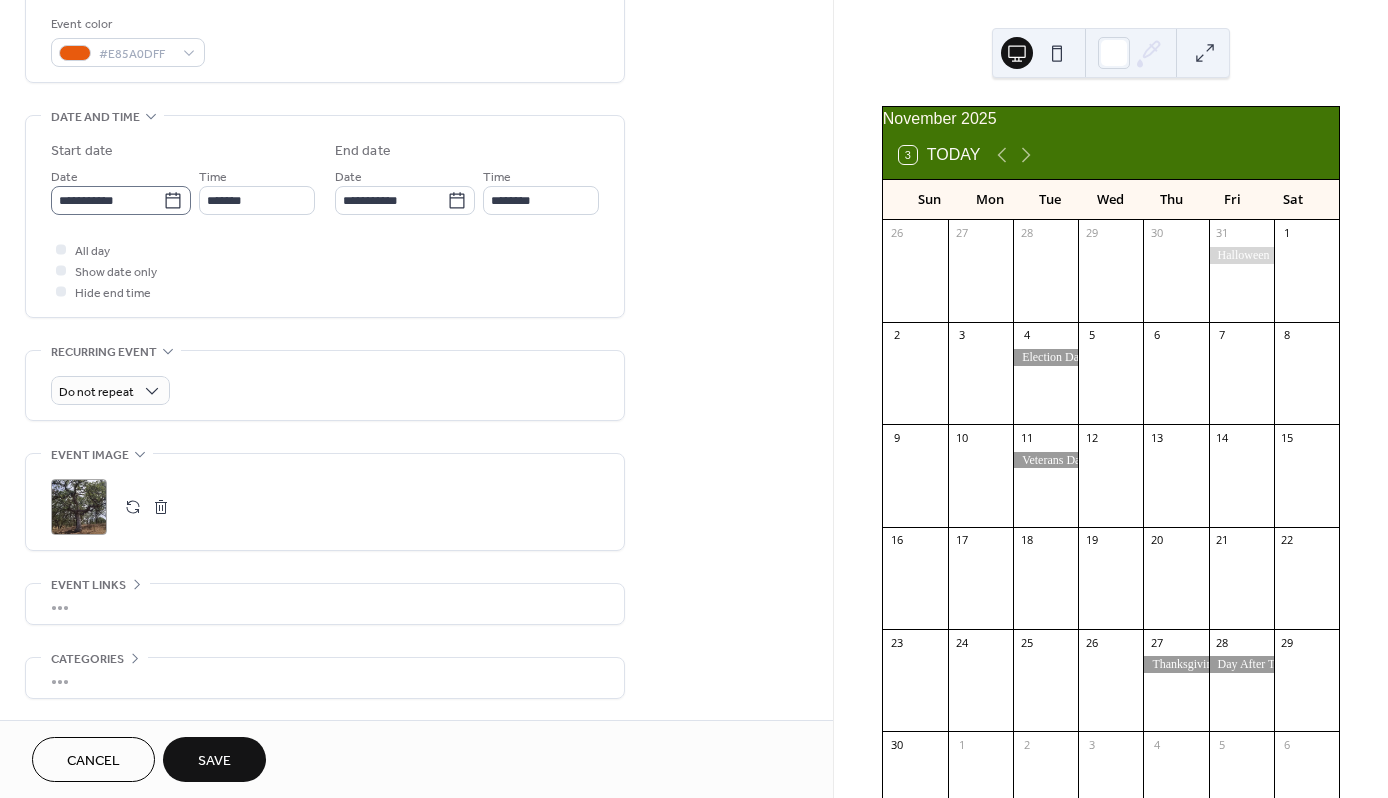 type on "**********" 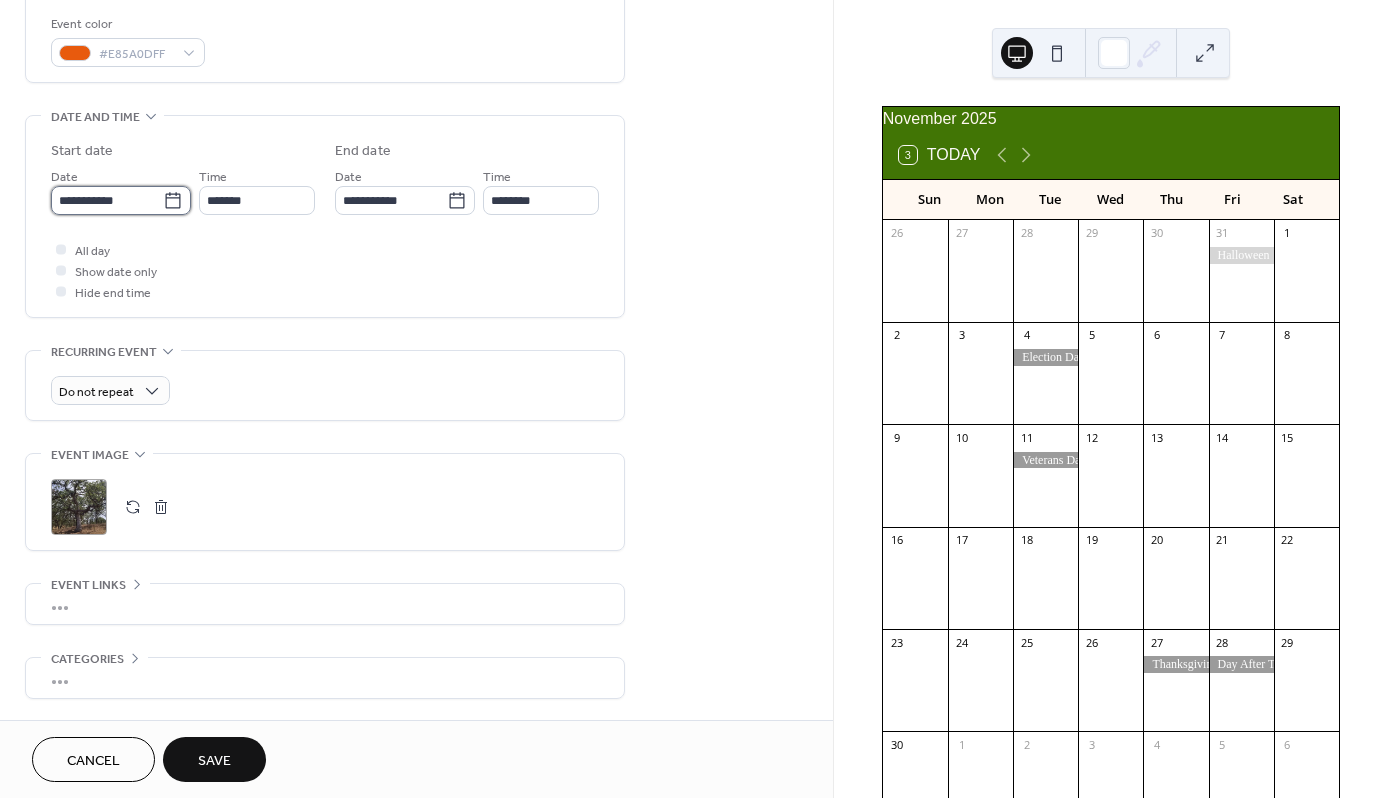 click on "**********" at bounding box center [107, 200] 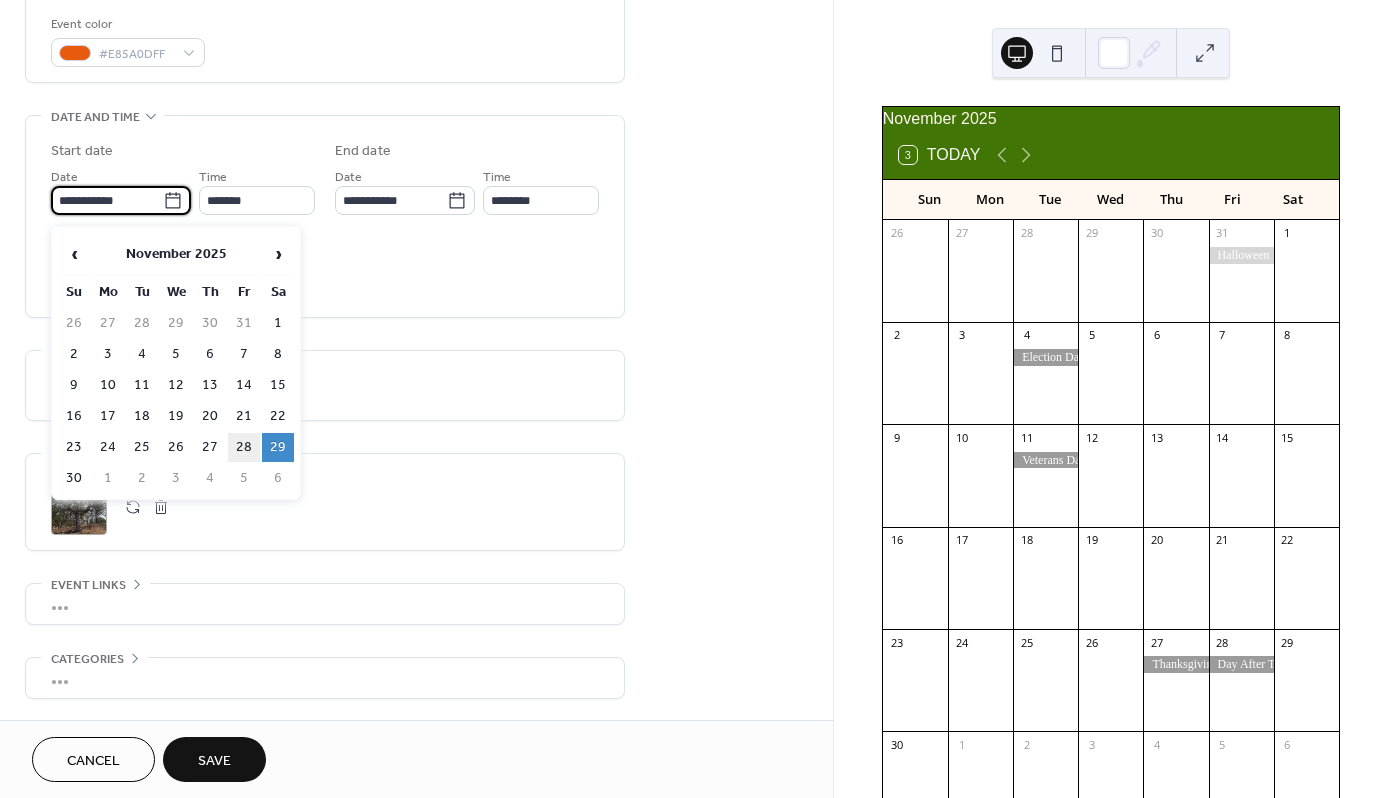 click on "28" at bounding box center (244, 447) 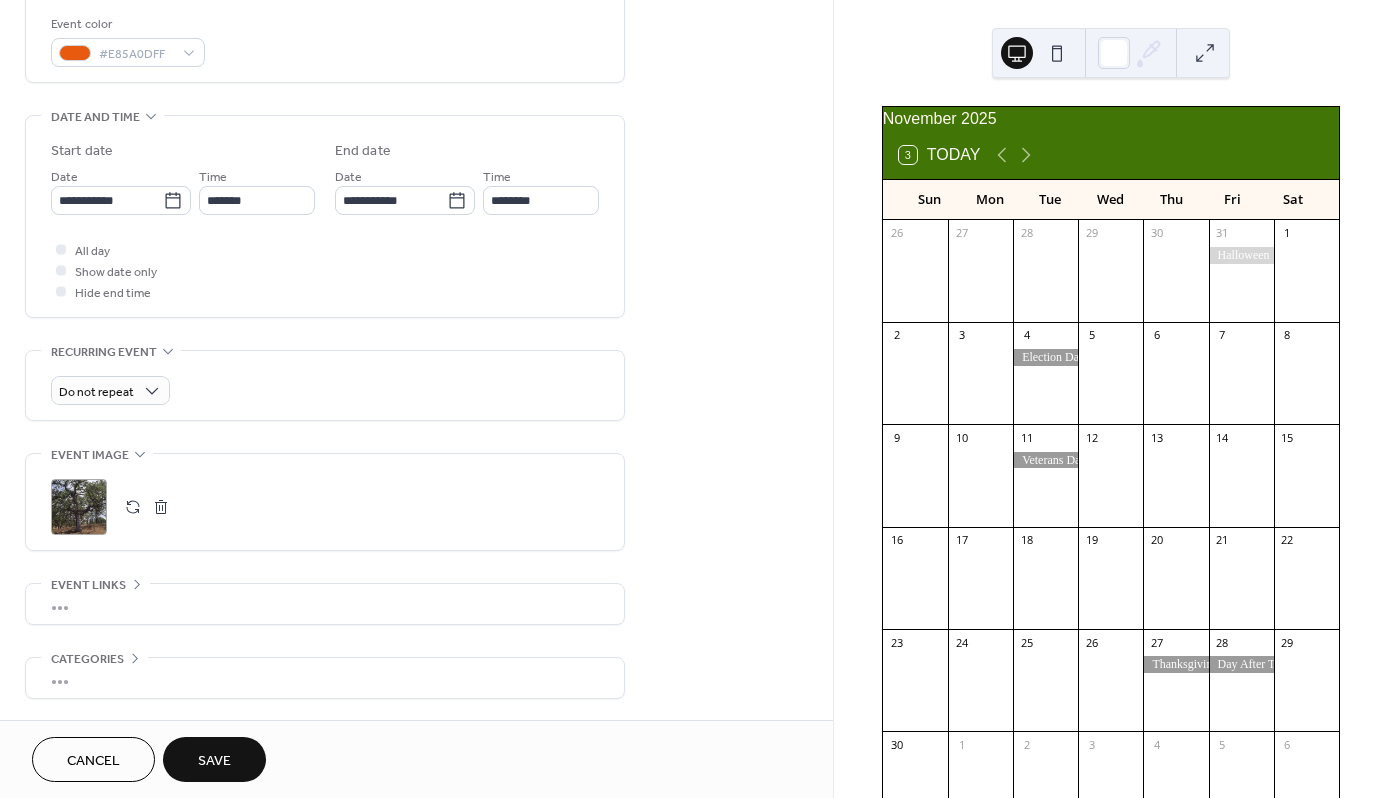 type on "**********" 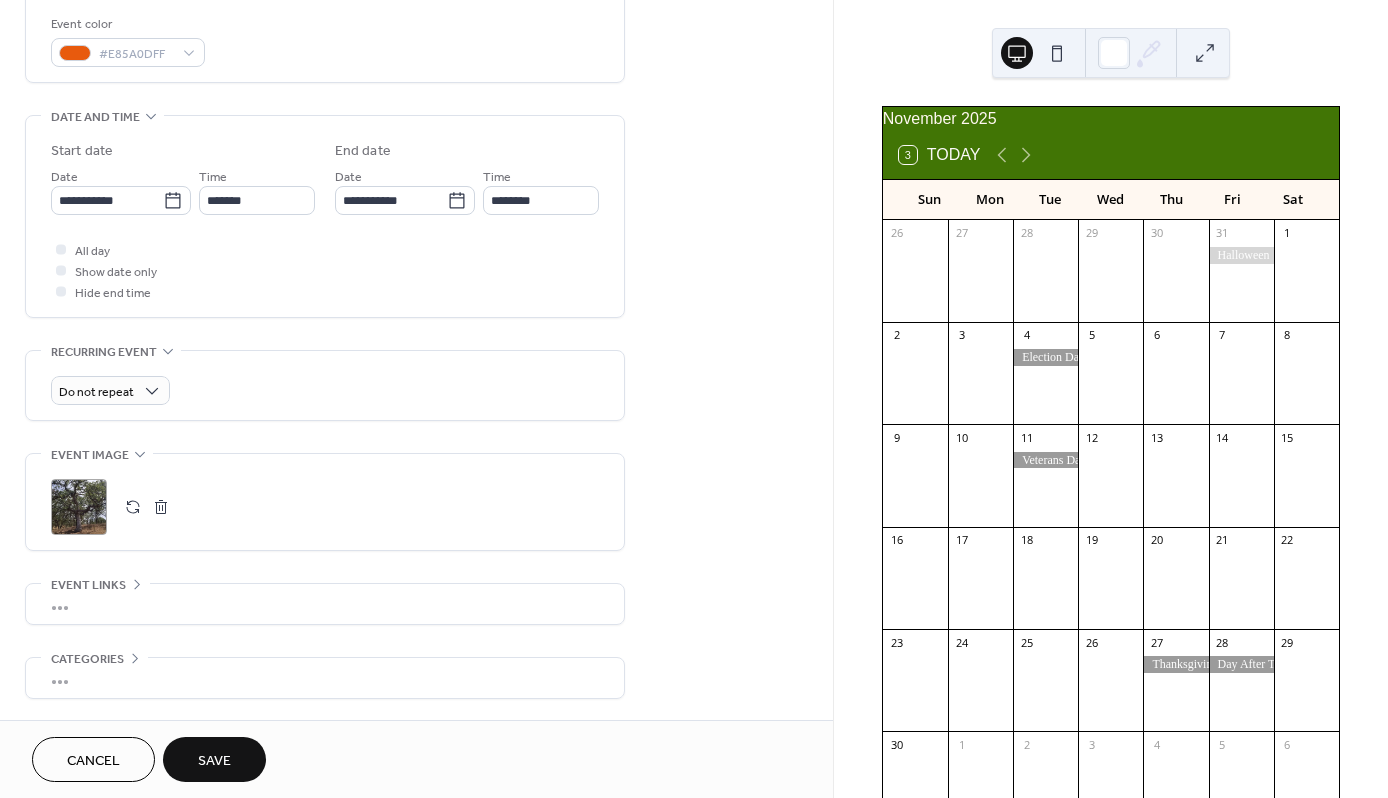 type on "**********" 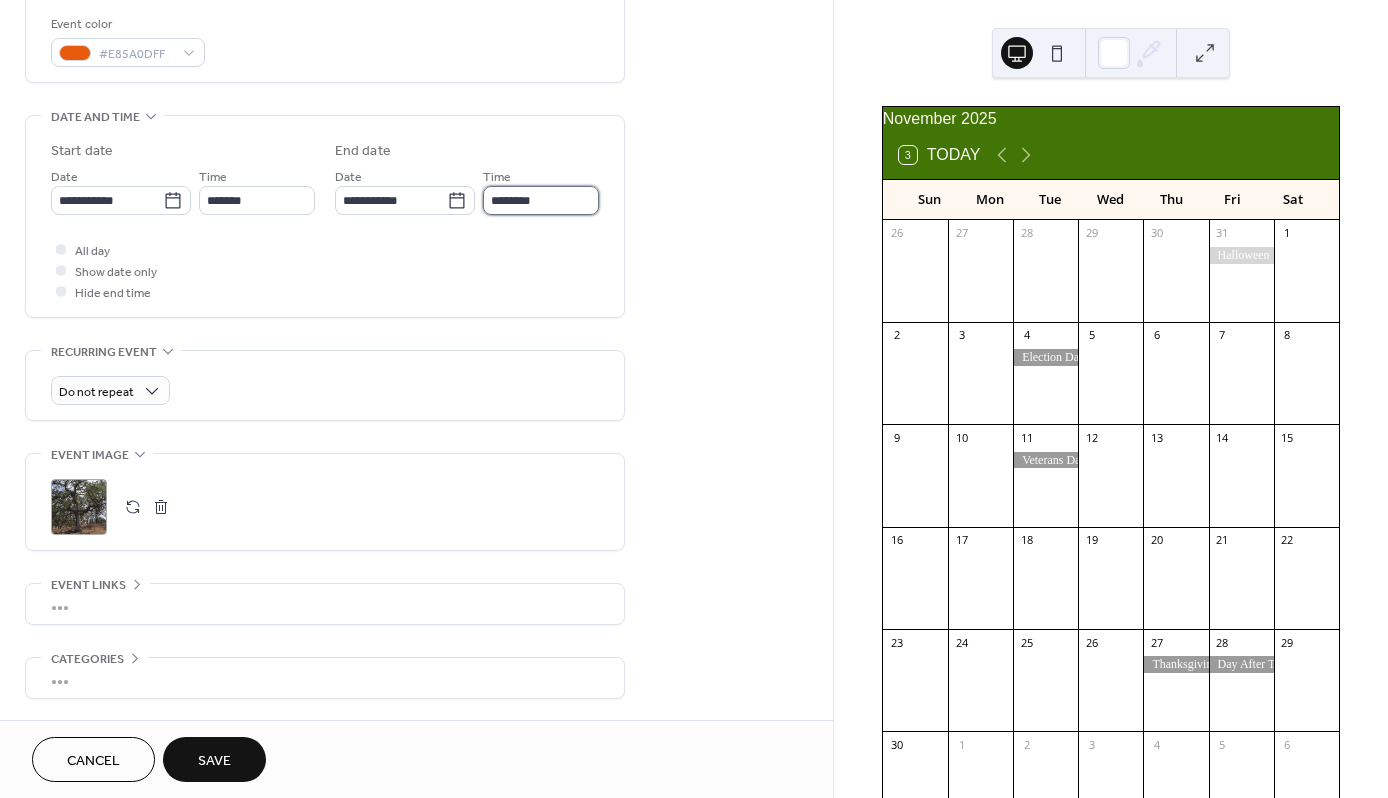 click on "********" at bounding box center [541, 200] 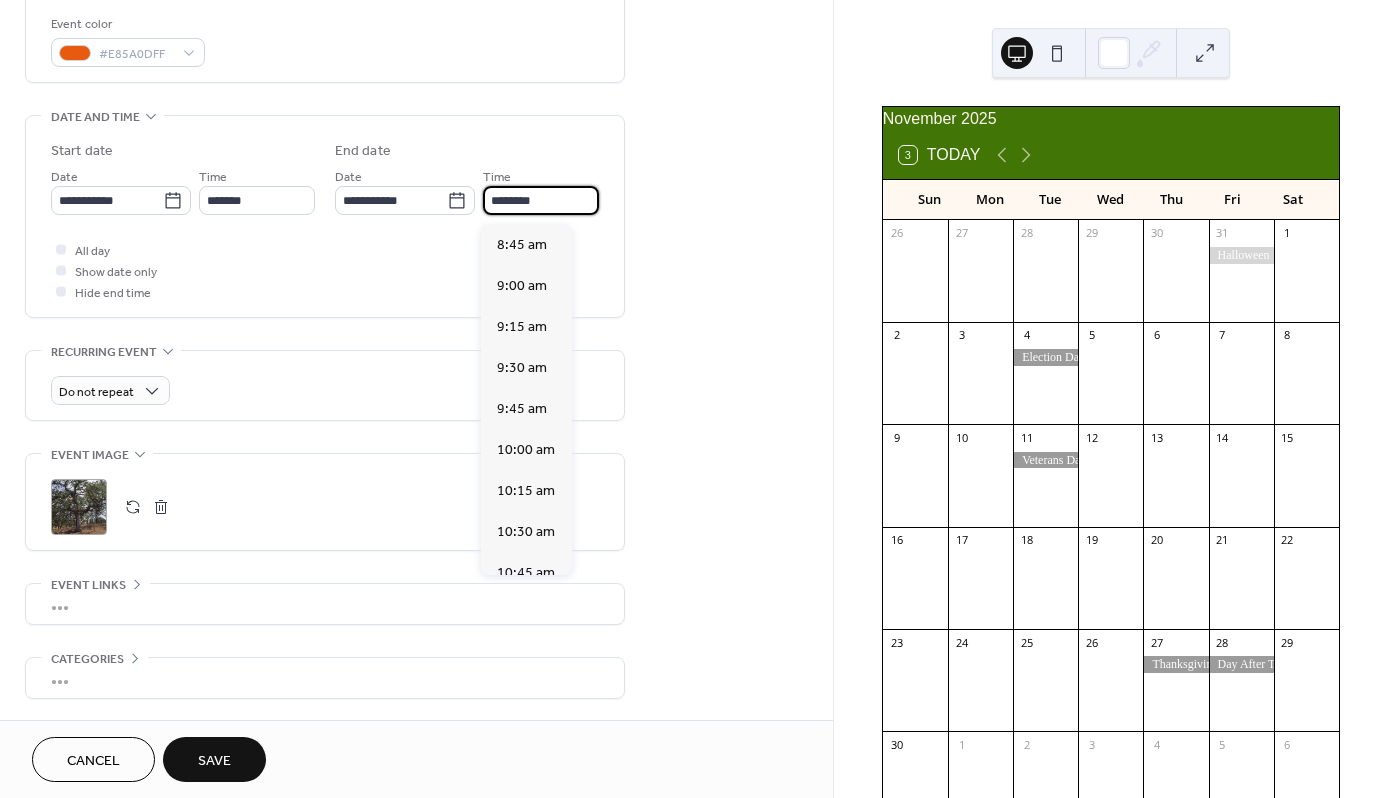 scroll, scrollTop: 451, scrollLeft: 0, axis: vertical 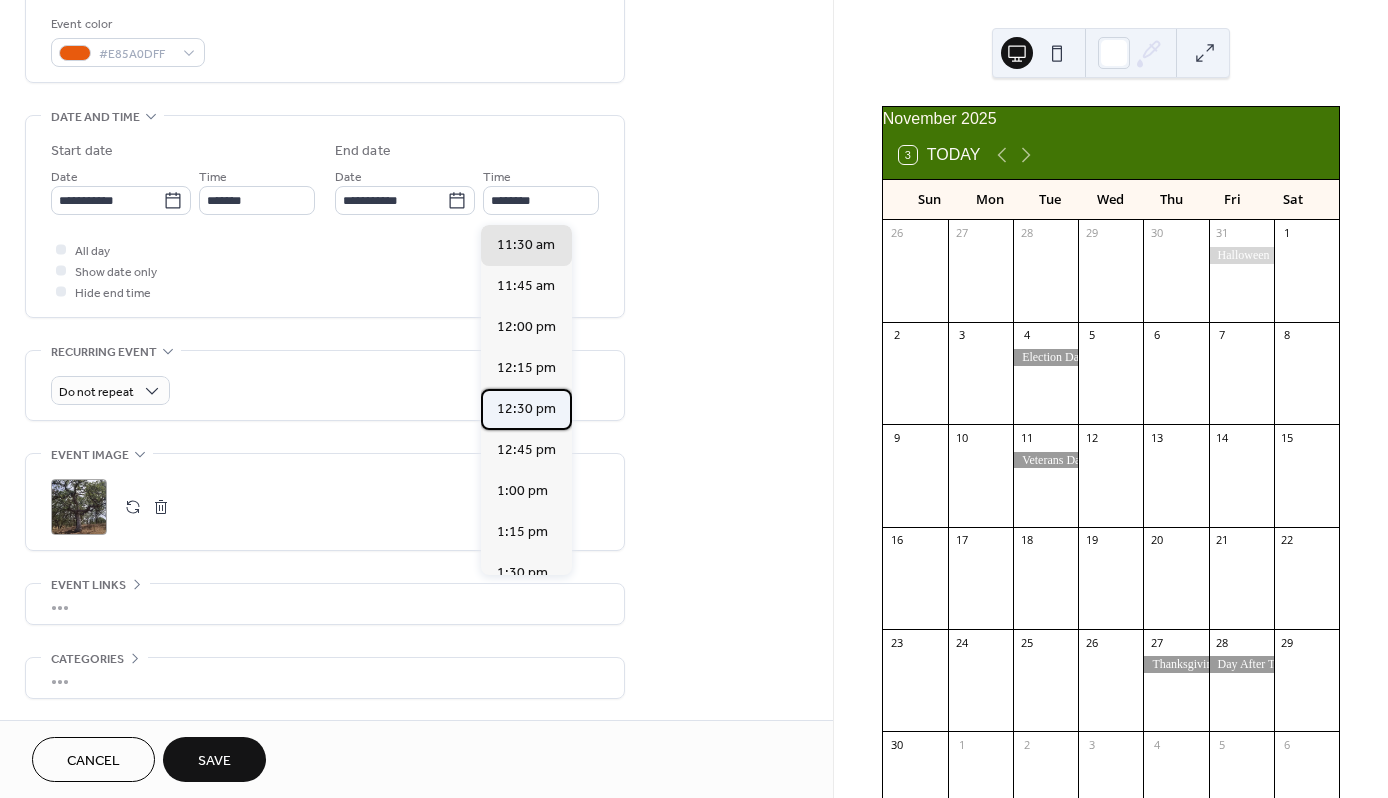 click on "12:30 pm" at bounding box center [526, 409] 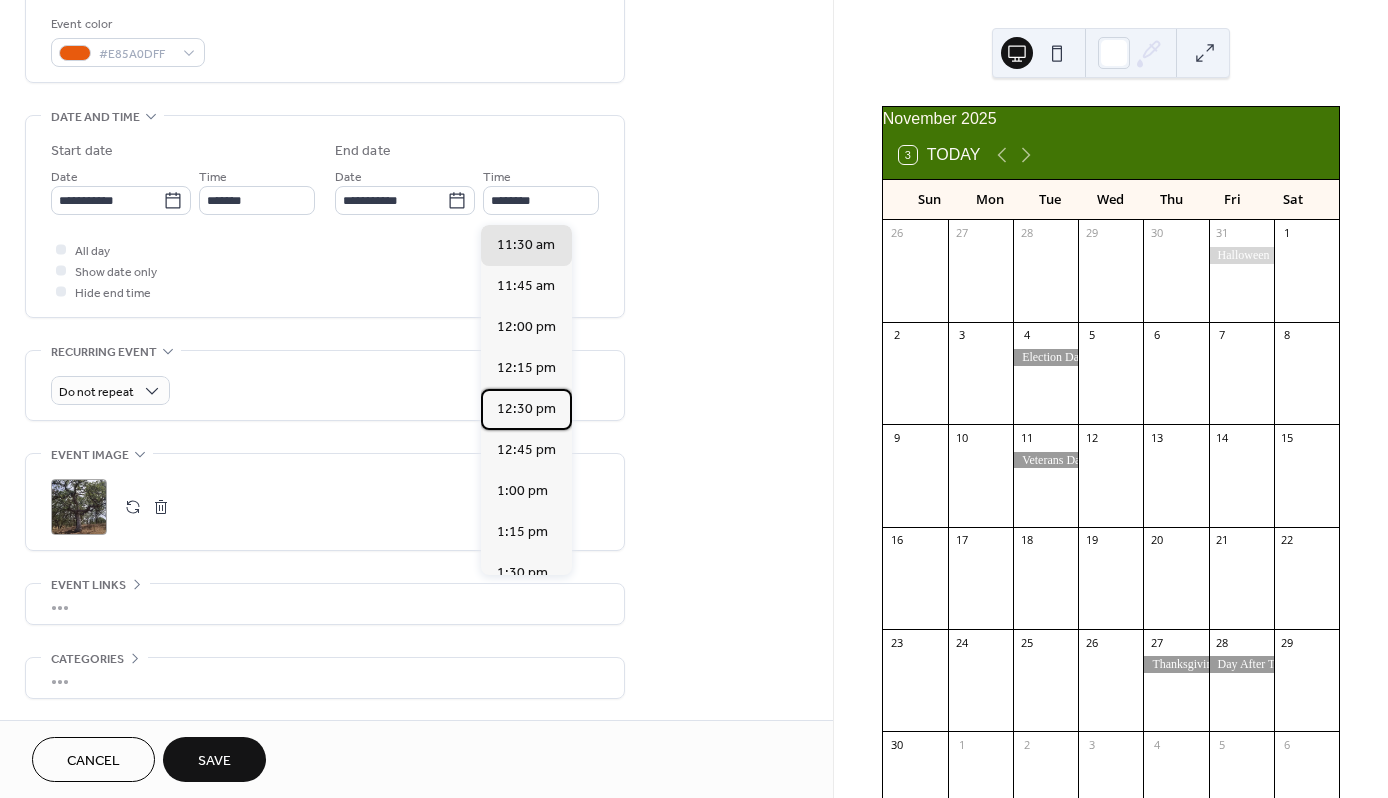 type on "********" 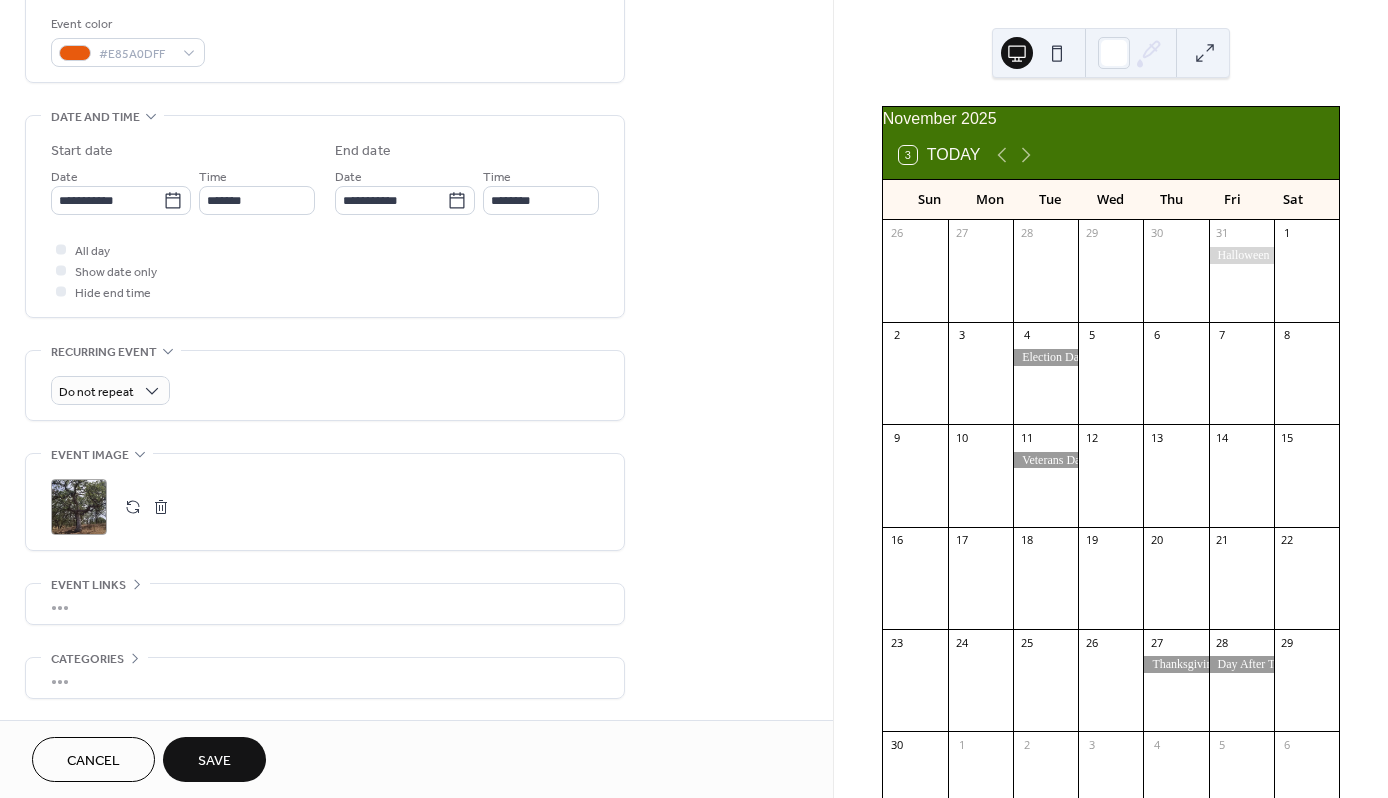click on "**********" at bounding box center (416, 184) 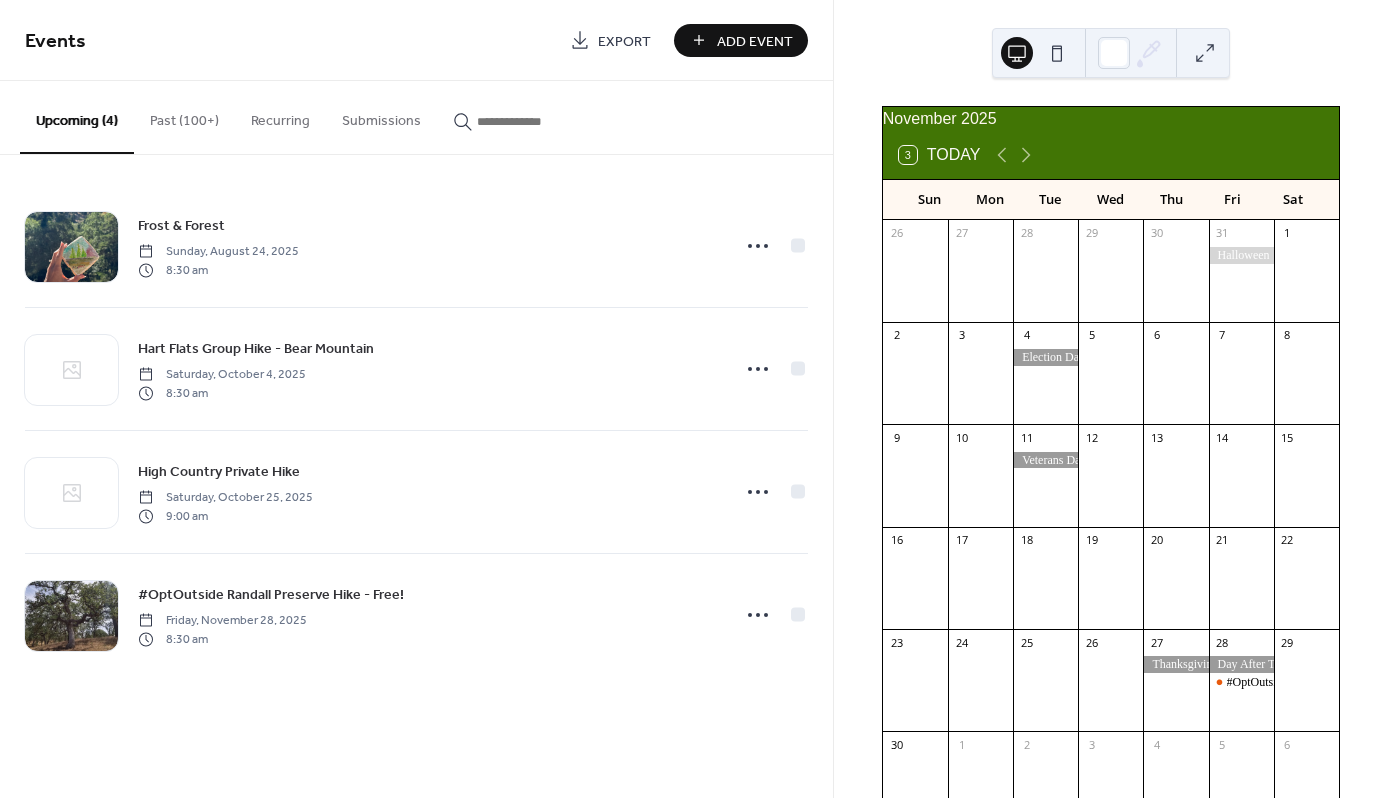 click on "Past (100+)" at bounding box center [184, 116] 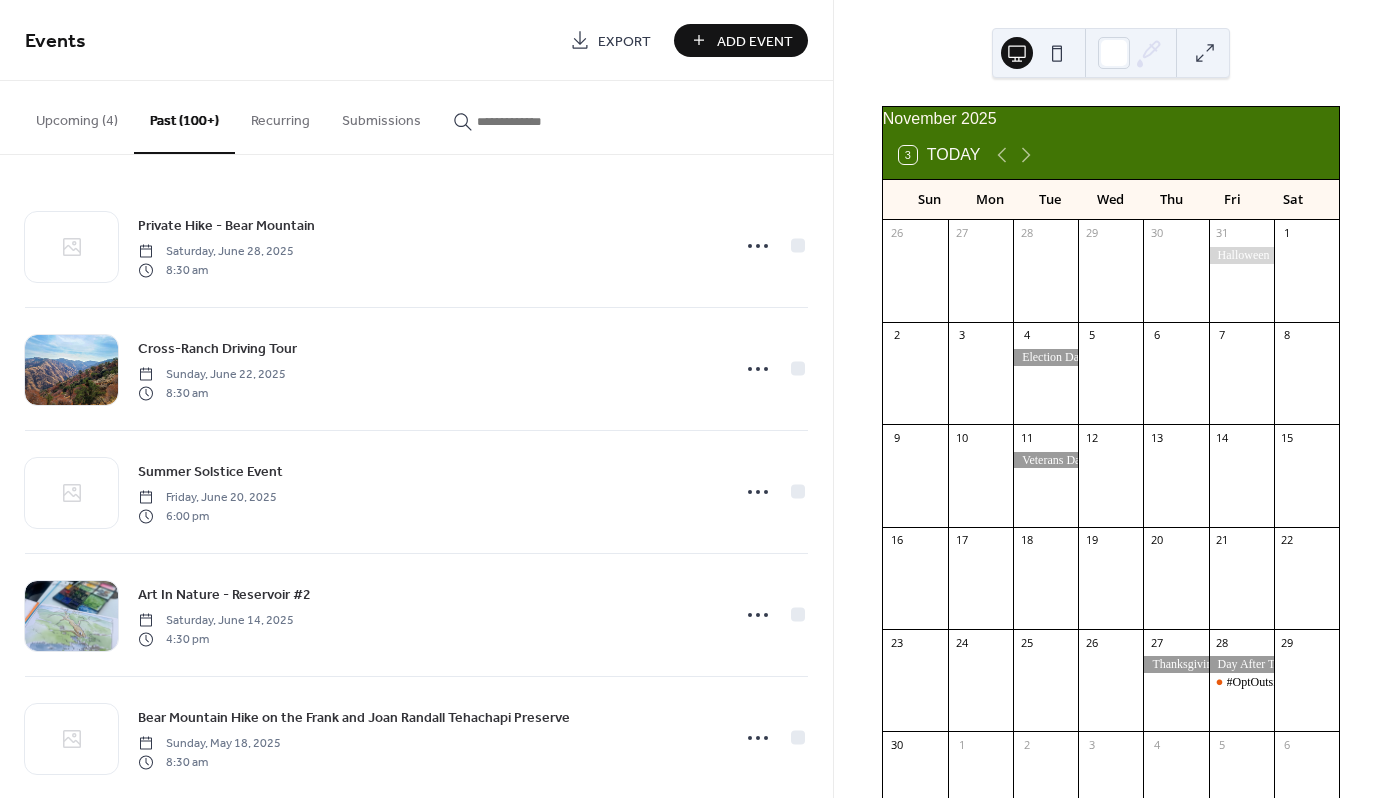click at bounding box center [537, 121] 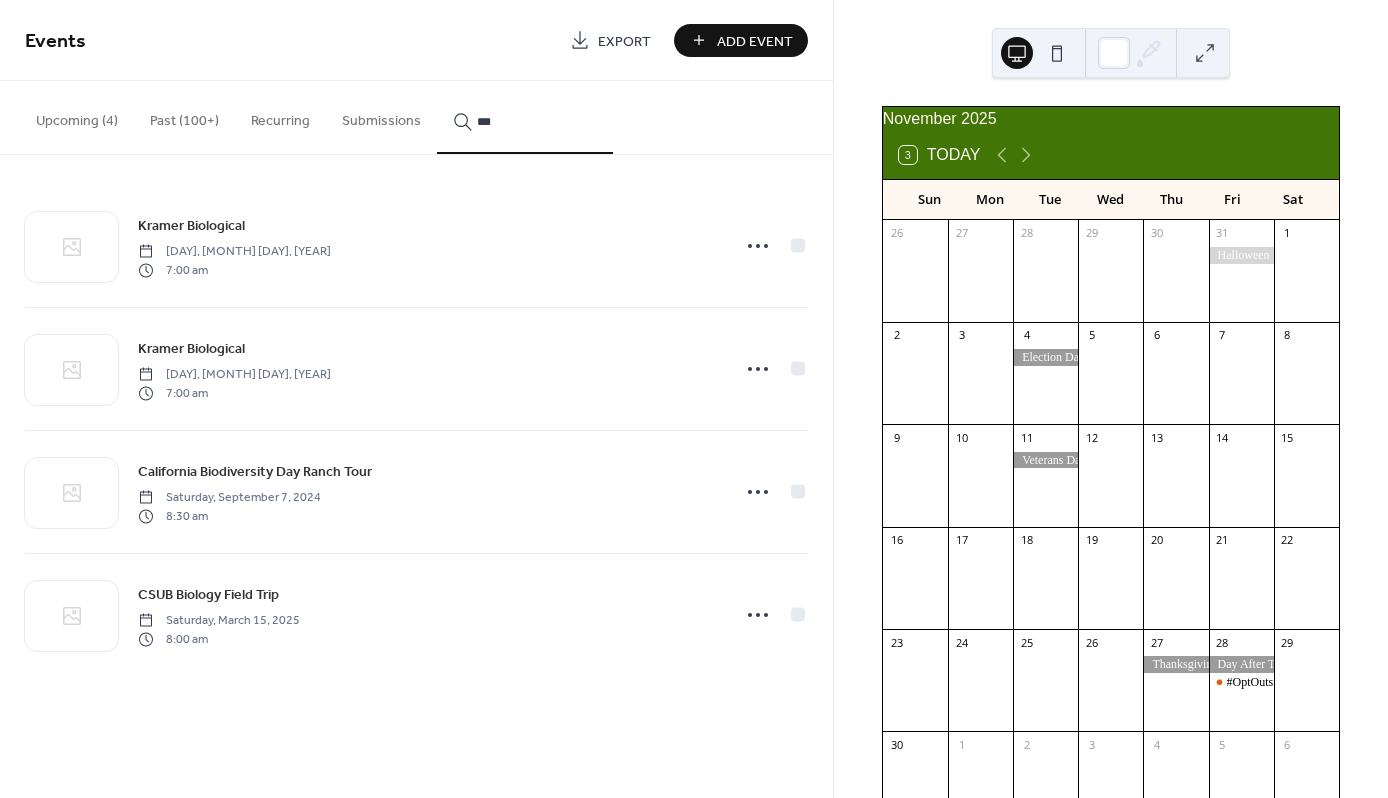 type on "***" 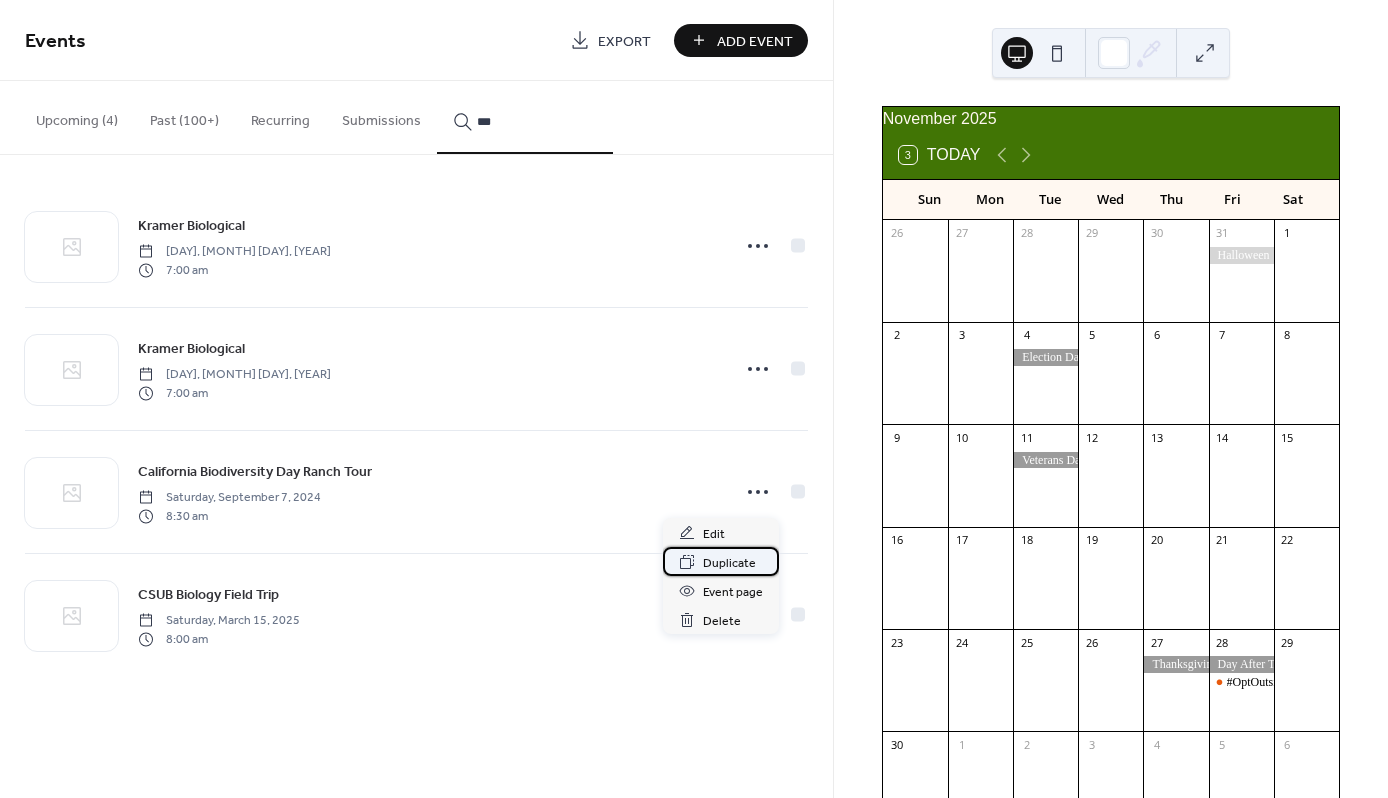 click on "Duplicate" at bounding box center [729, 563] 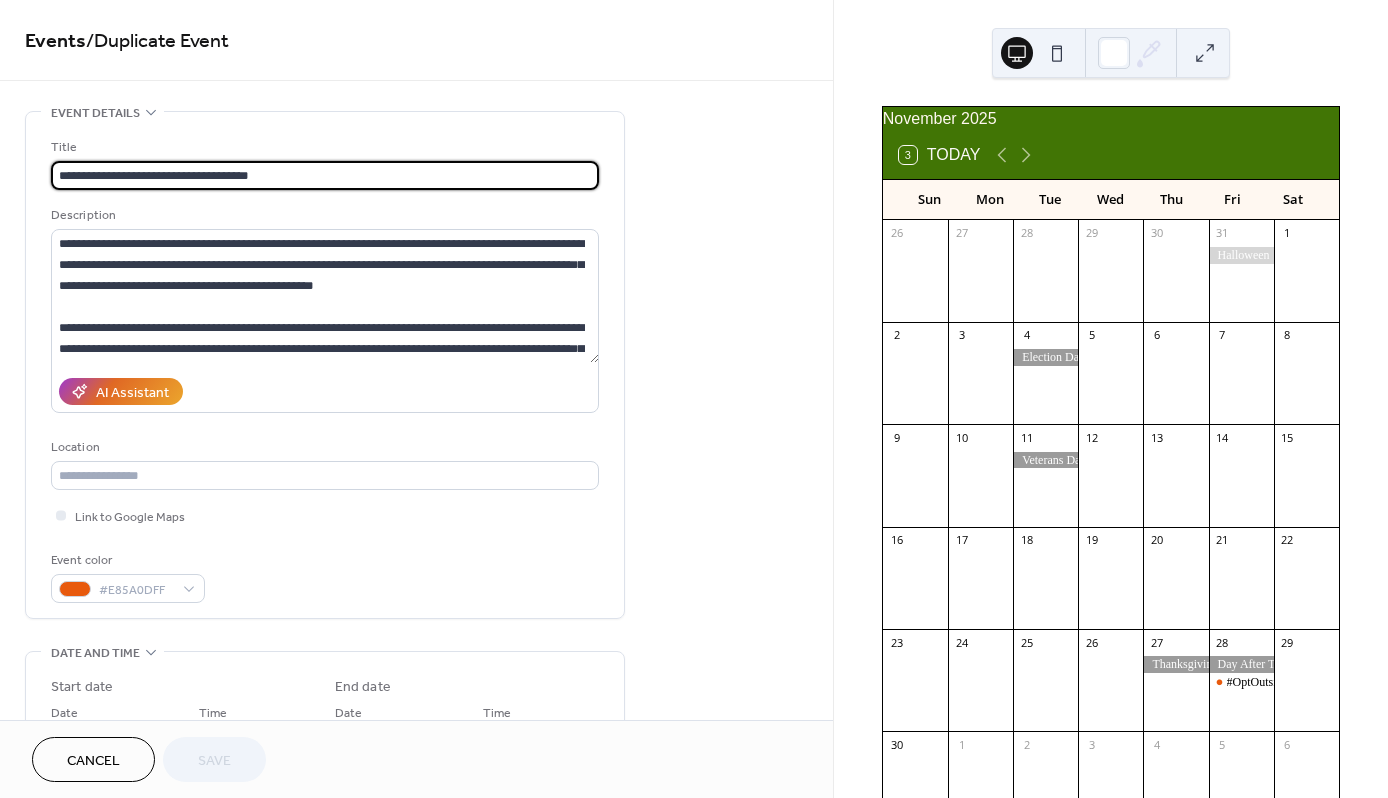 drag, startPoint x: 203, startPoint y: 172, endPoint x: 322, endPoint y: 184, distance: 119.60351 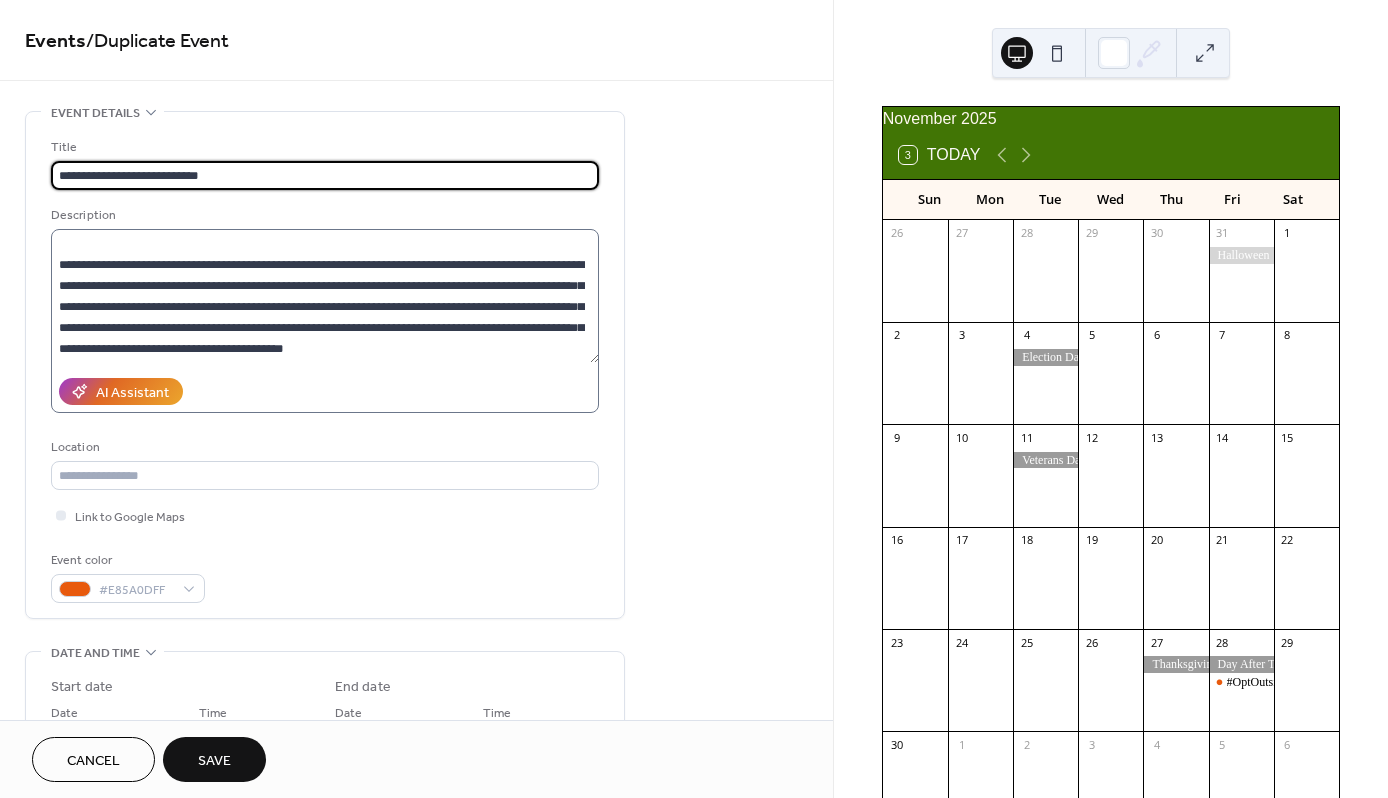 scroll, scrollTop: 63, scrollLeft: 0, axis: vertical 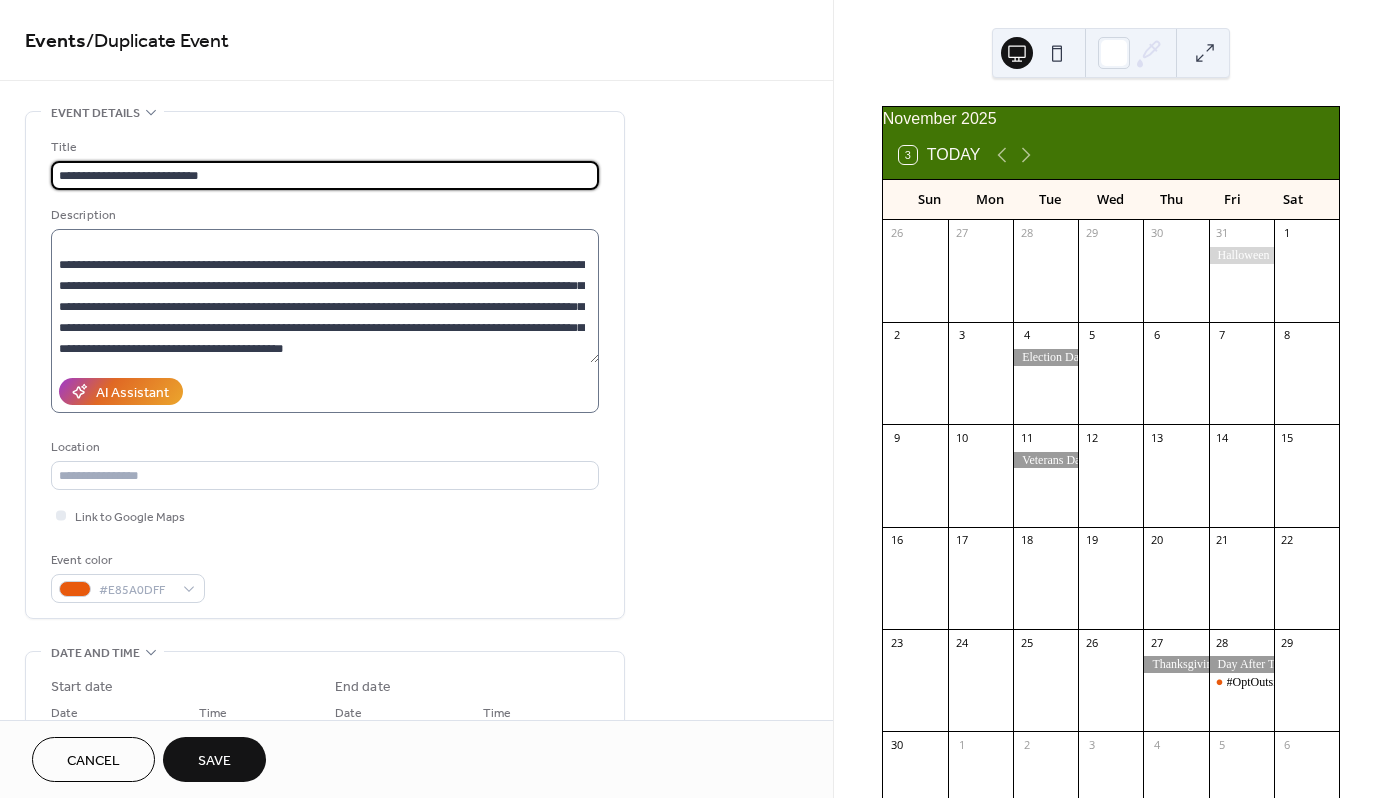 type on "**********" 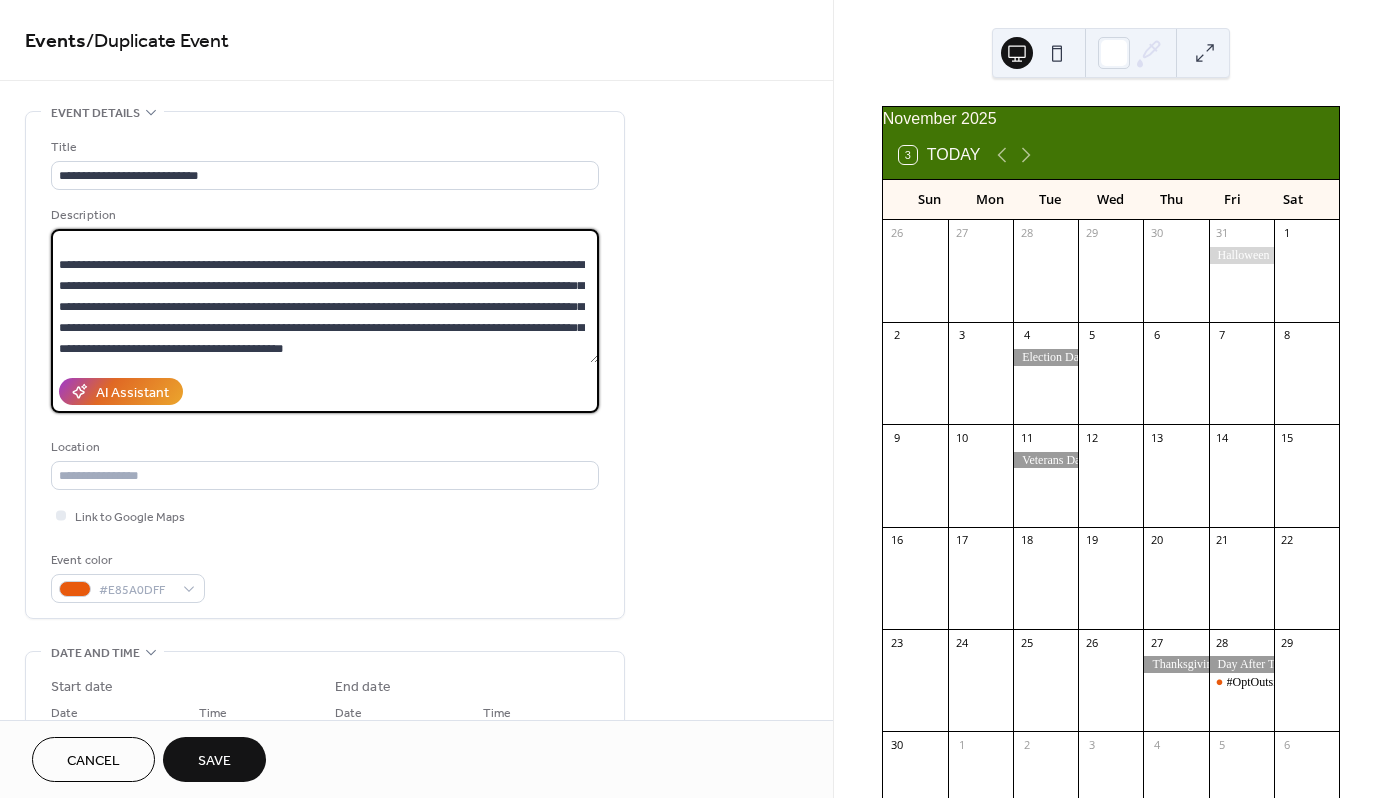 drag, startPoint x: 60, startPoint y: 266, endPoint x: 413, endPoint y: 357, distance: 364.5408 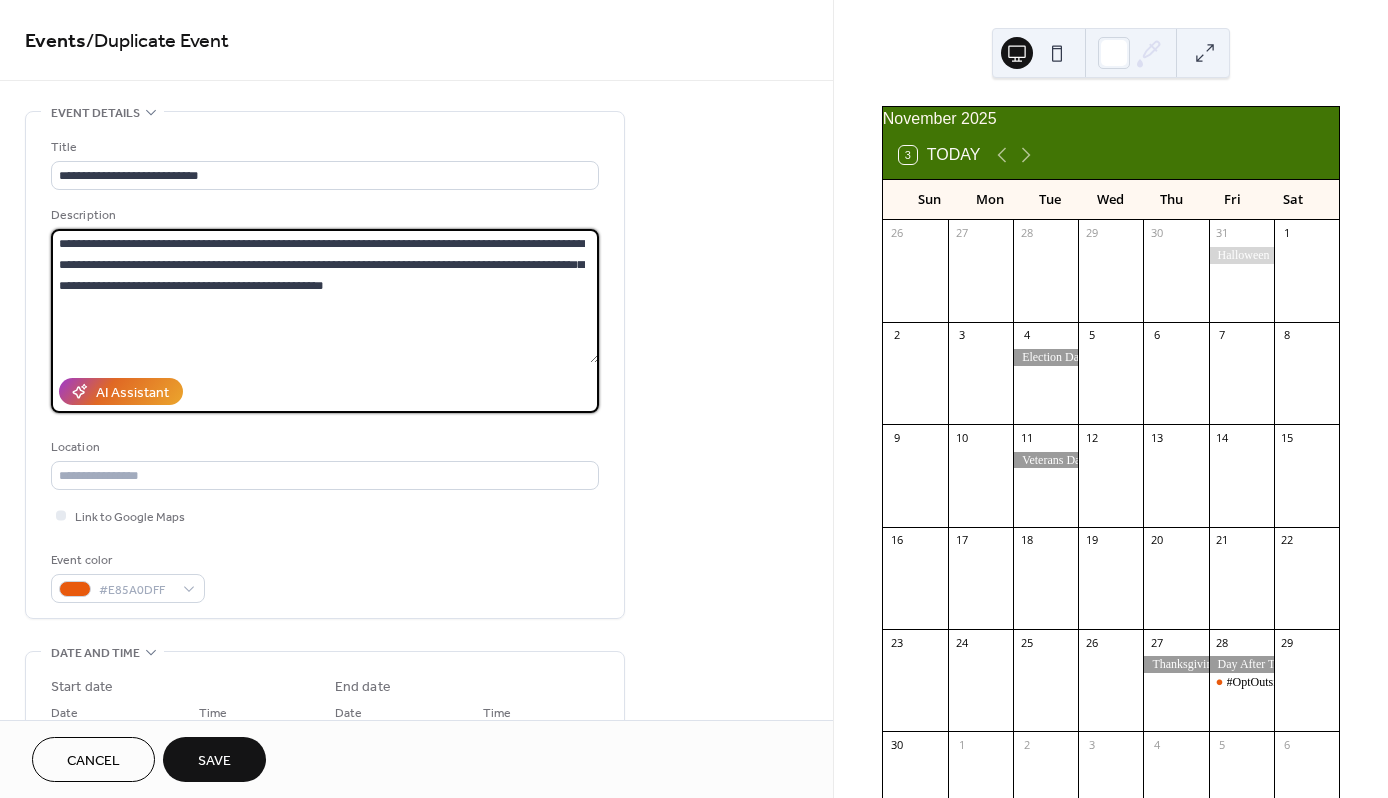 scroll, scrollTop: 0, scrollLeft: 0, axis: both 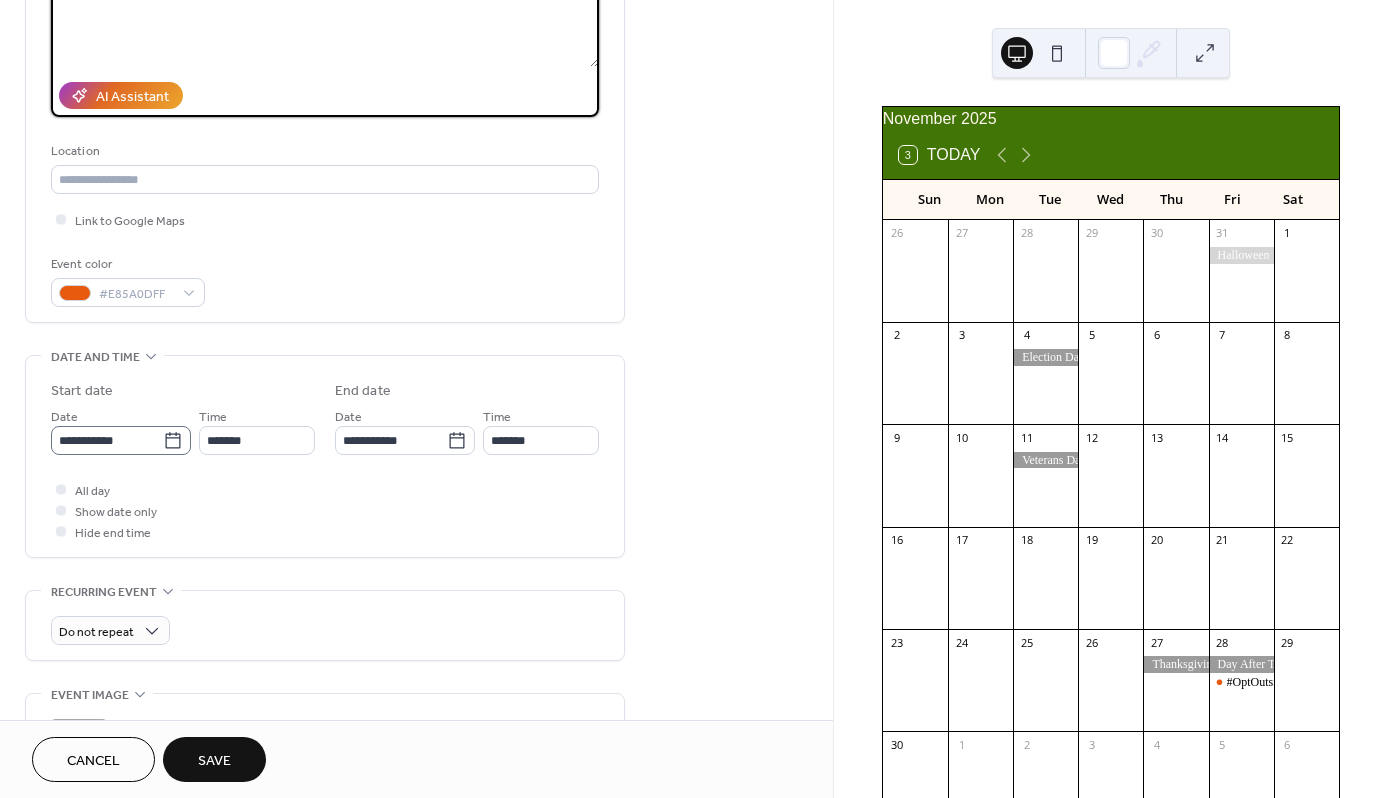 type on "**********" 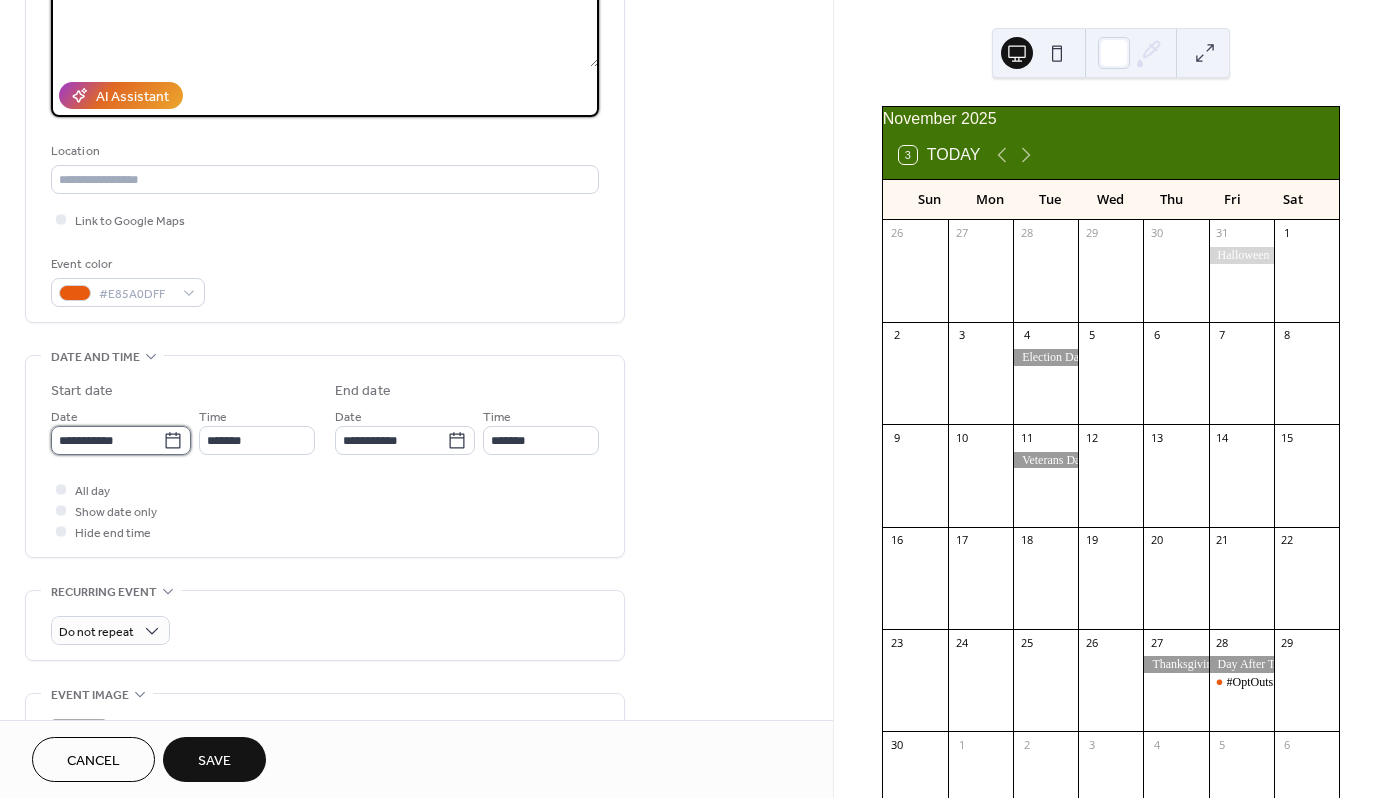 click on "**********" at bounding box center [107, 440] 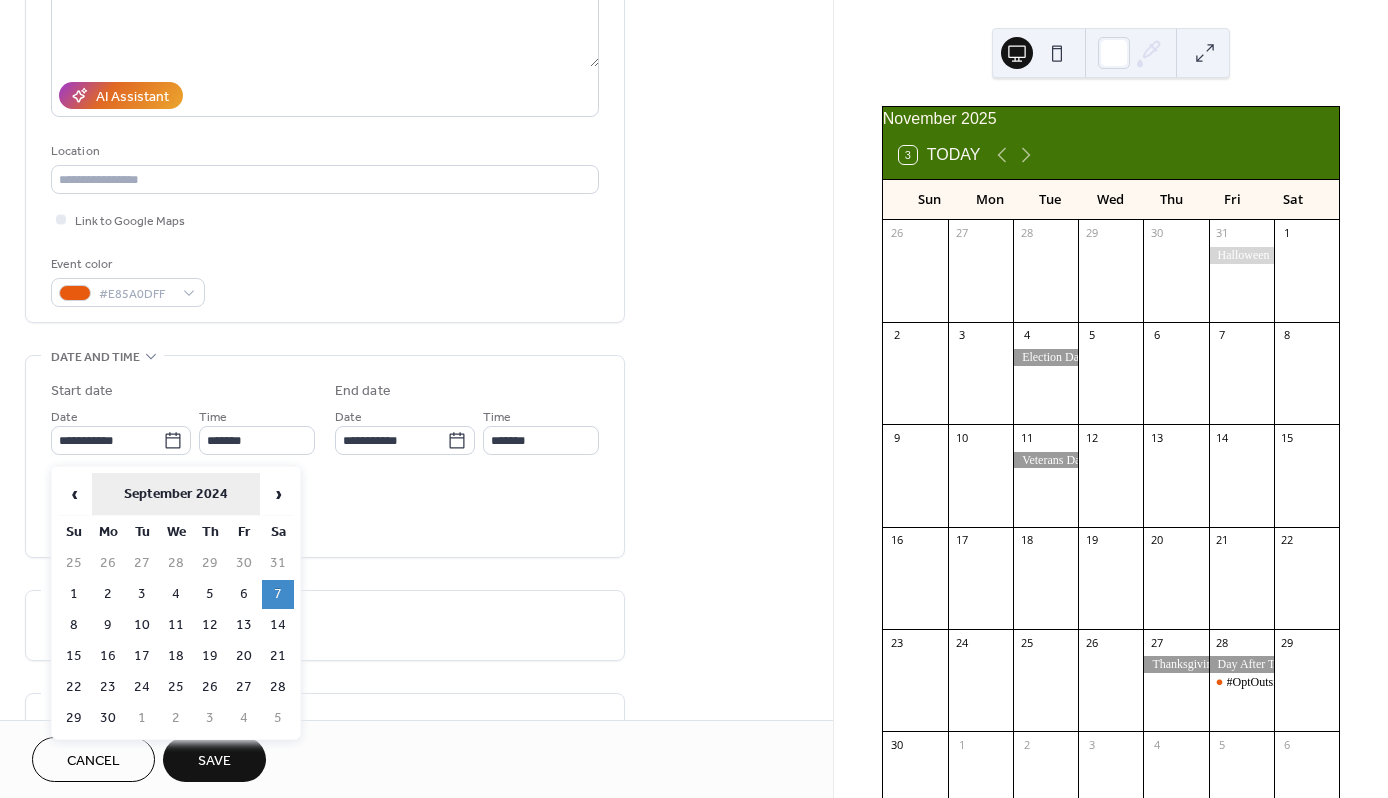 click on "September 2024" at bounding box center [176, 494] 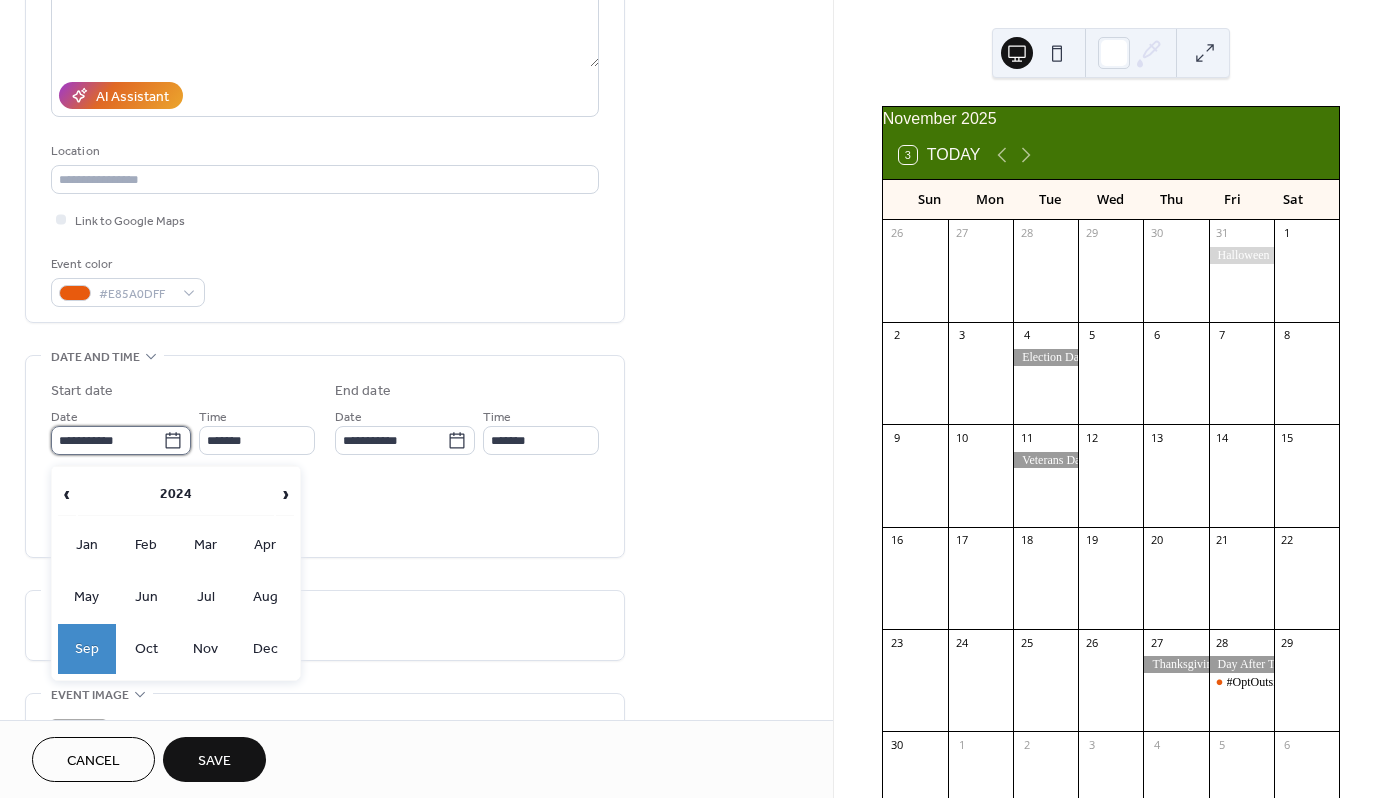 click on "**********" at bounding box center (107, 440) 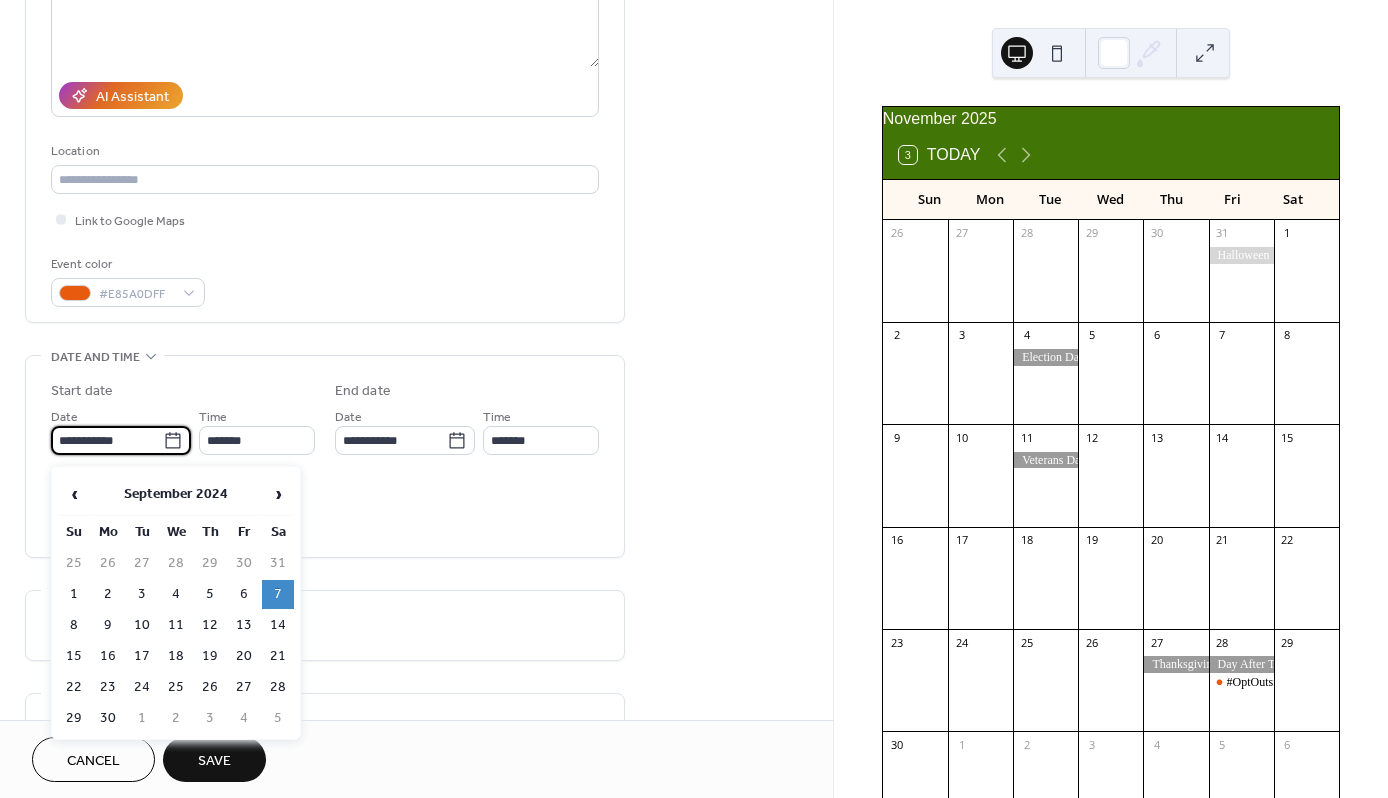click on "**********" at bounding box center [107, 440] 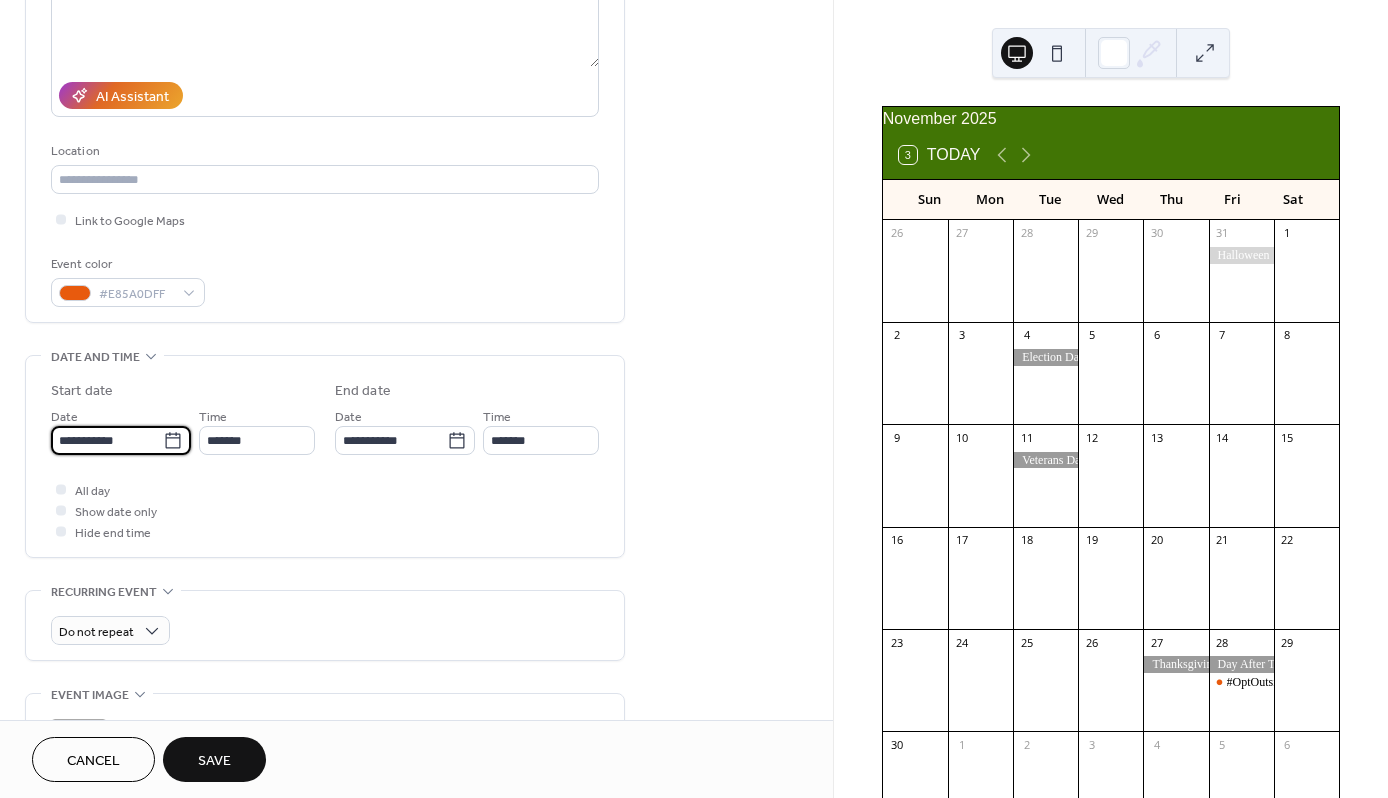 type on "**********" 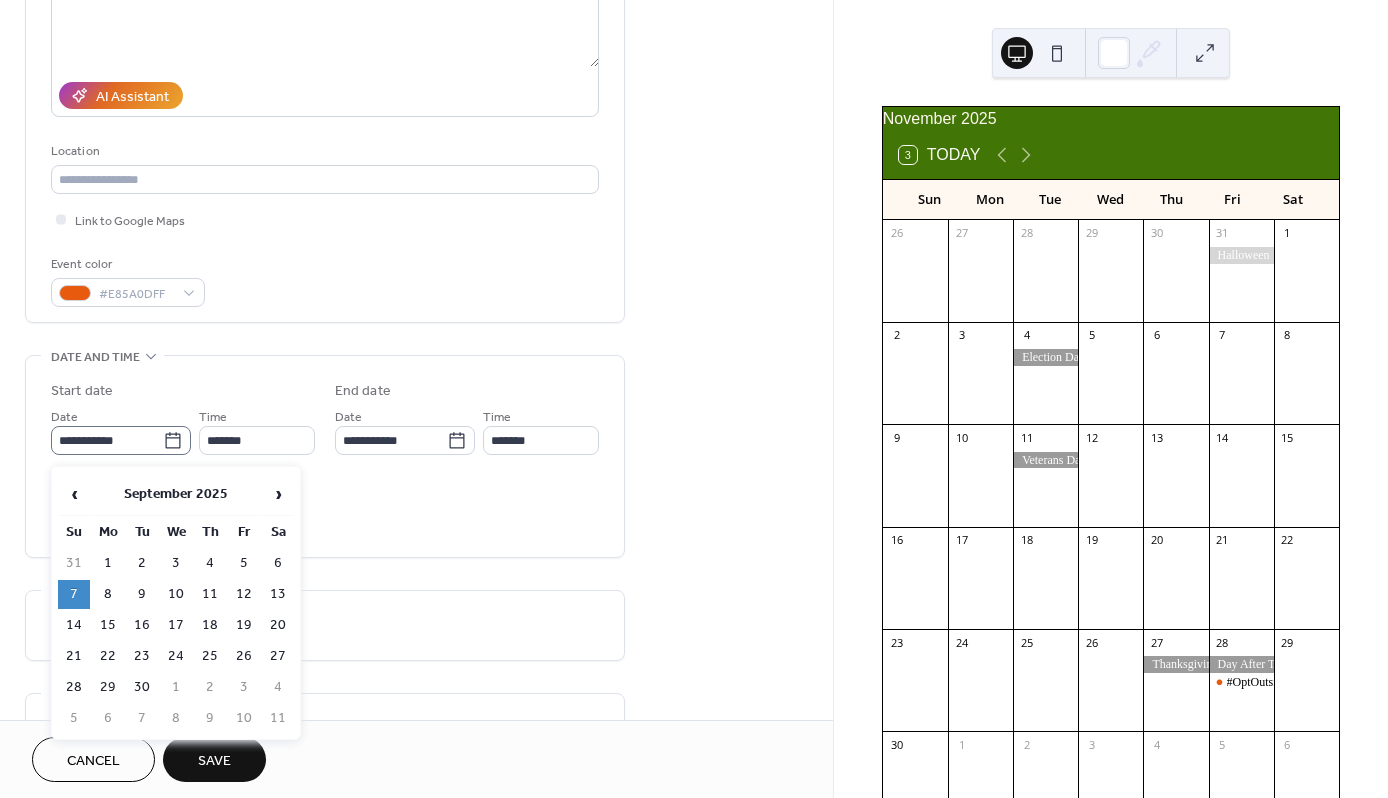 click on "**********" at bounding box center (121, 440) 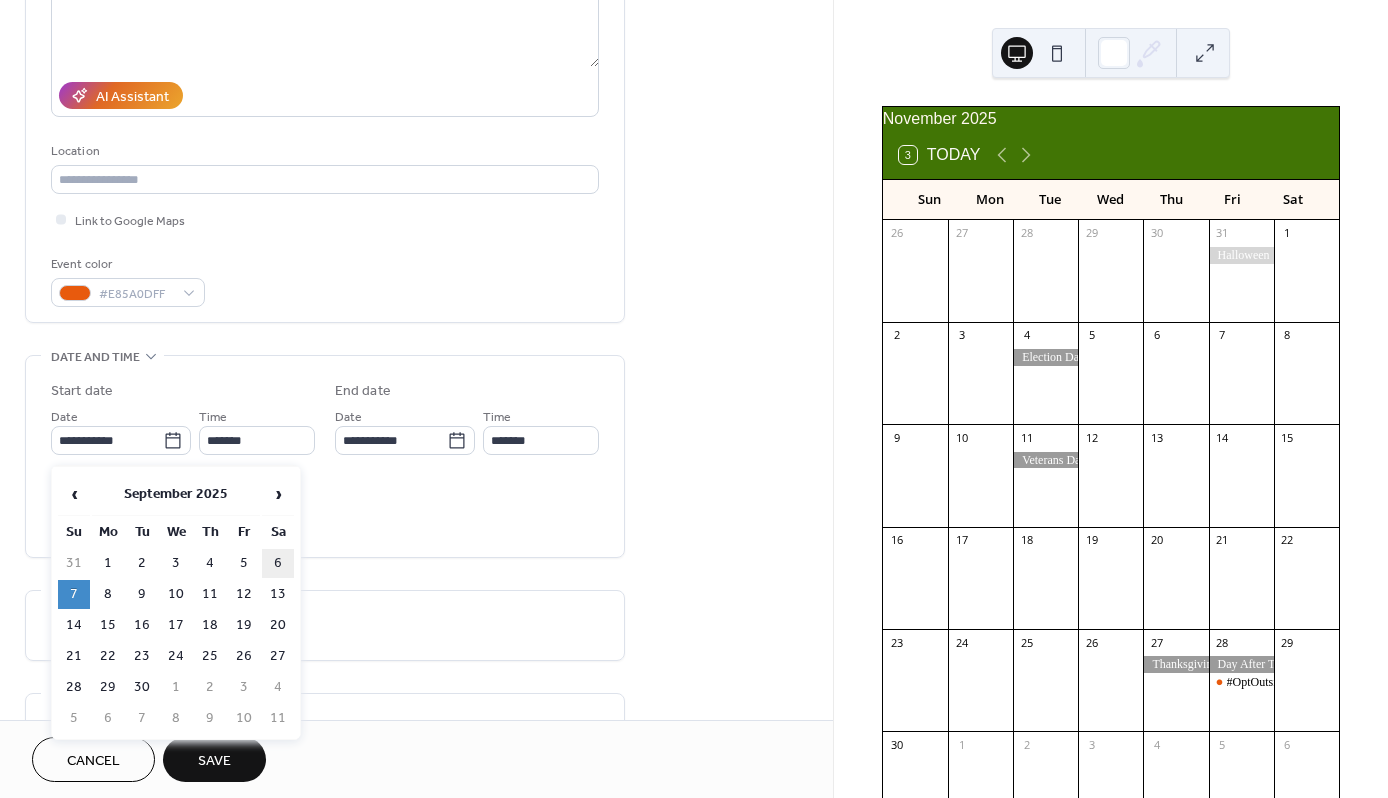 click on "6" at bounding box center [278, 563] 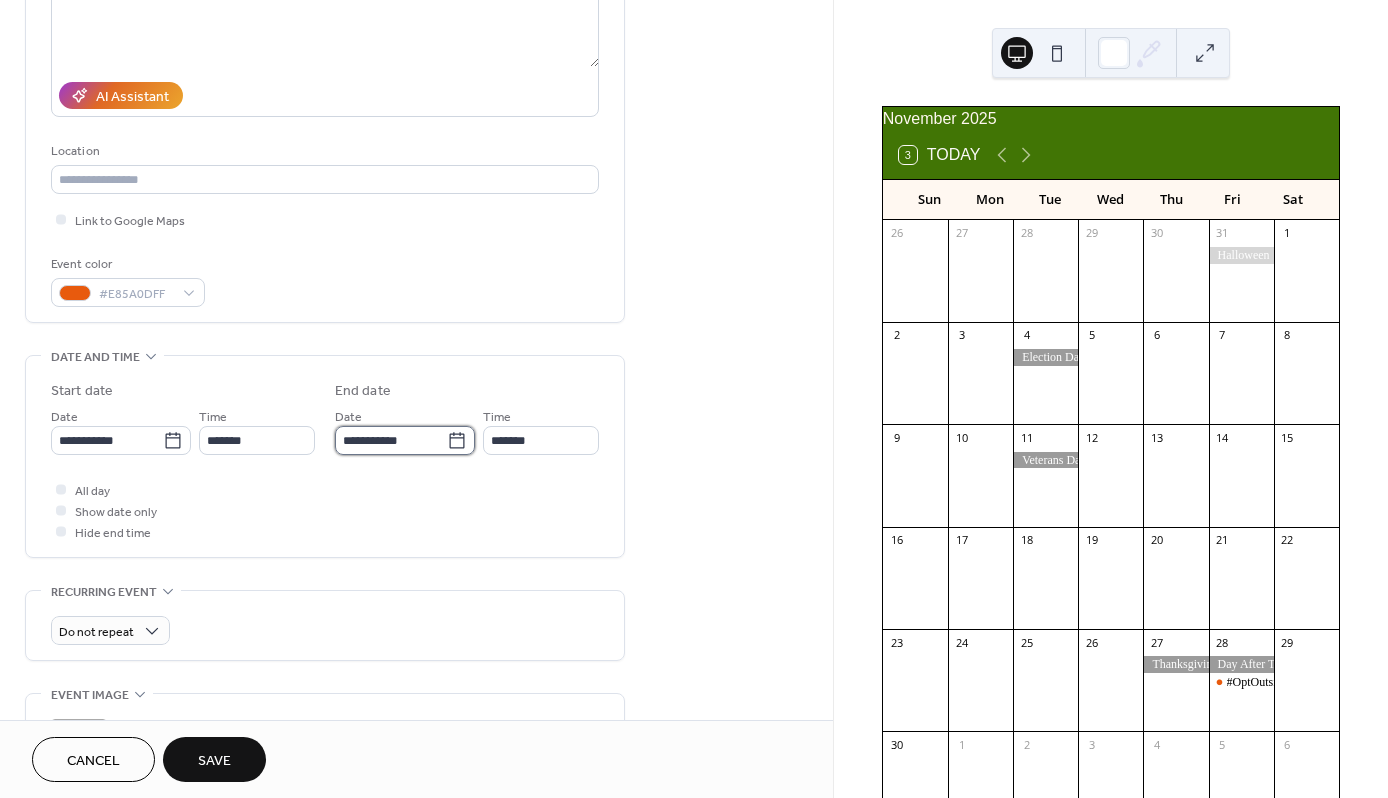 click on "**********" at bounding box center (391, 440) 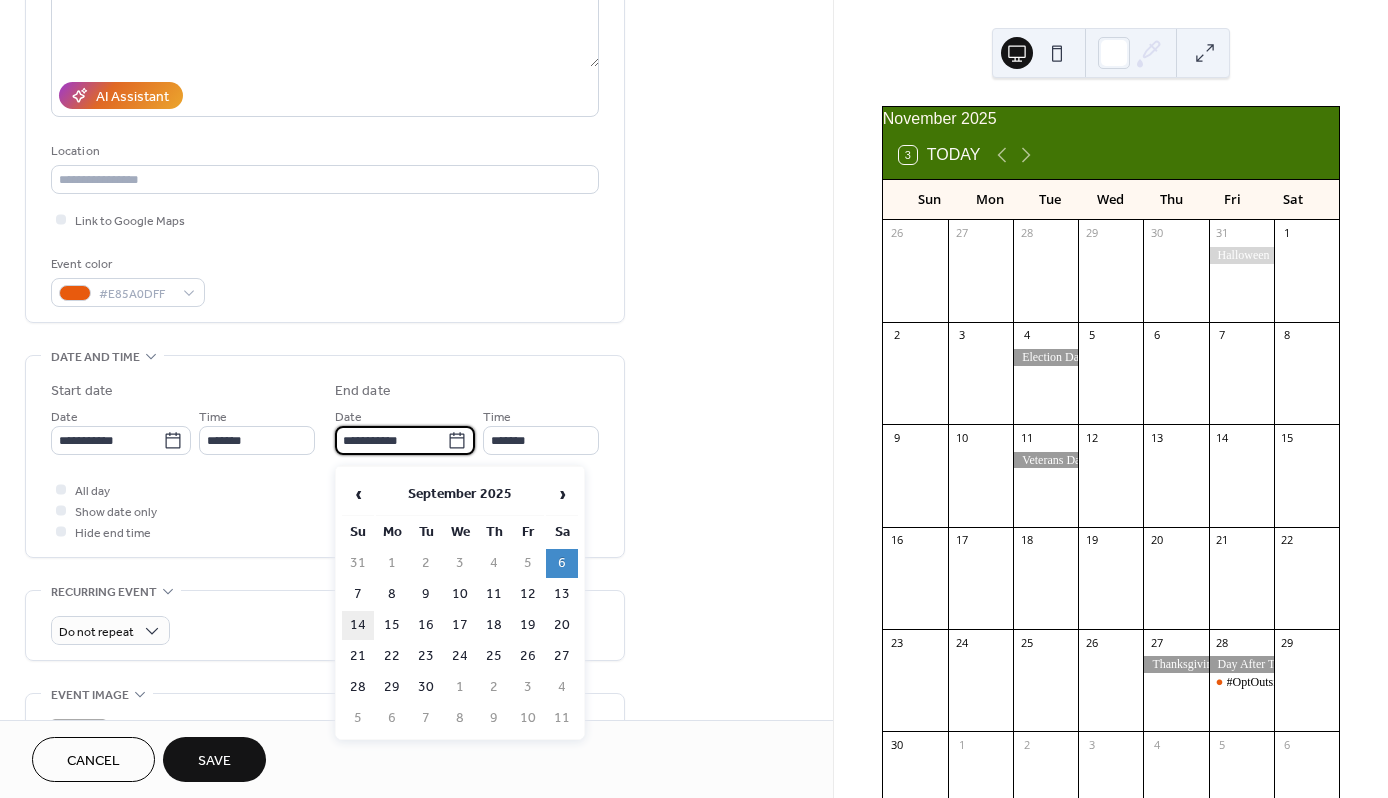 click on "14" at bounding box center [358, 625] 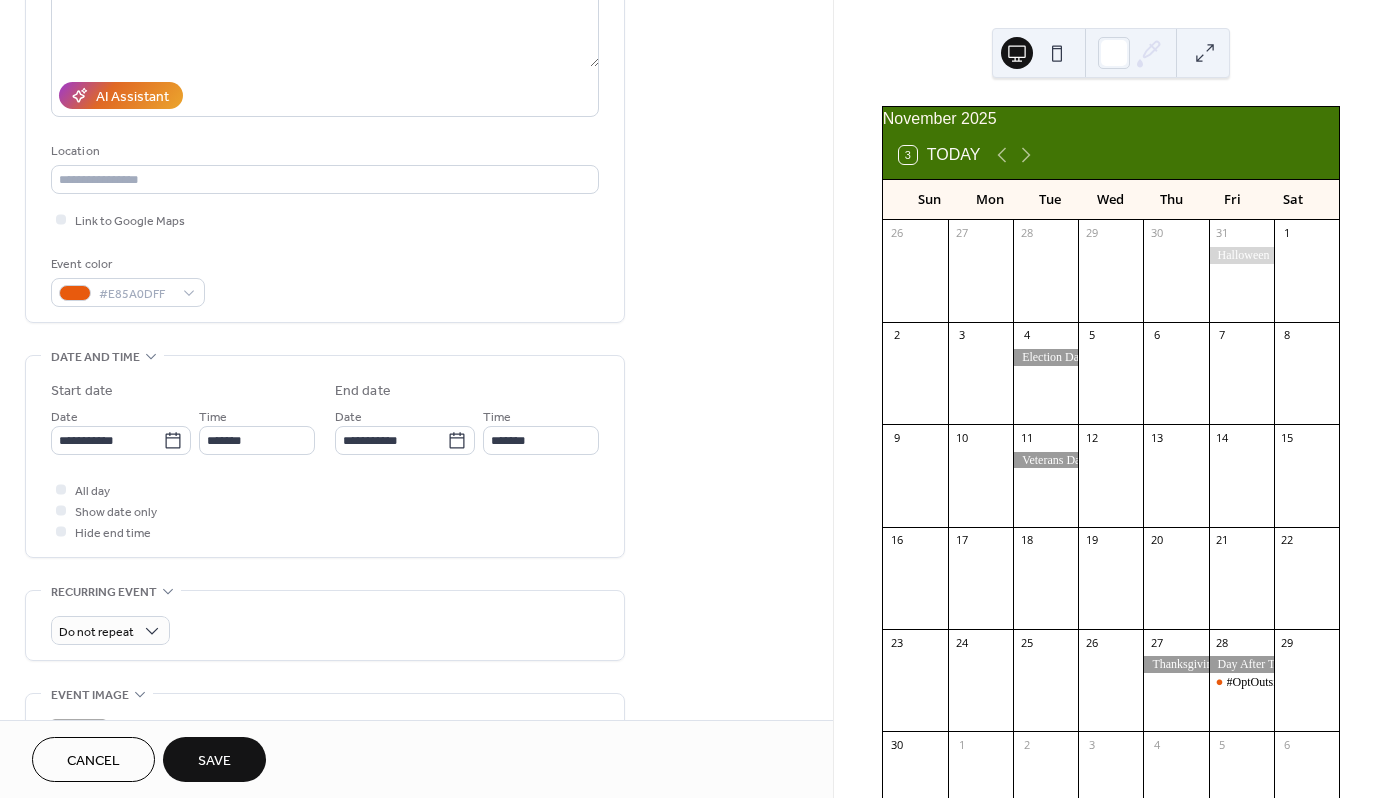 type on "**********" 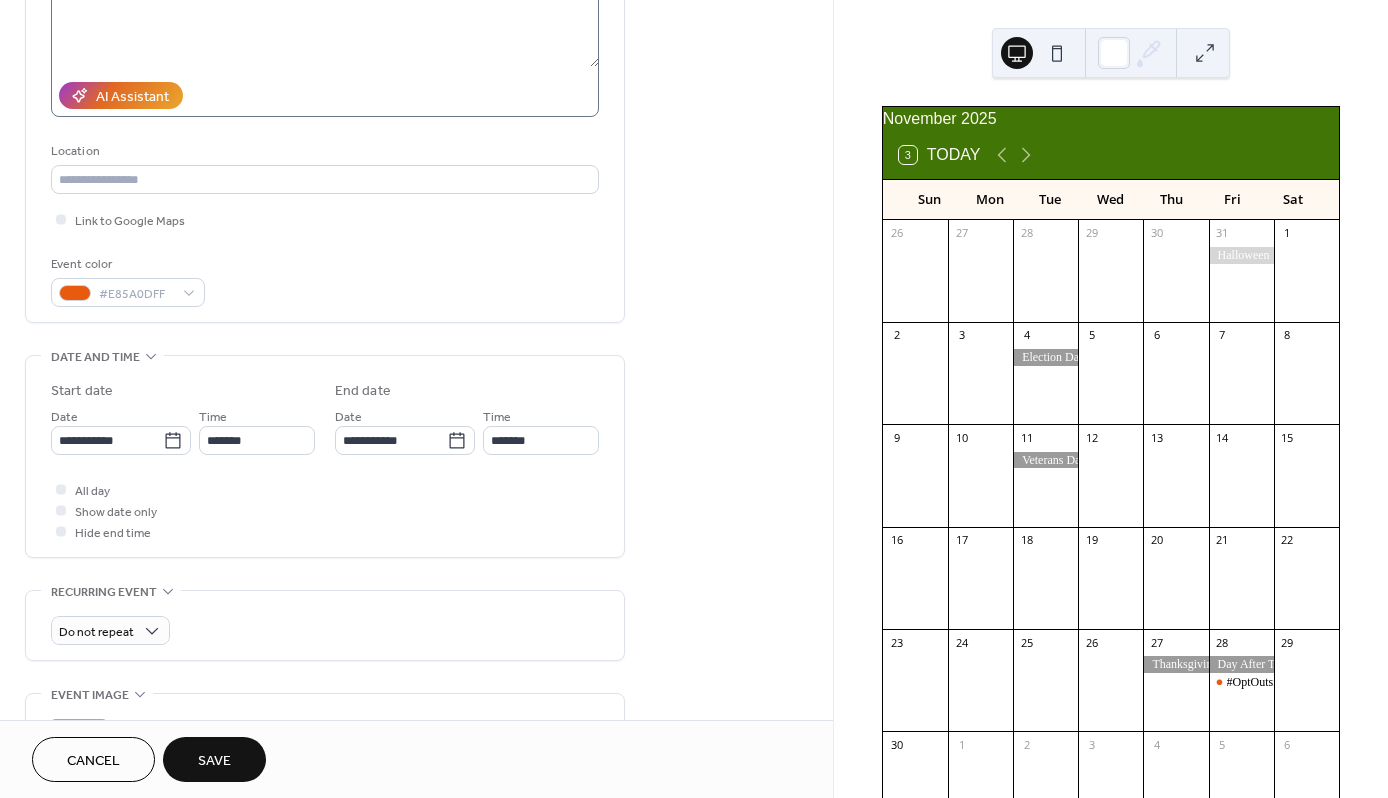 scroll, scrollTop: 219, scrollLeft: 0, axis: vertical 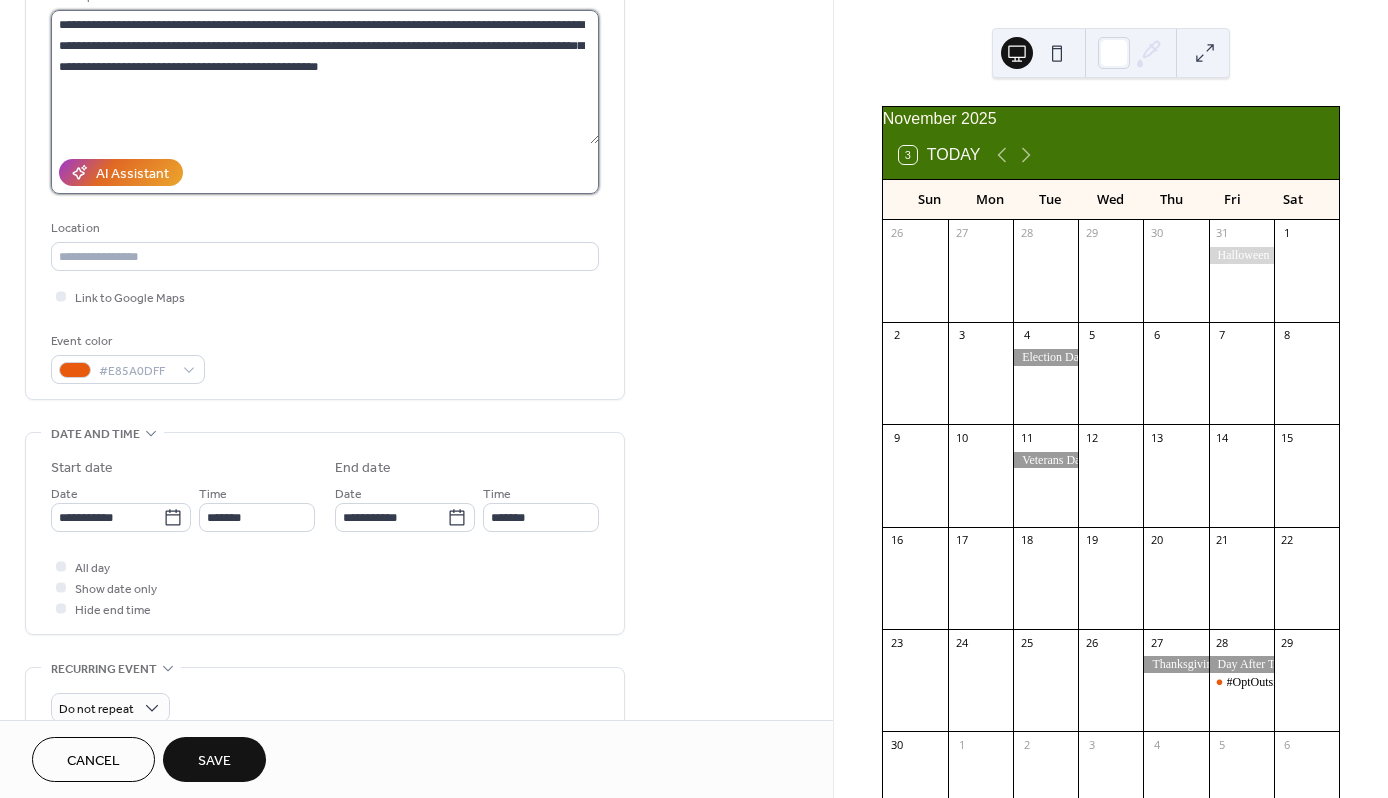 click on "**********" at bounding box center (325, 77) 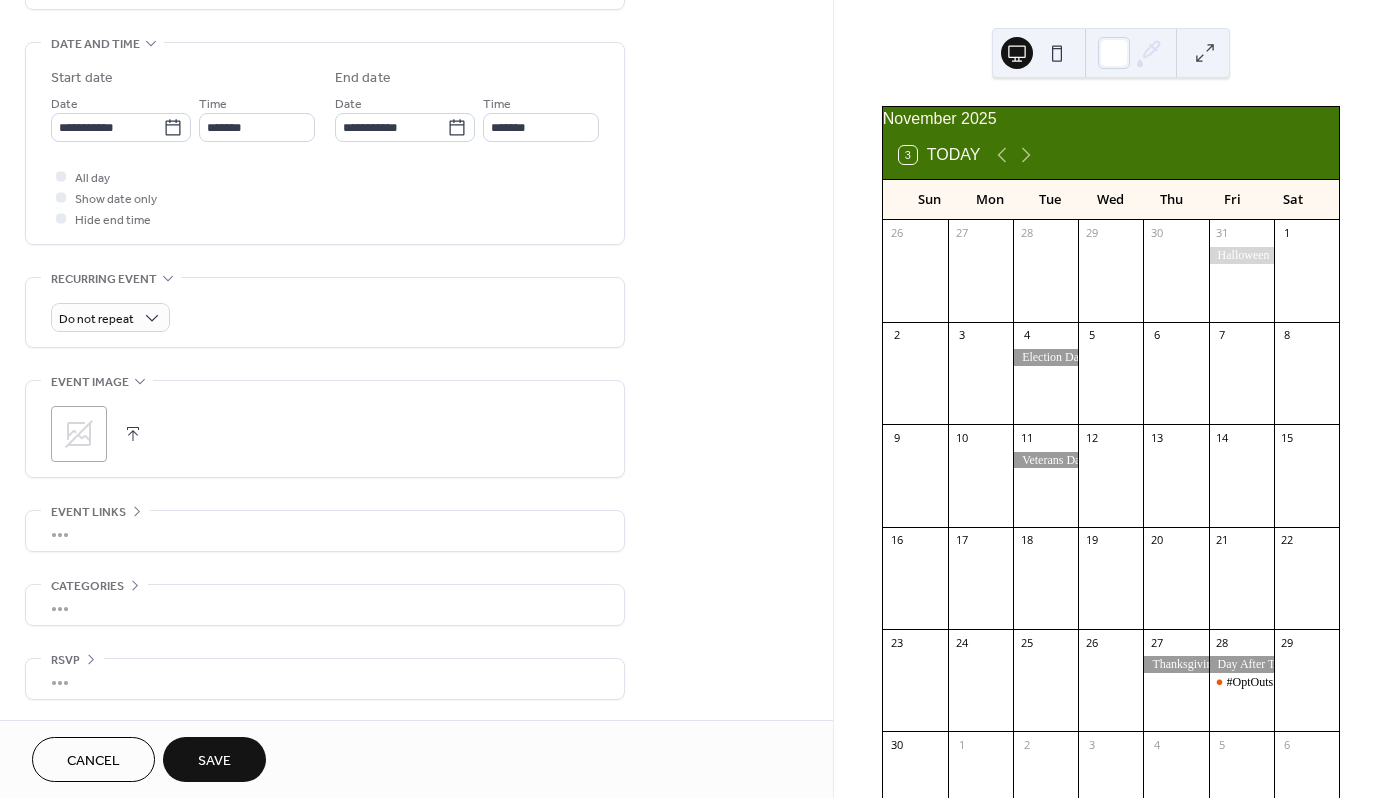 type on "**********" 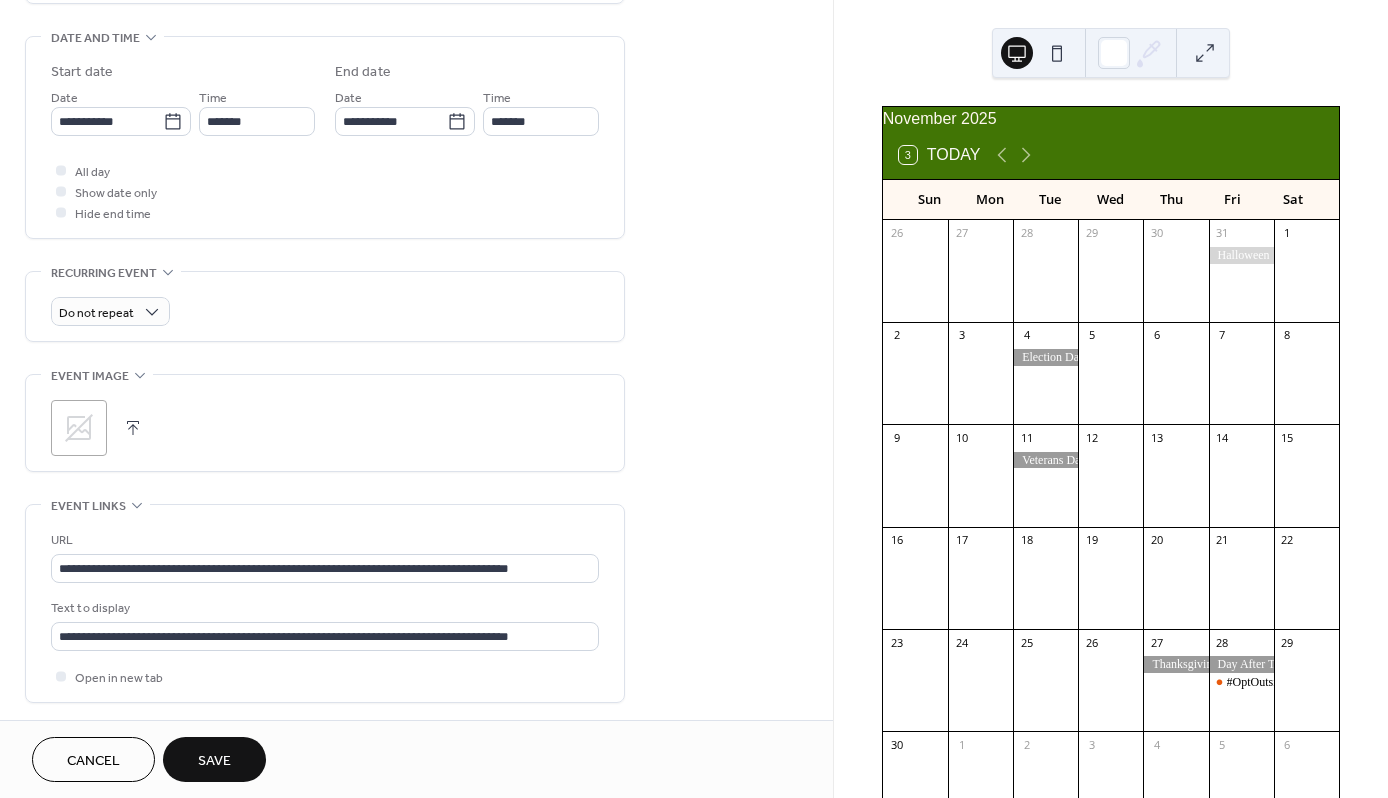 scroll, scrollTop: 612, scrollLeft: 0, axis: vertical 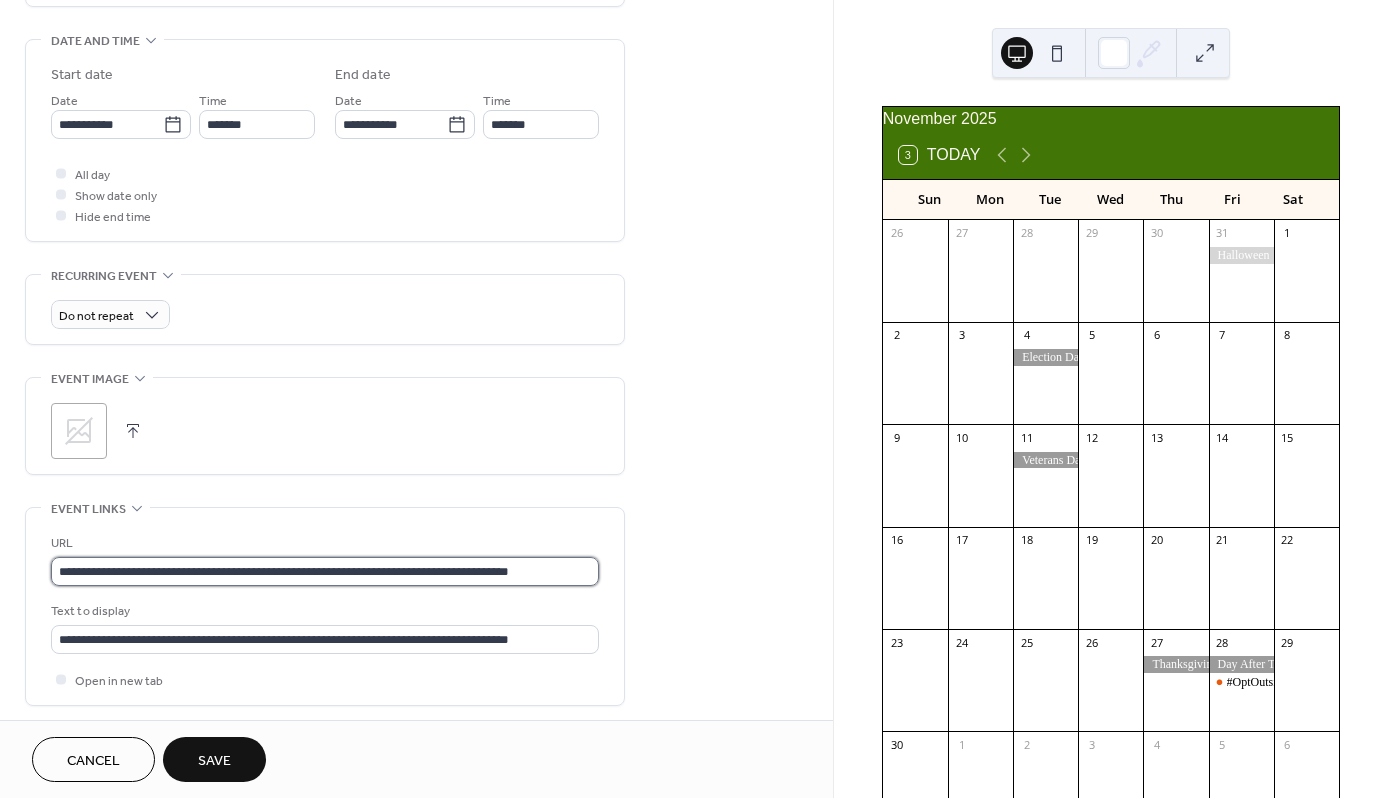click on "**********" at bounding box center [325, 571] 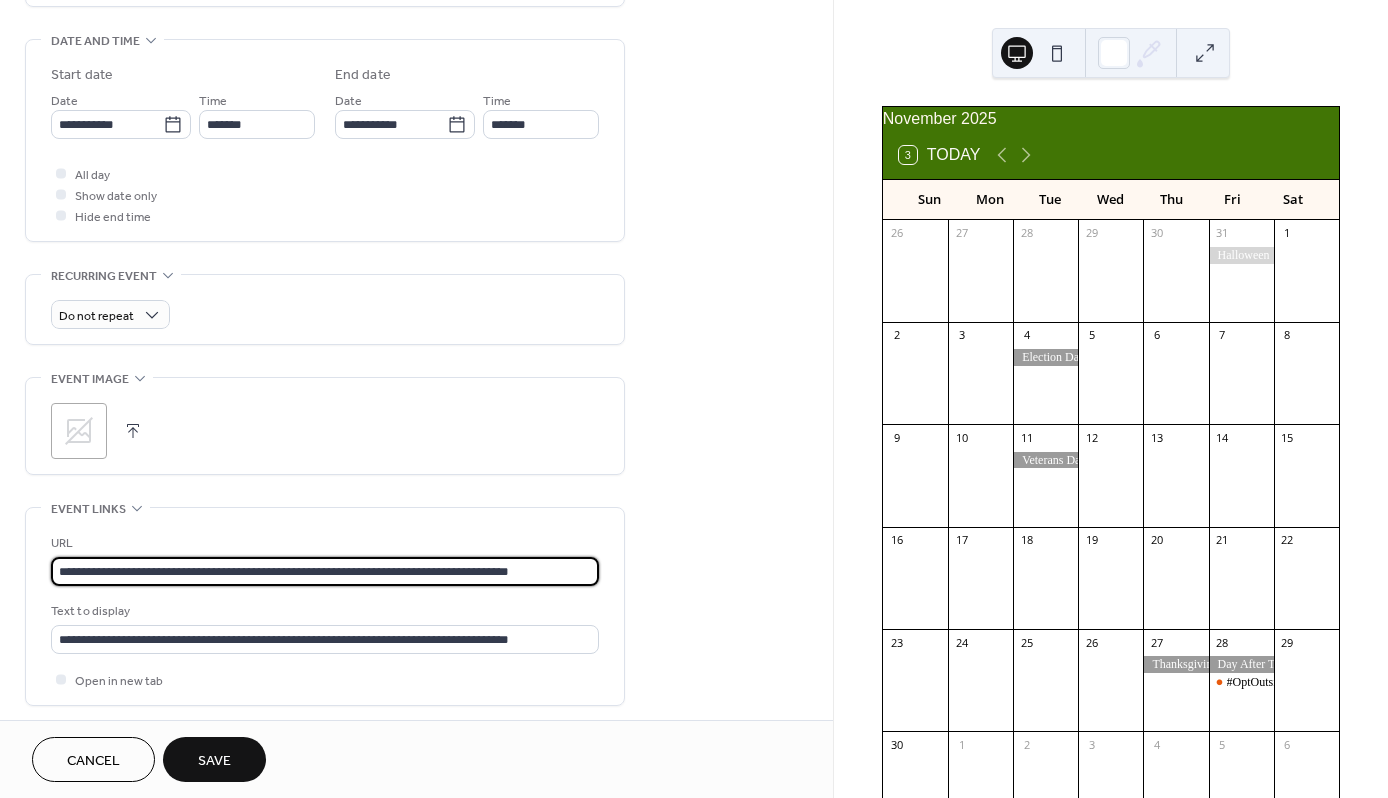 click on "**********" at bounding box center [325, 571] 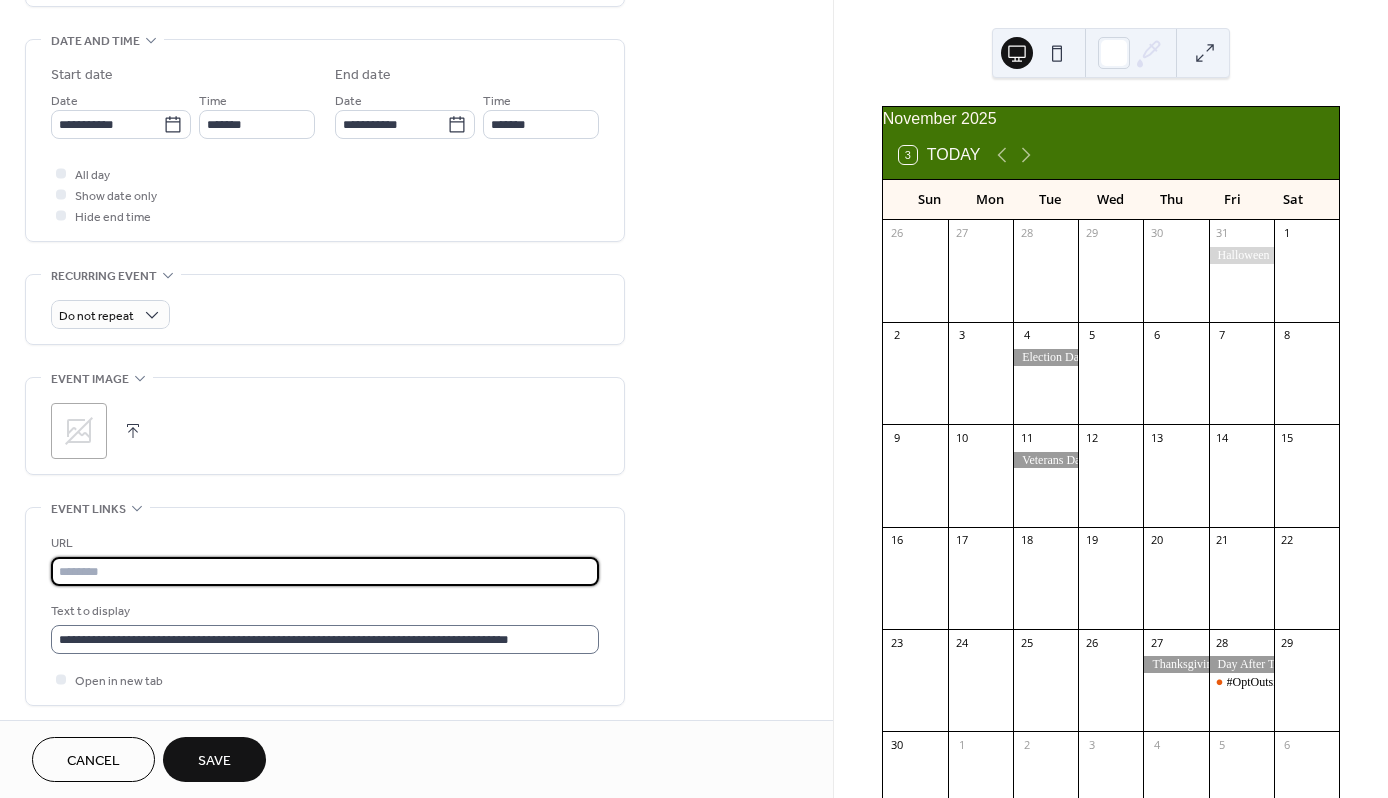 type 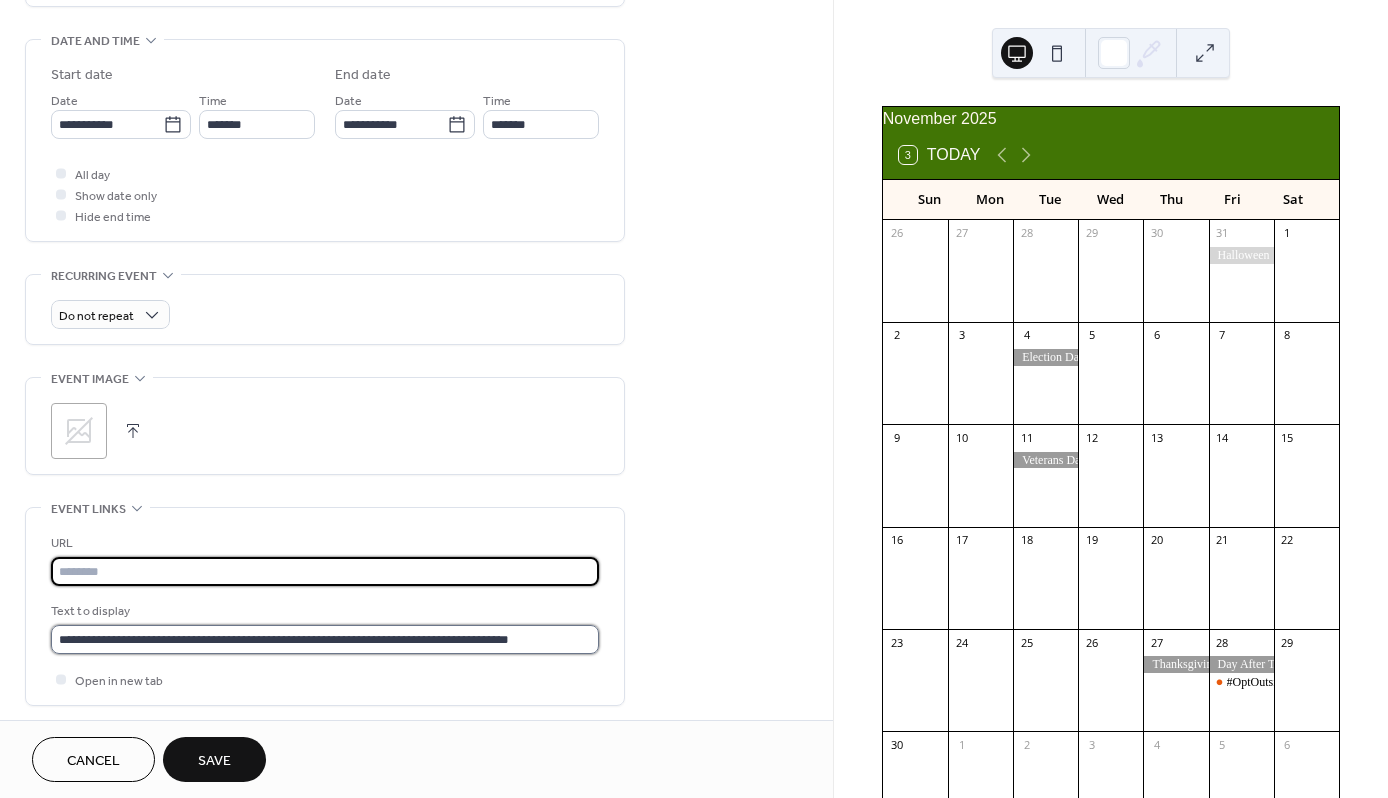 click on "**********" at bounding box center [325, 639] 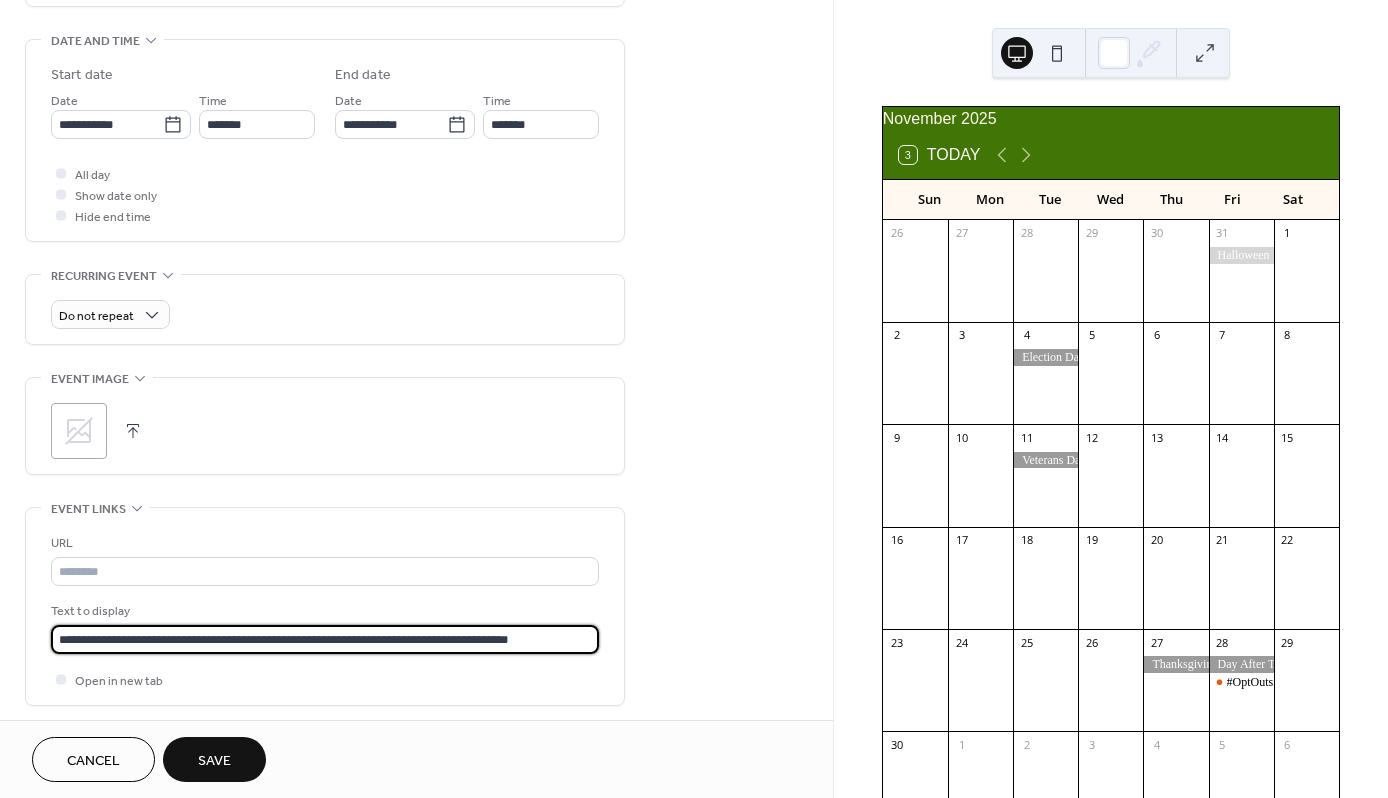 click on "**********" at bounding box center (325, 639) 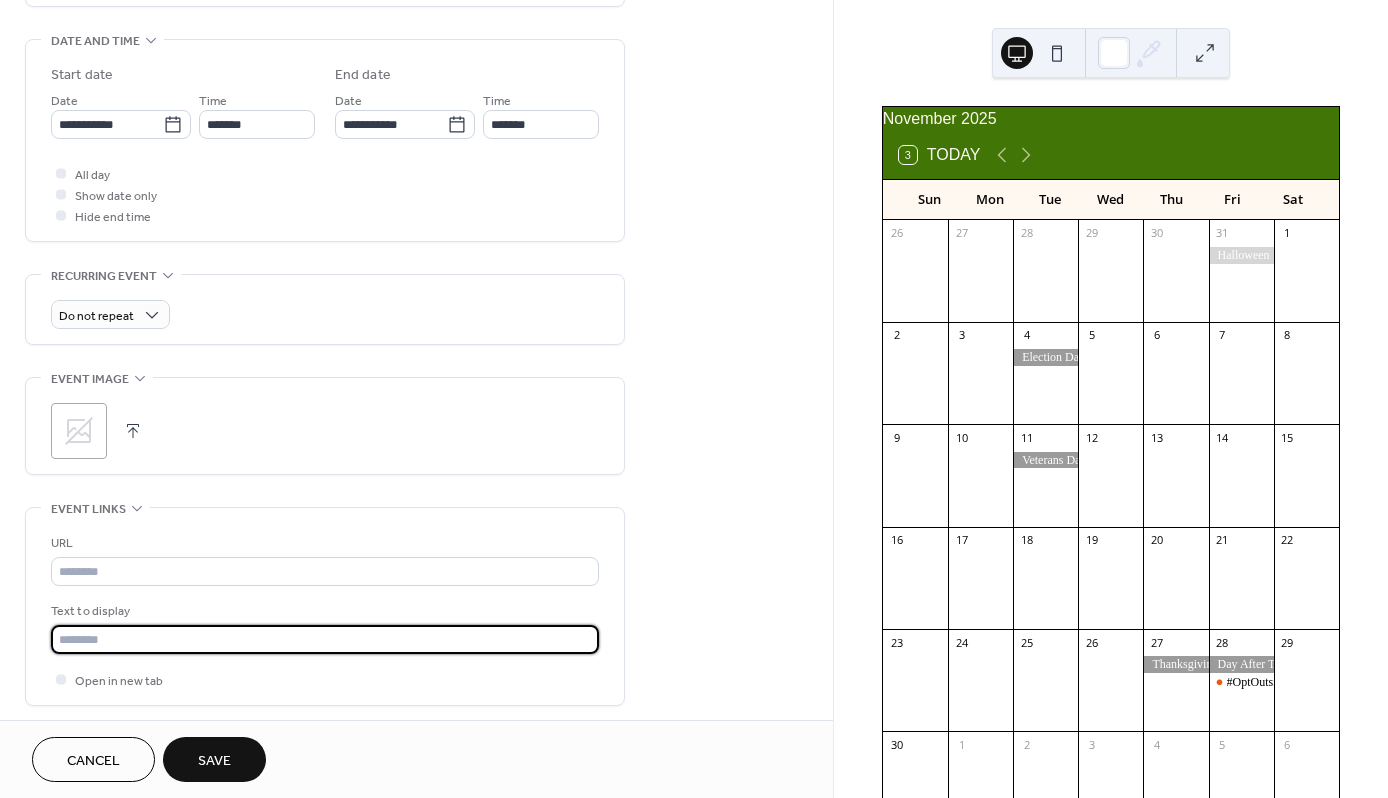 type 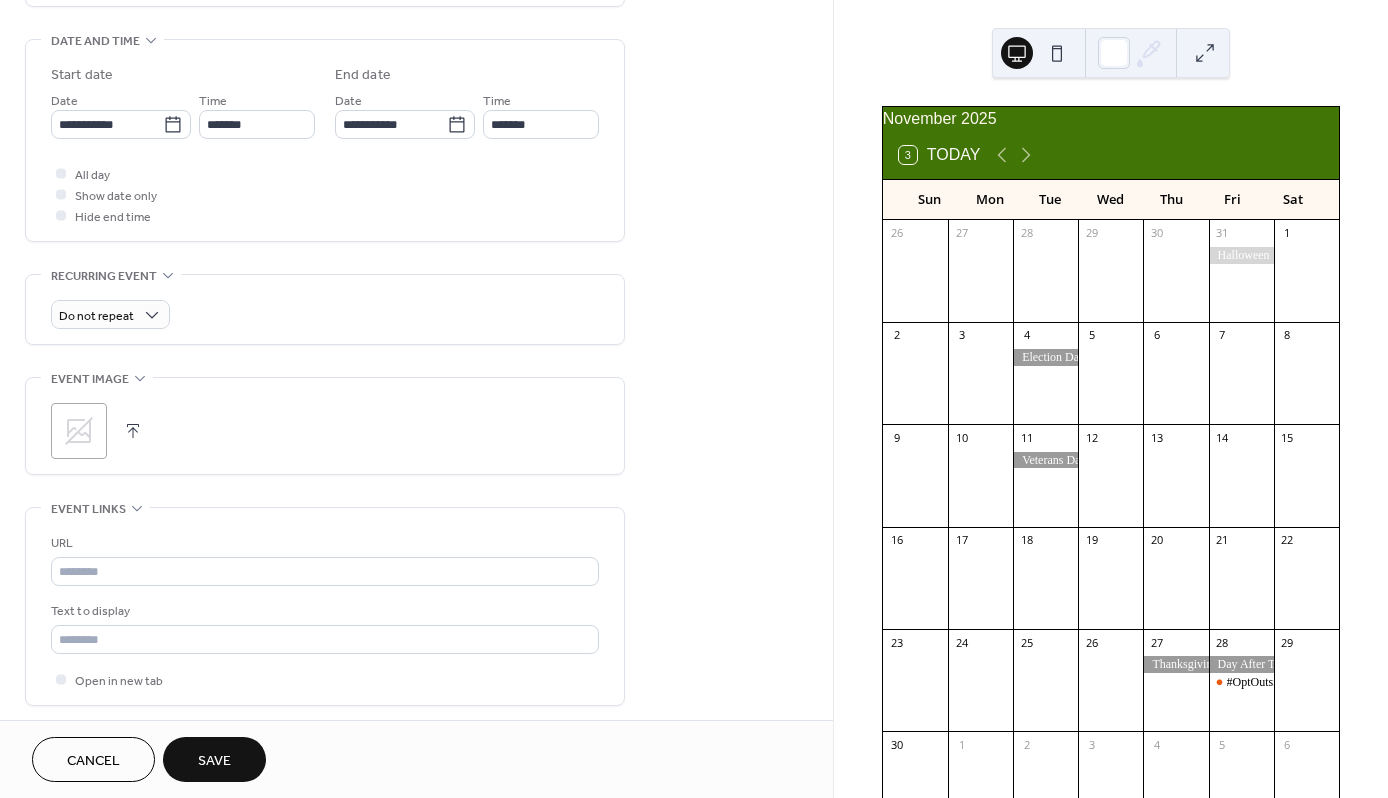 click on "Event links" at bounding box center [88, 509] 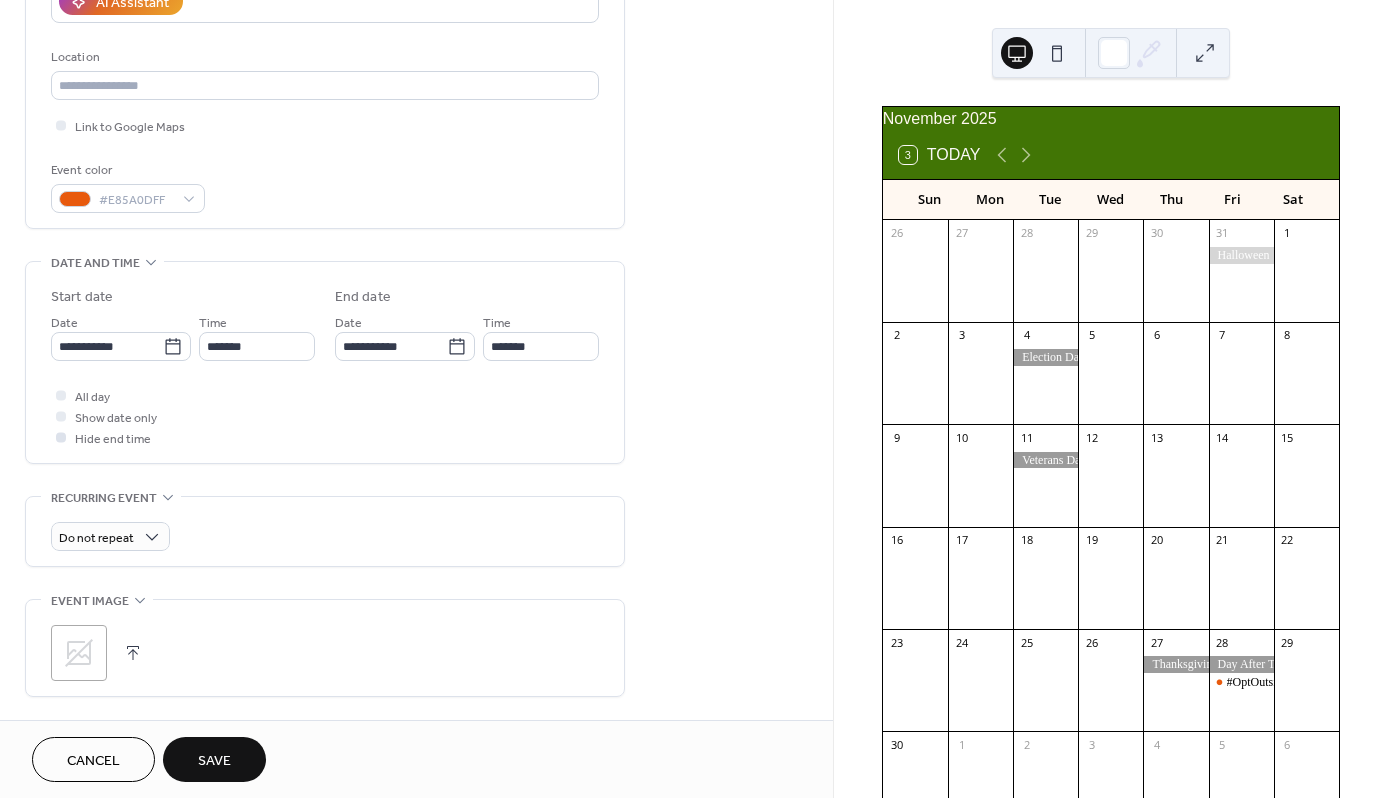 scroll, scrollTop: 373, scrollLeft: 0, axis: vertical 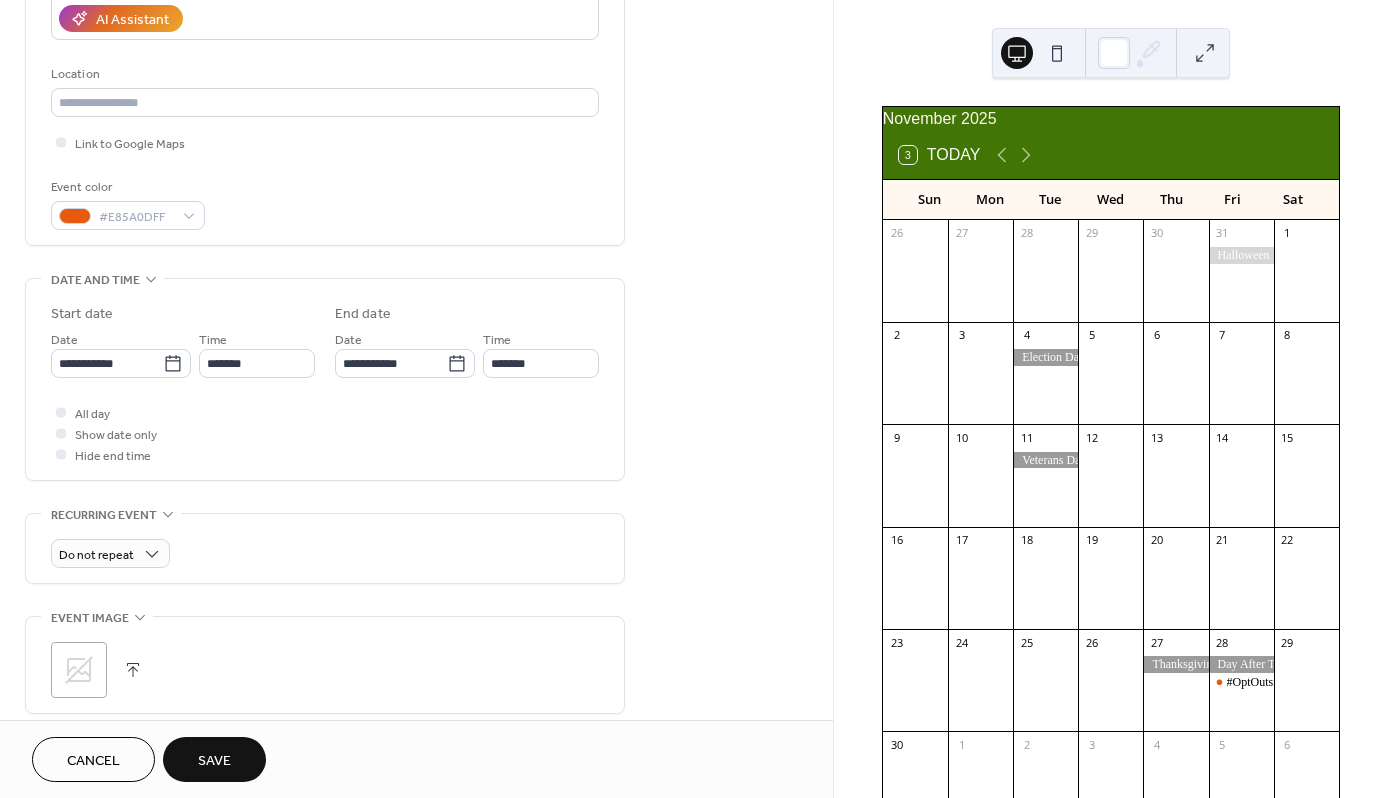 click on "Save" at bounding box center (214, 759) 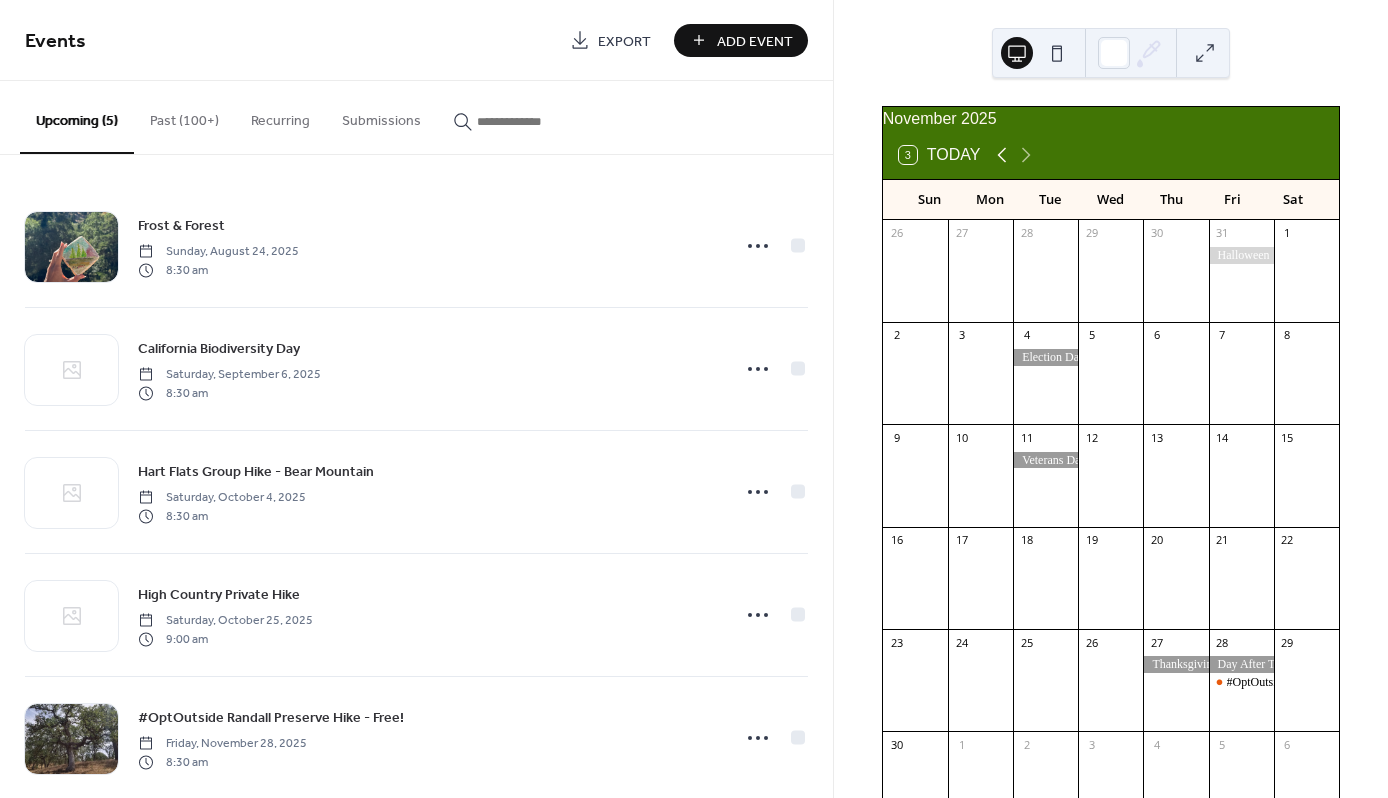 click 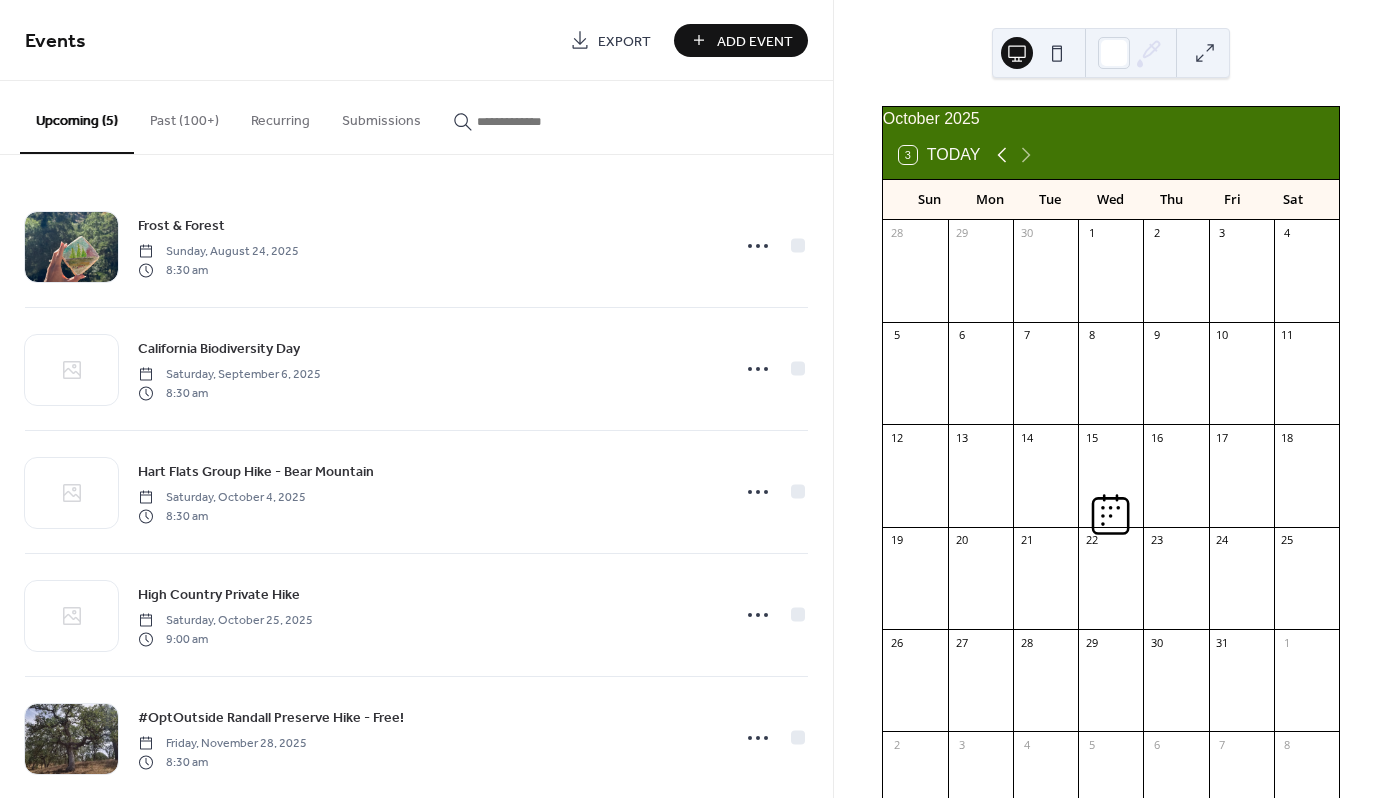 click 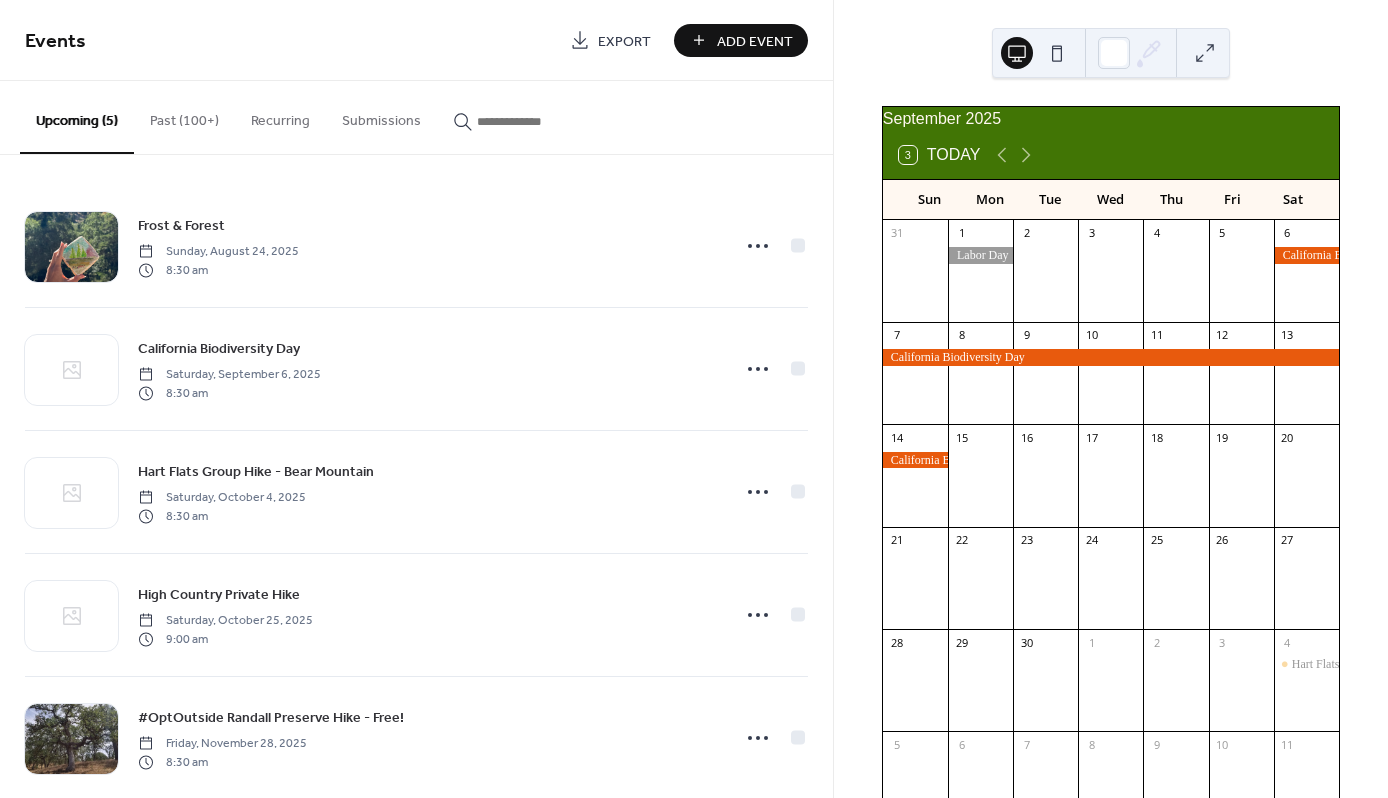 click on "Add Event" at bounding box center (755, 41) 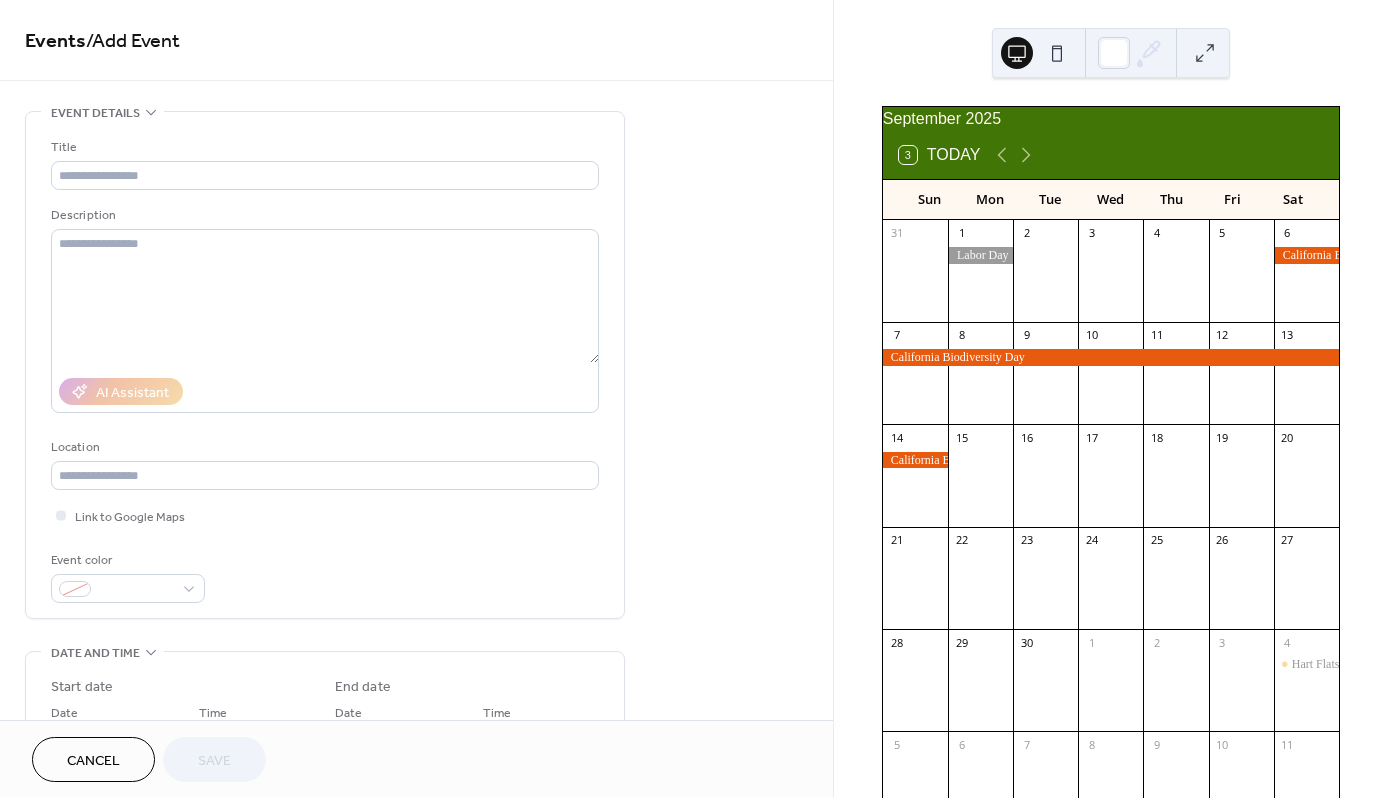 click on "Cancel" at bounding box center [93, 759] 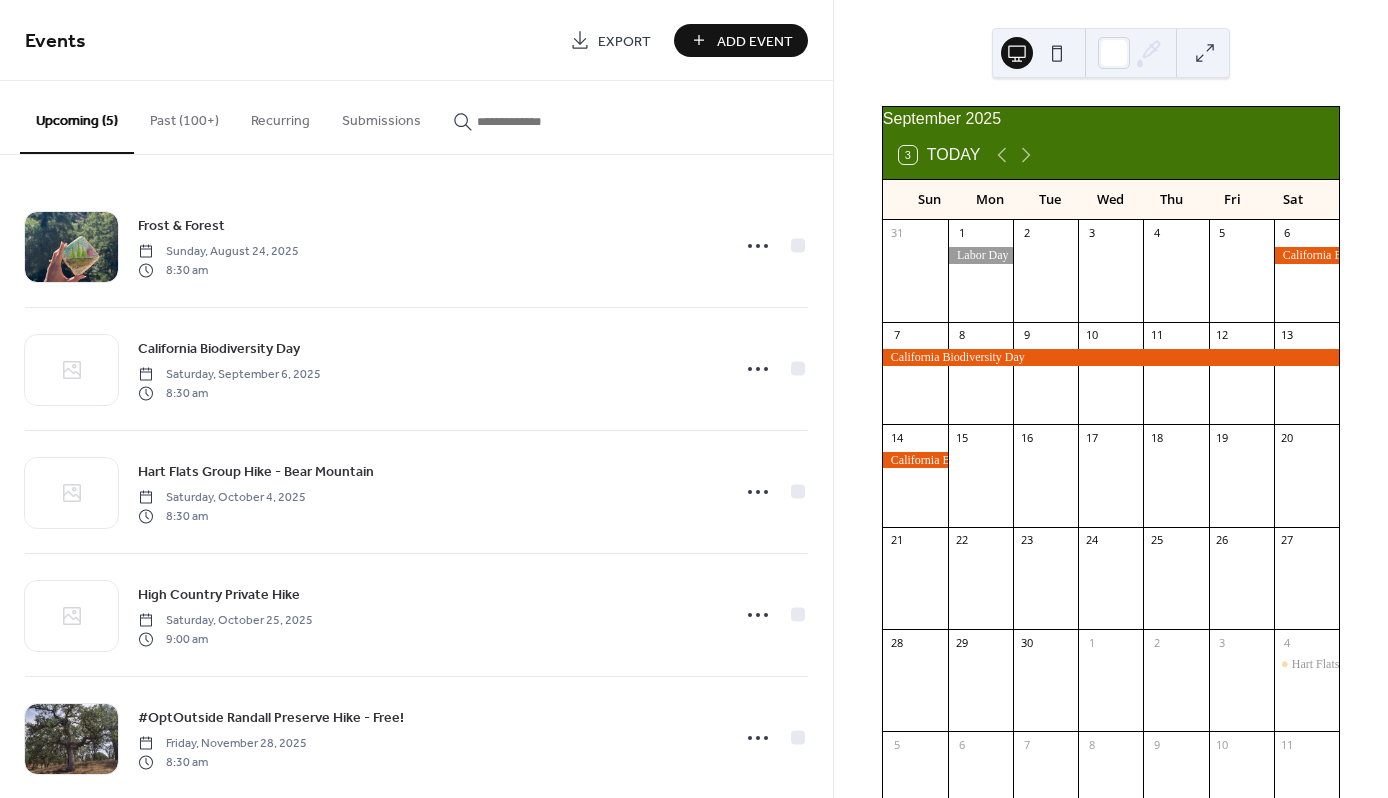 click on "Past (100+)" at bounding box center (184, 116) 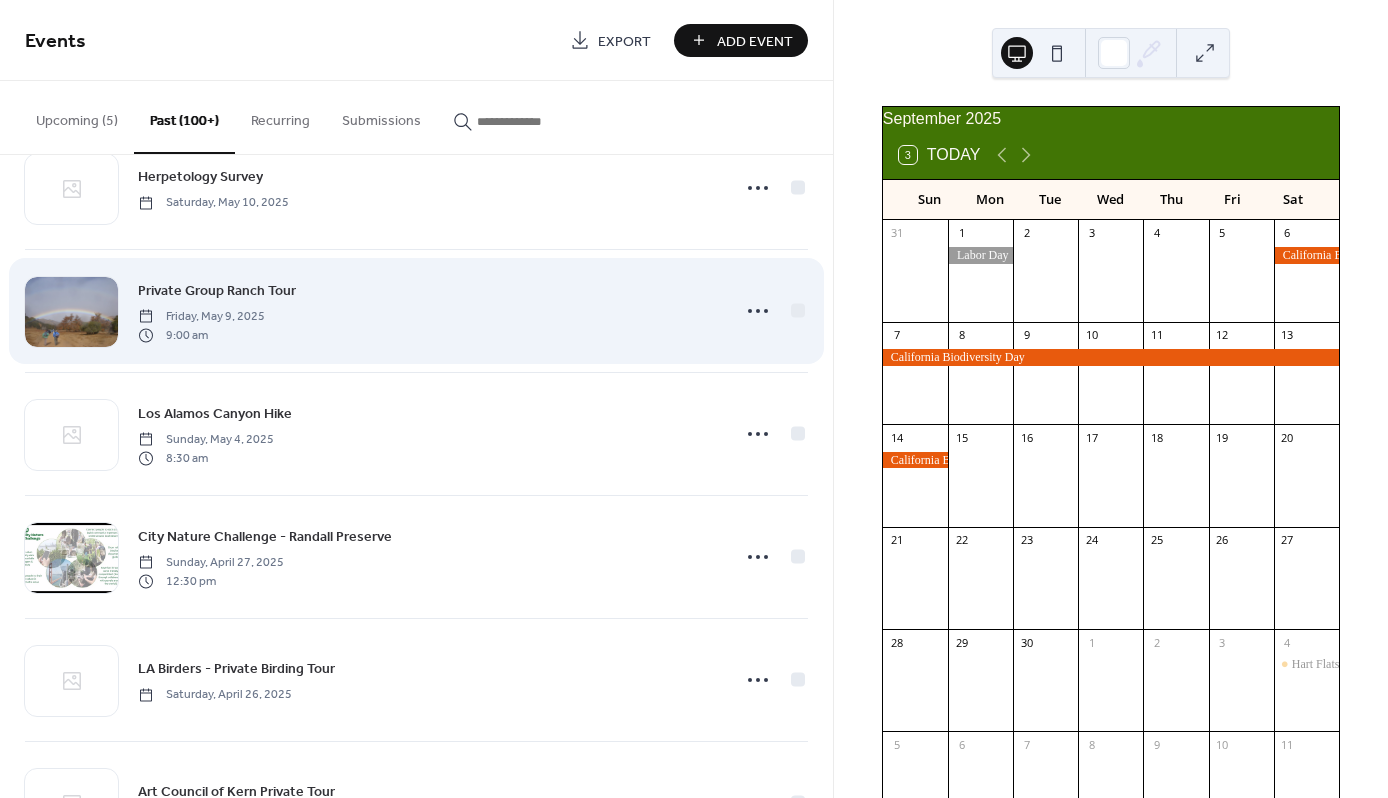 scroll, scrollTop: 803, scrollLeft: 0, axis: vertical 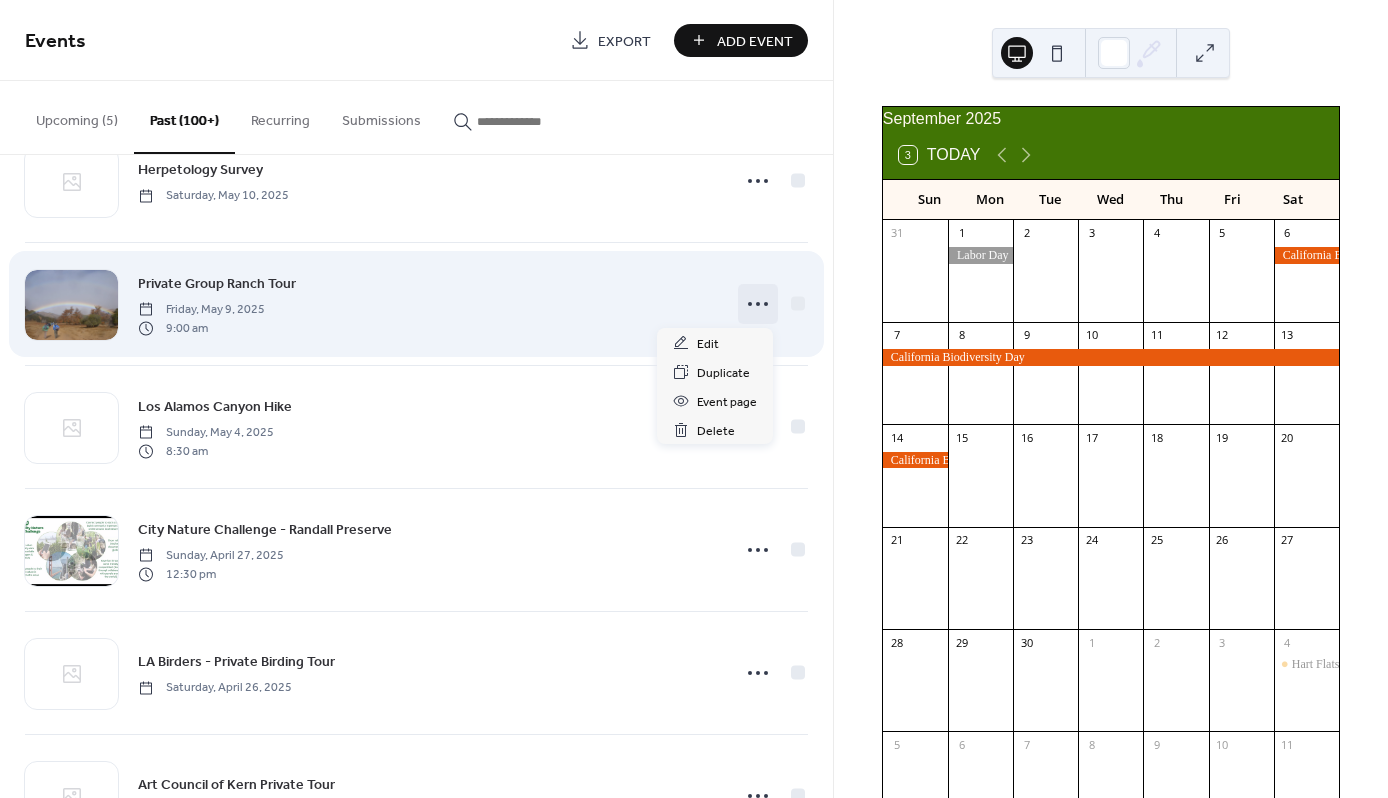 click 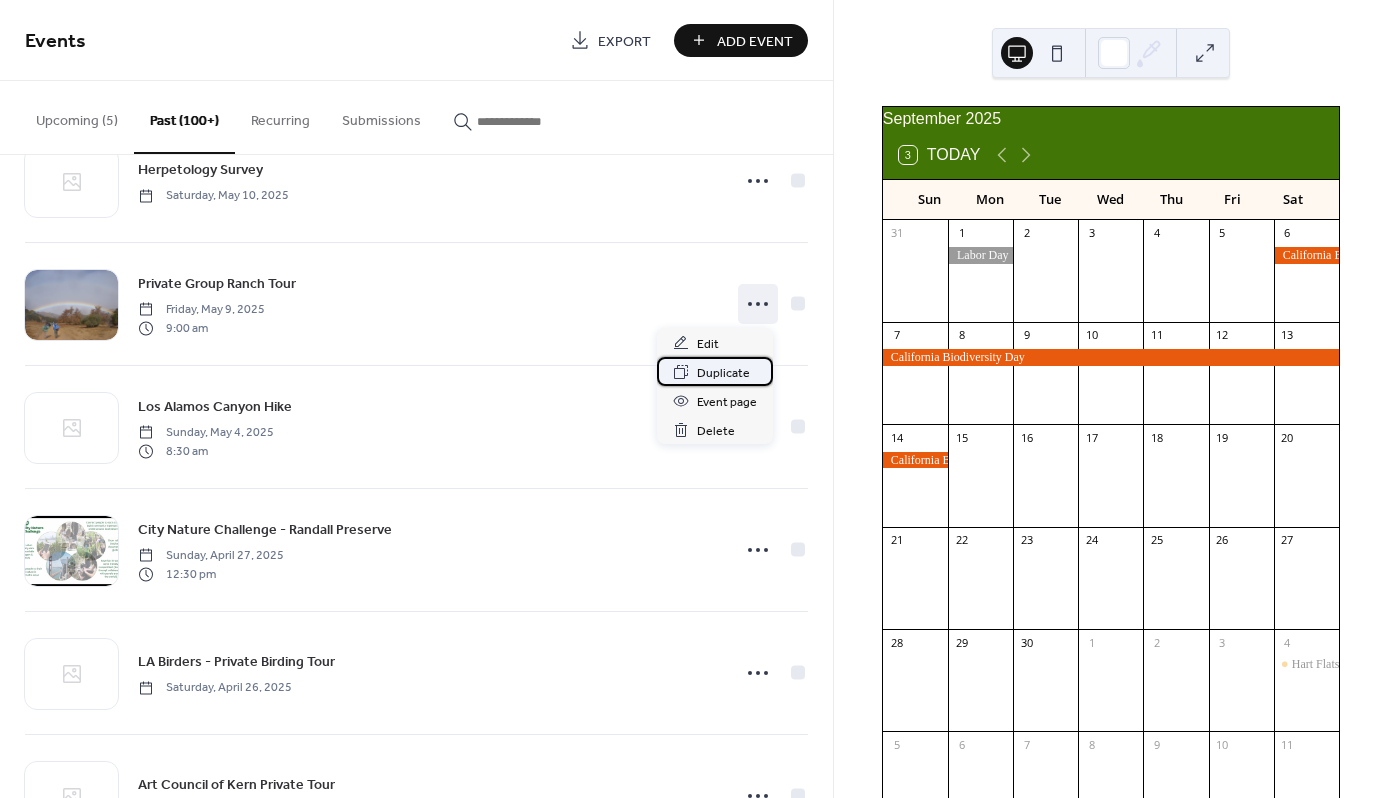 click on "Duplicate" at bounding box center [723, 373] 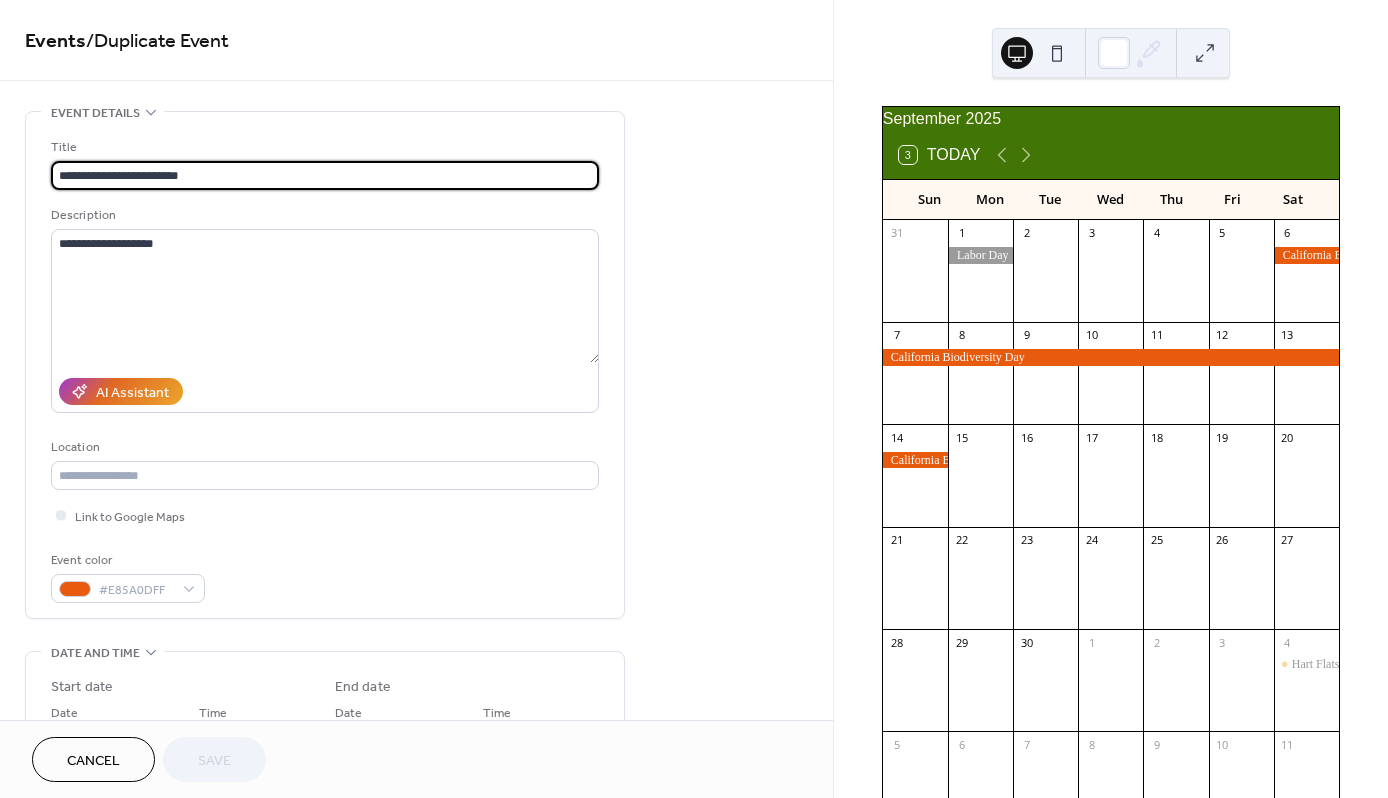 drag, startPoint x: 133, startPoint y: 180, endPoint x: 32, endPoint y: 171, distance: 101.4002 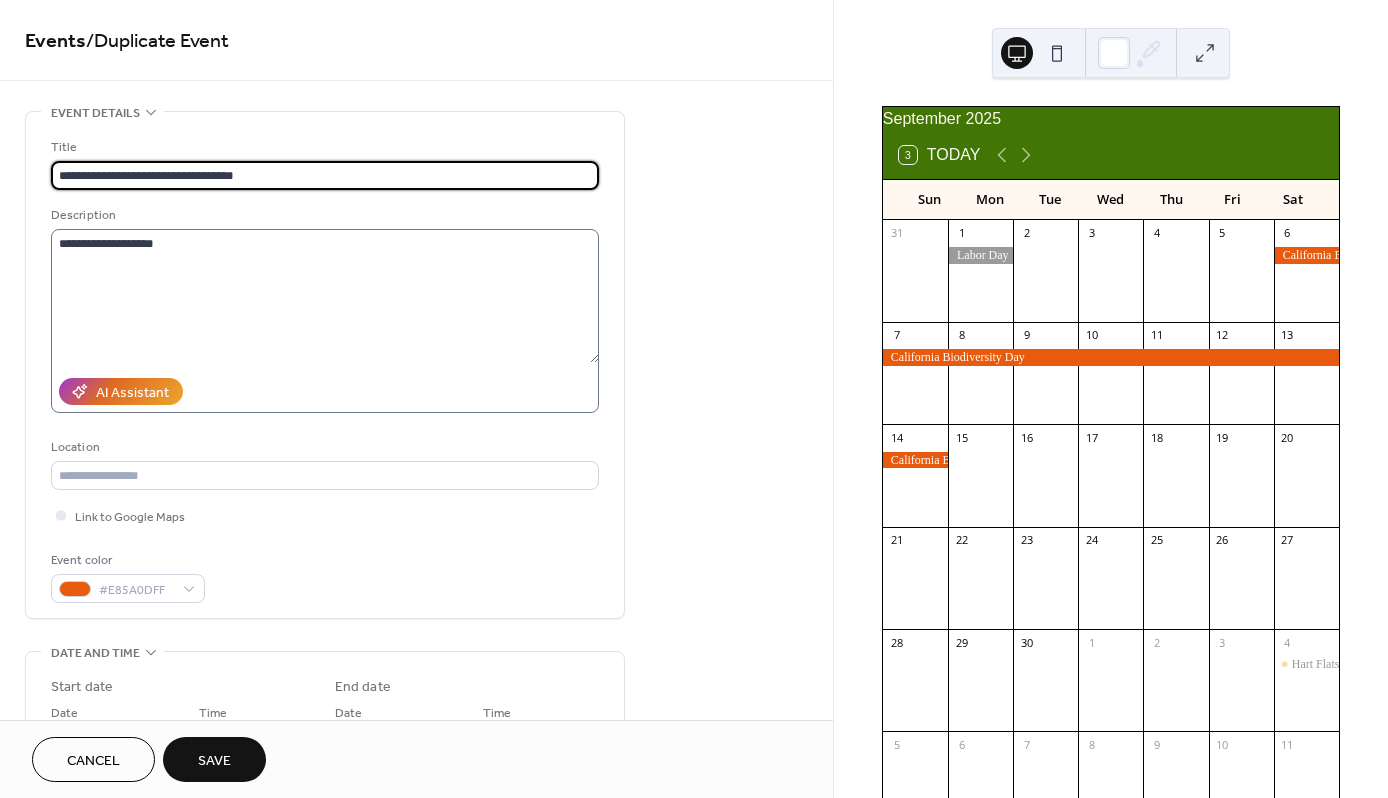 type on "**********" 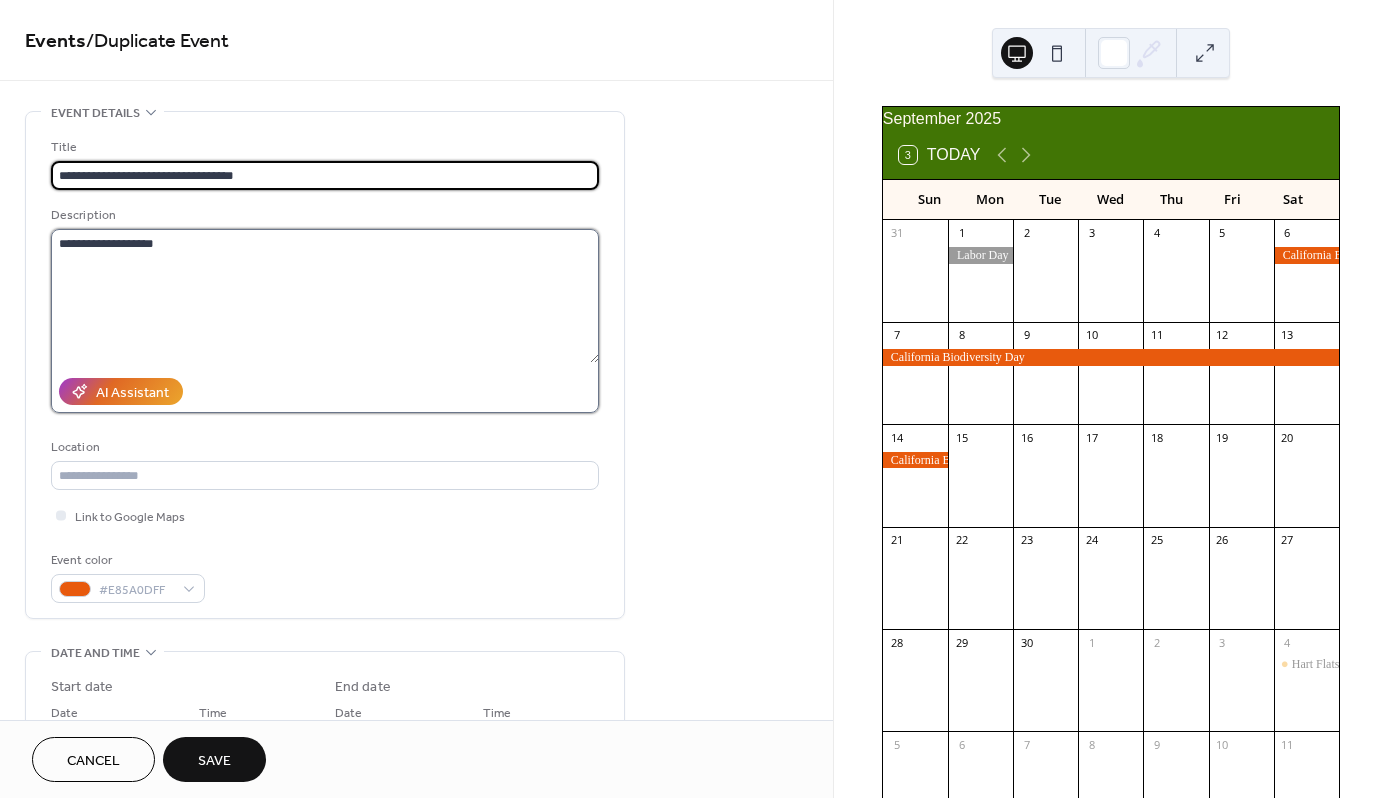 click on "**********" at bounding box center [325, 296] 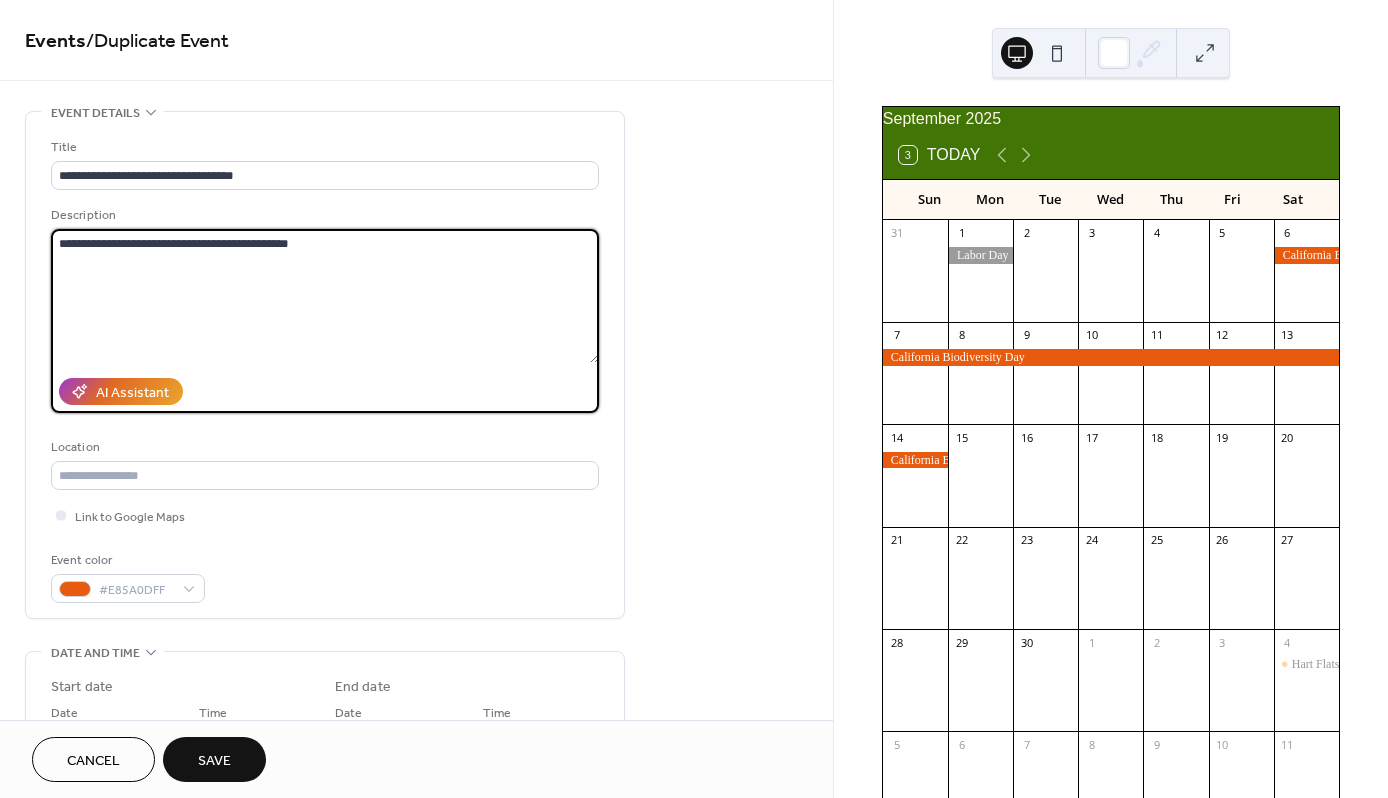 scroll, scrollTop: 252, scrollLeft: 0, axis: vertical 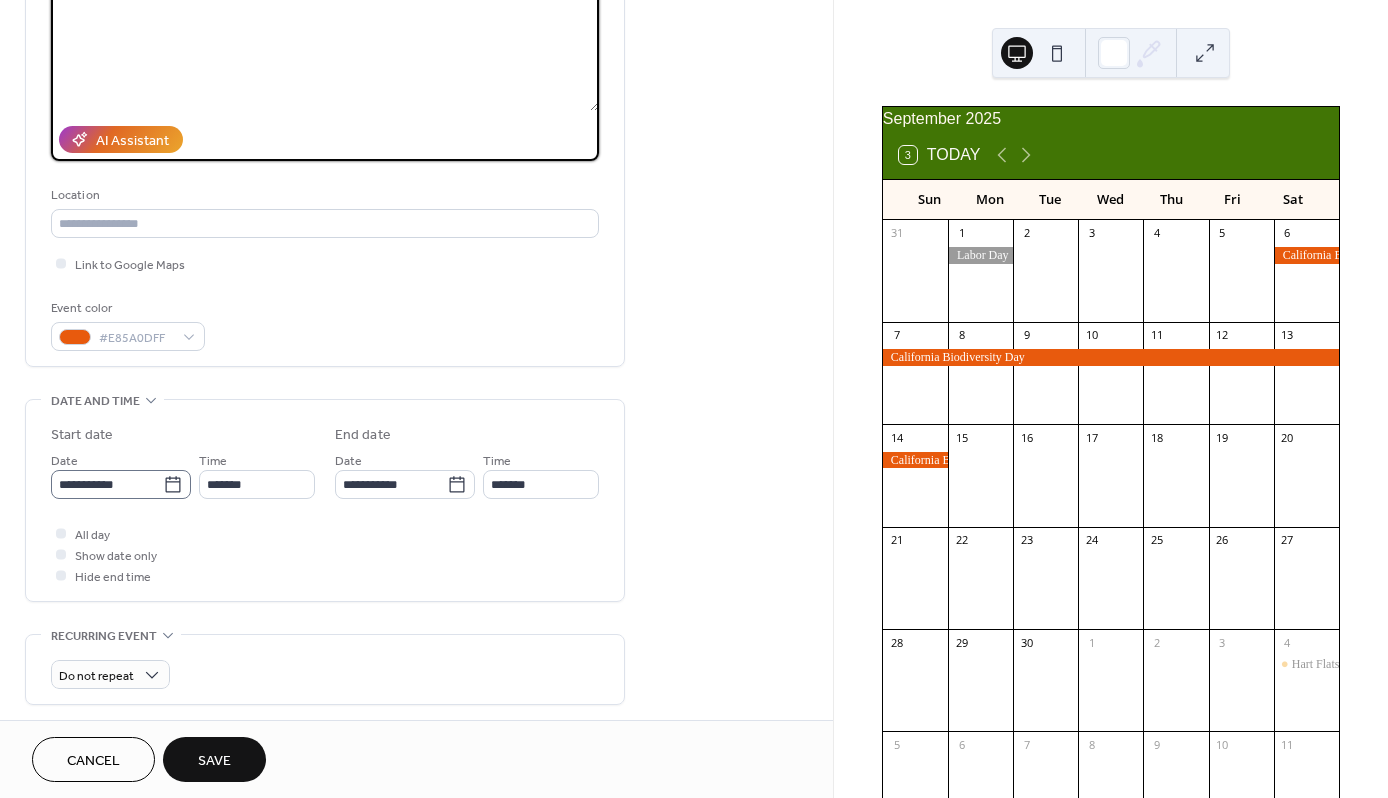 type on "**********" 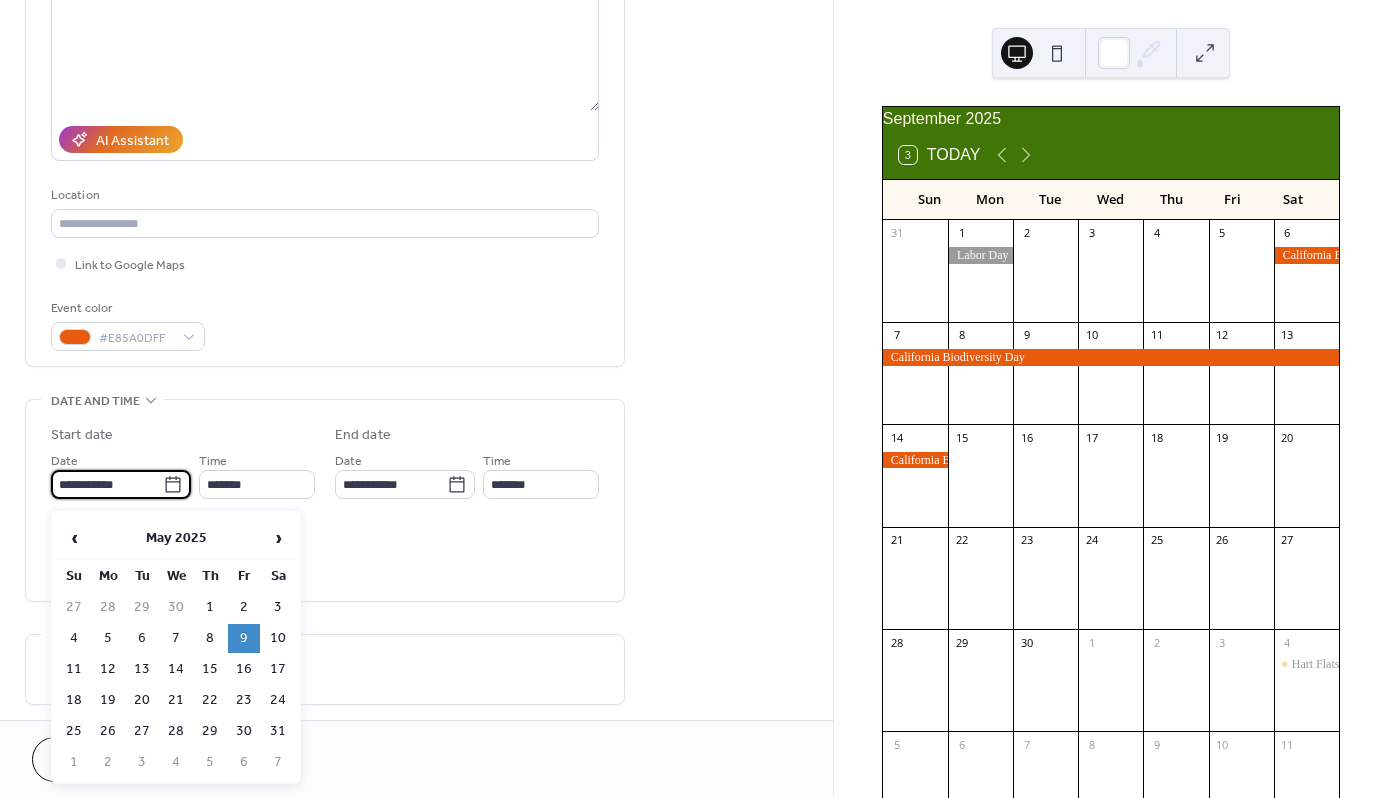click on "**********" at bounding box center [107, 484] 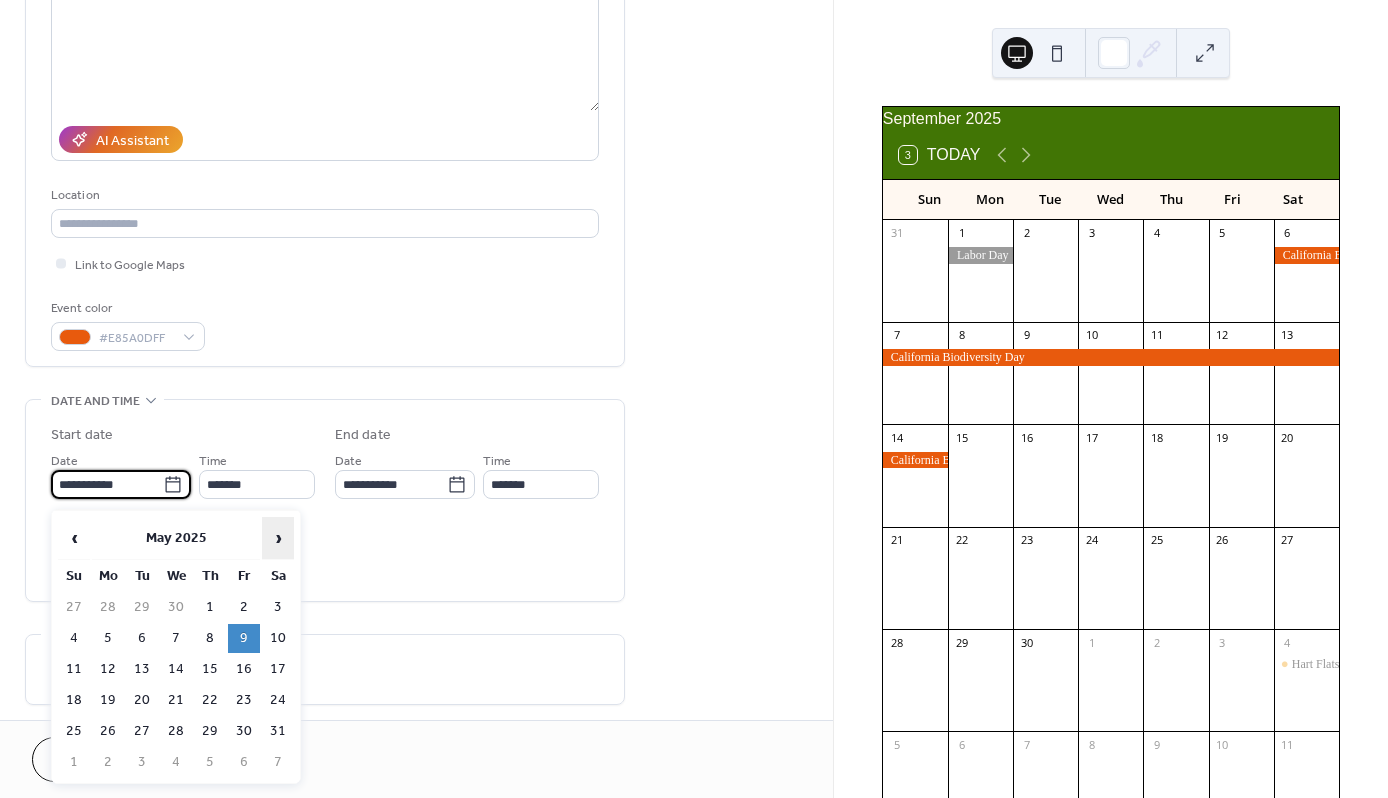 click on "›" at bounding box center [278, 538] 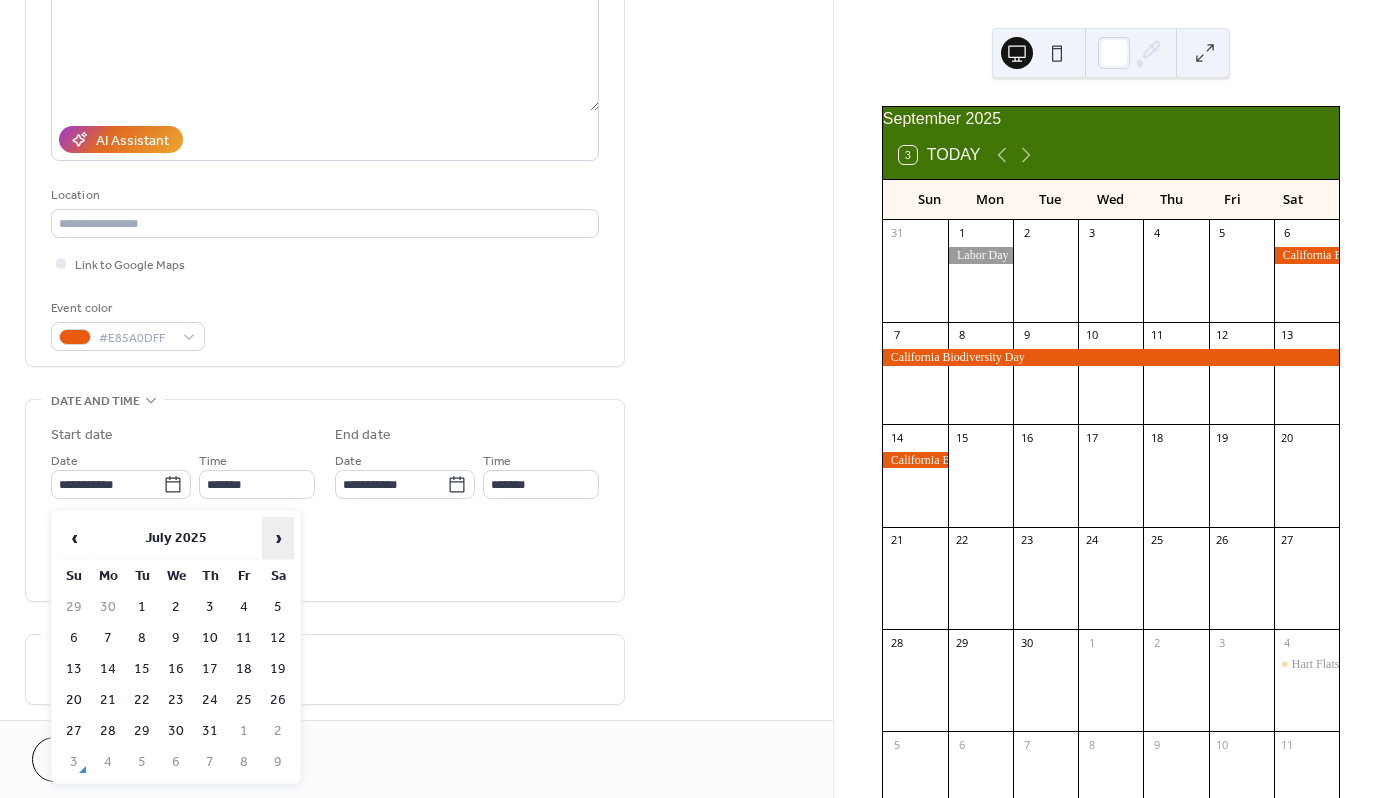 click on "›" at bounding box center (278, 538) 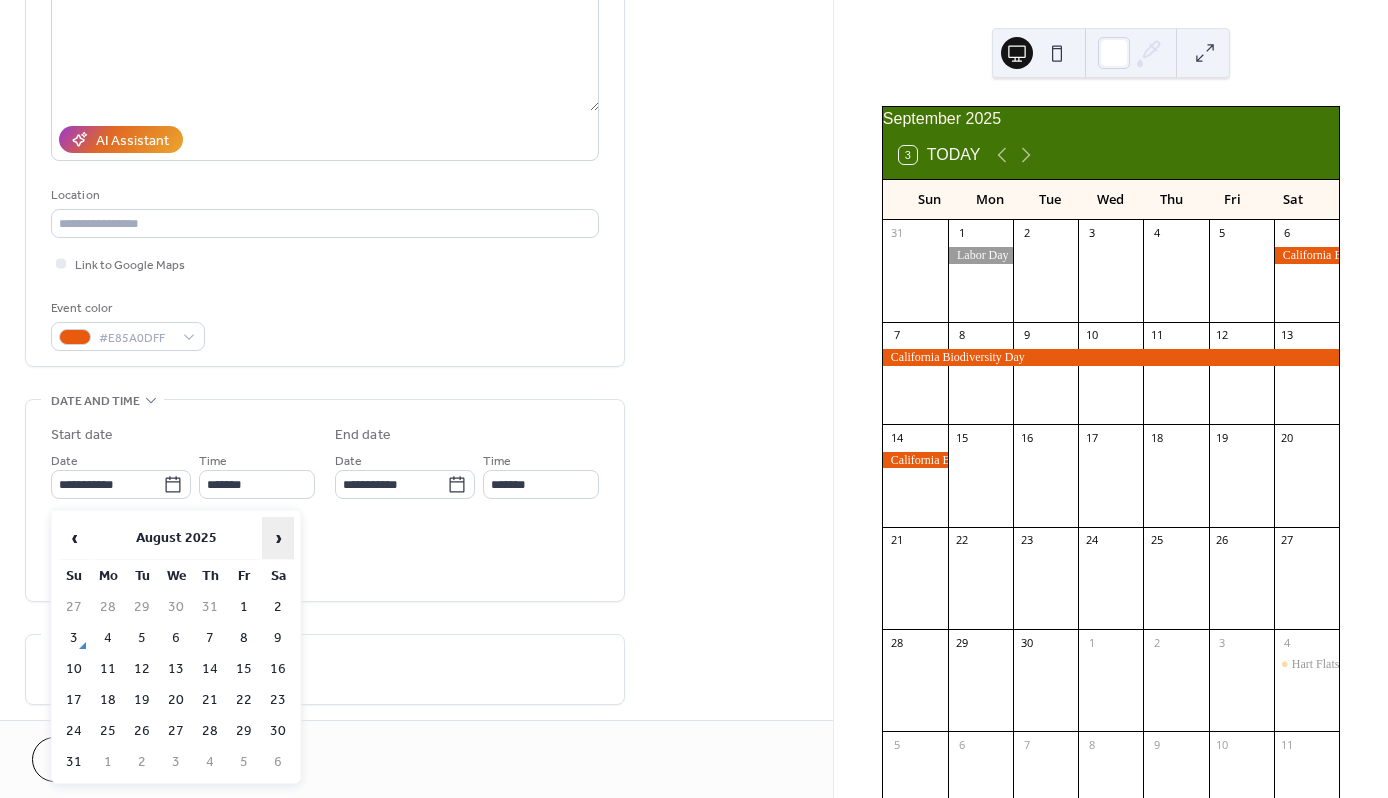 click on "›" at bounding box center (278, 538) 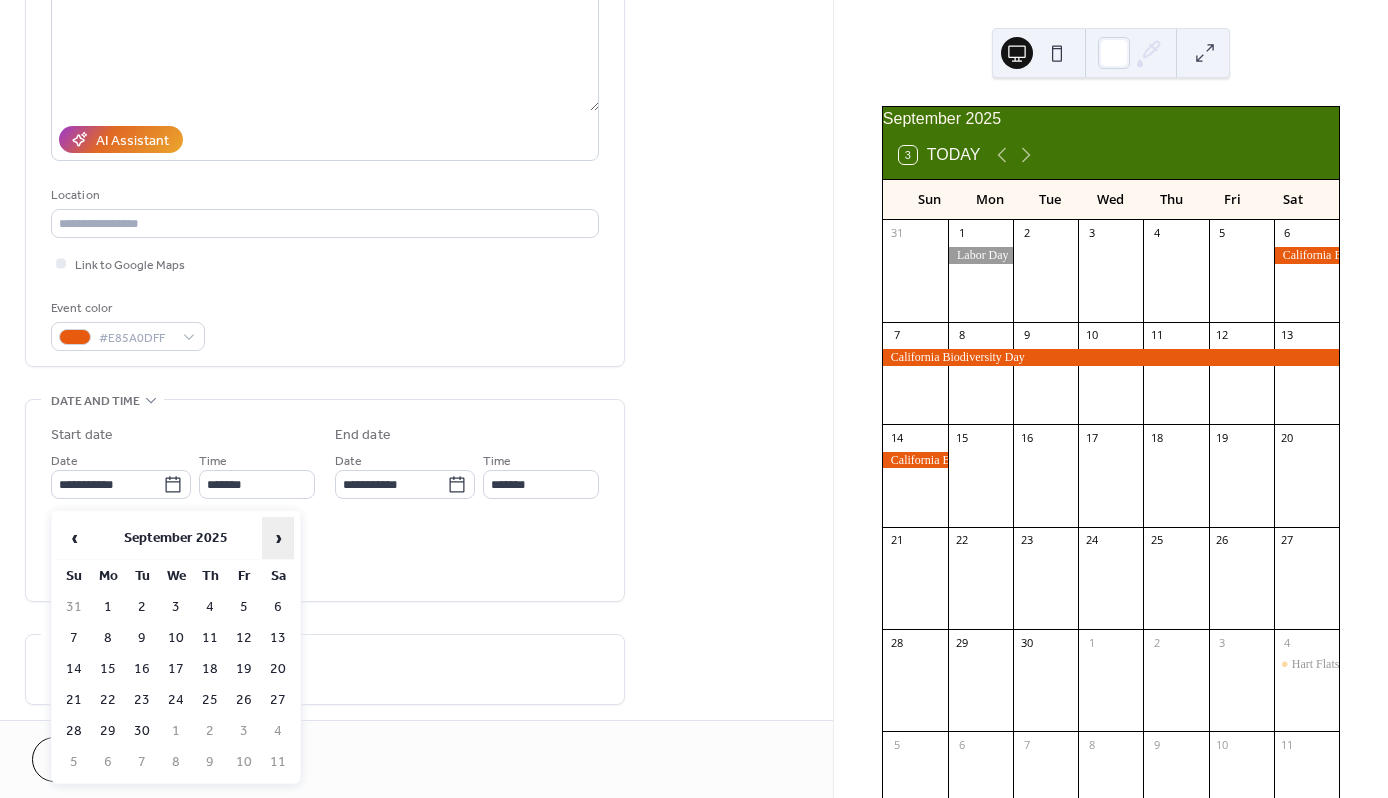 click on "›" at bounding box center (278, 538) 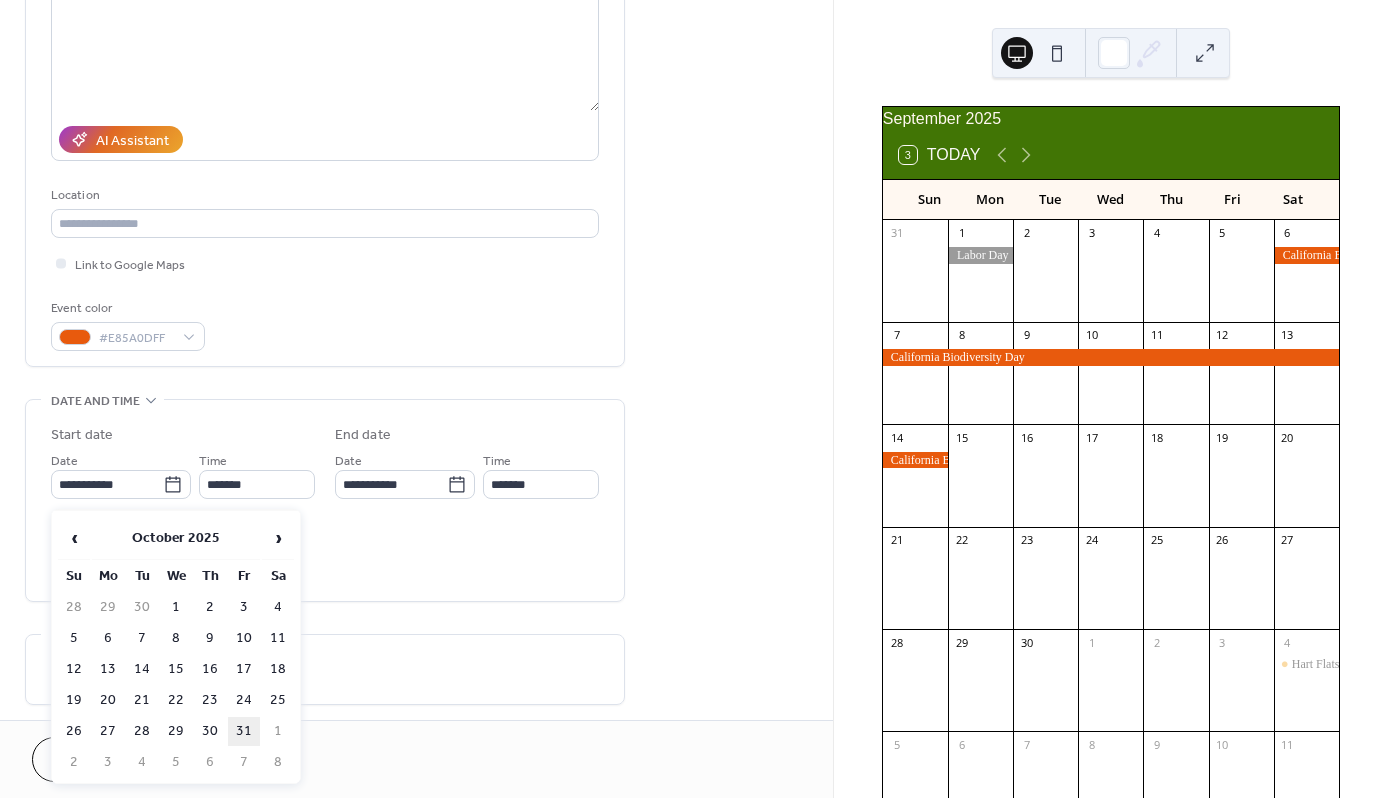 click on "31" at bounding box center (244, 731) 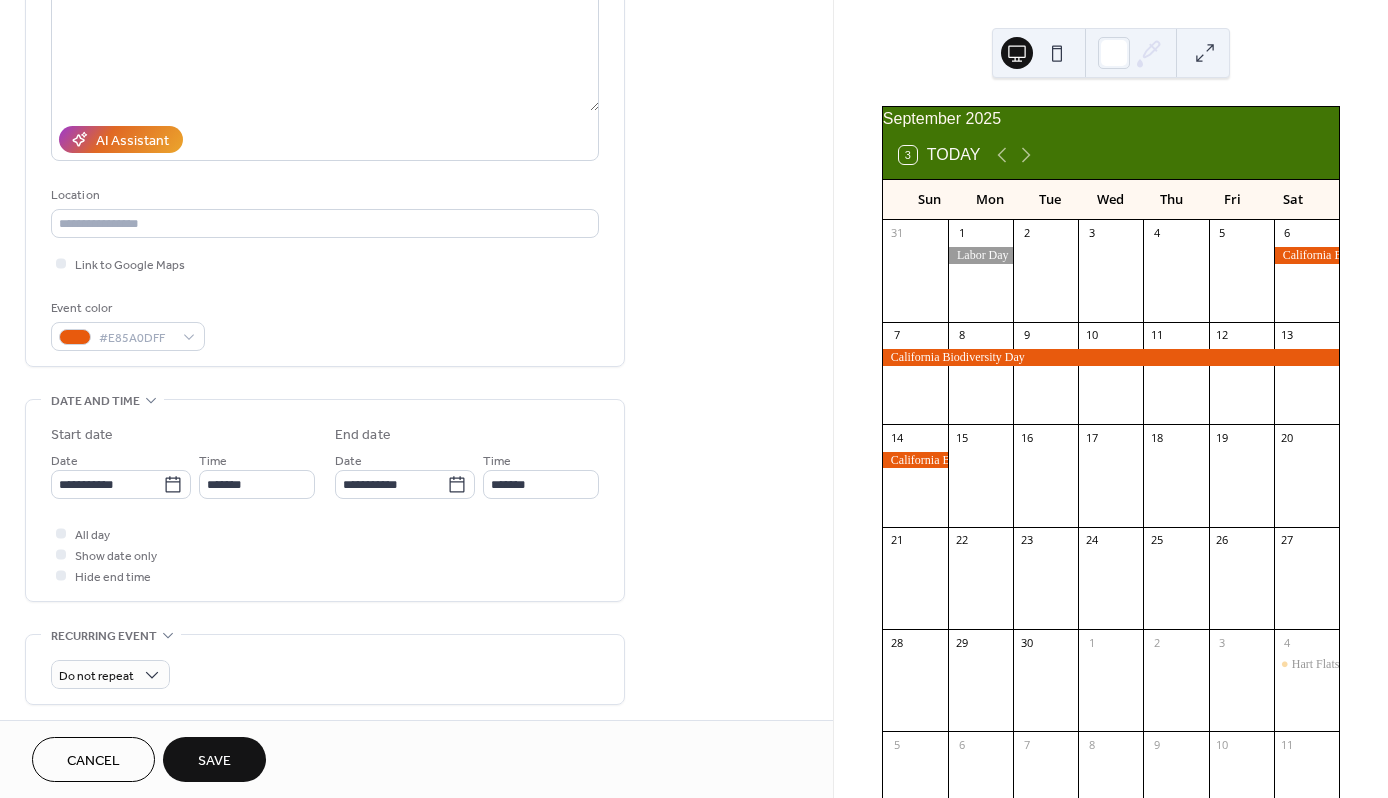 type on "**********" 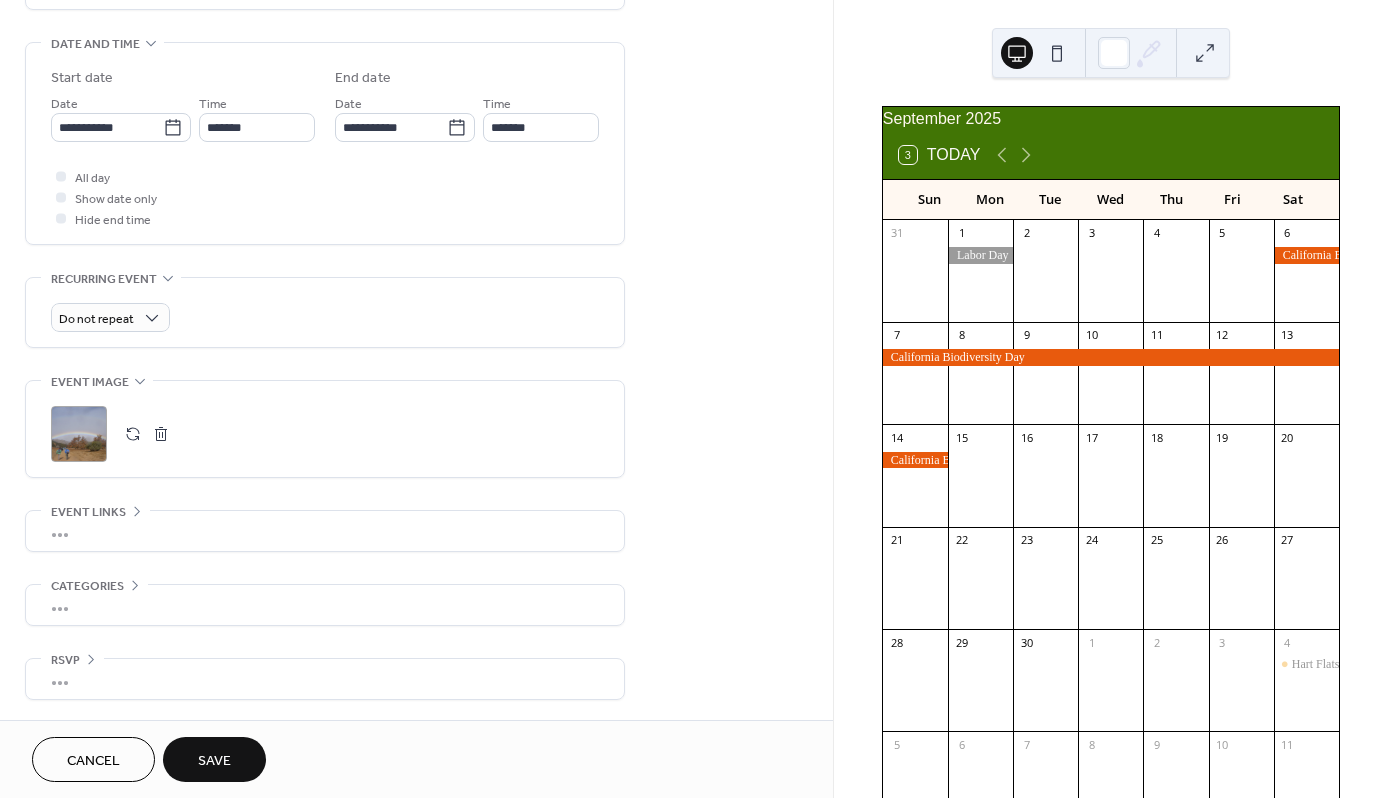 scroll, scrollTop: 615, scrollLeft: 0, axis: vertical 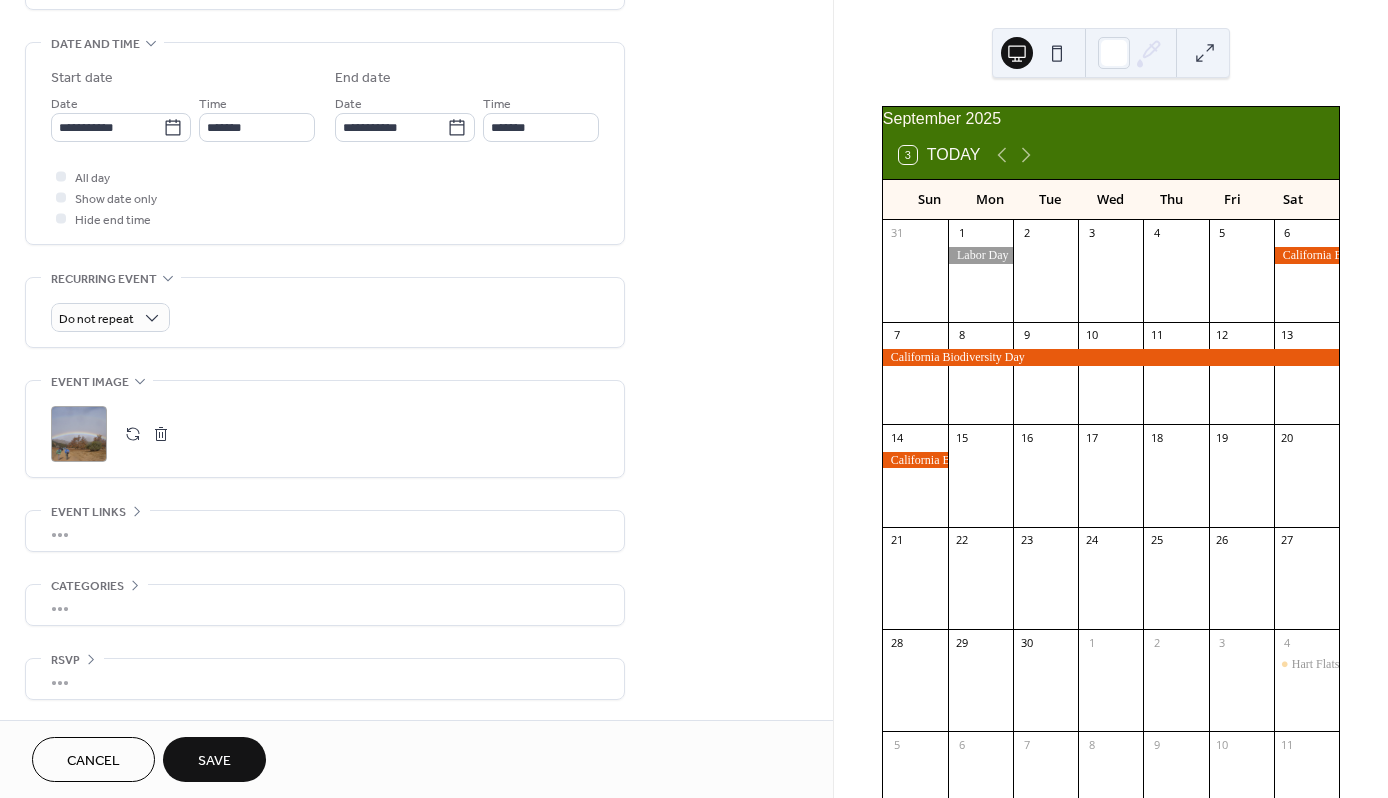 drag, startPoint x: 246, startPoint y: 759, endPoint x: 321, endPoint y: 749, distance: 75.66373 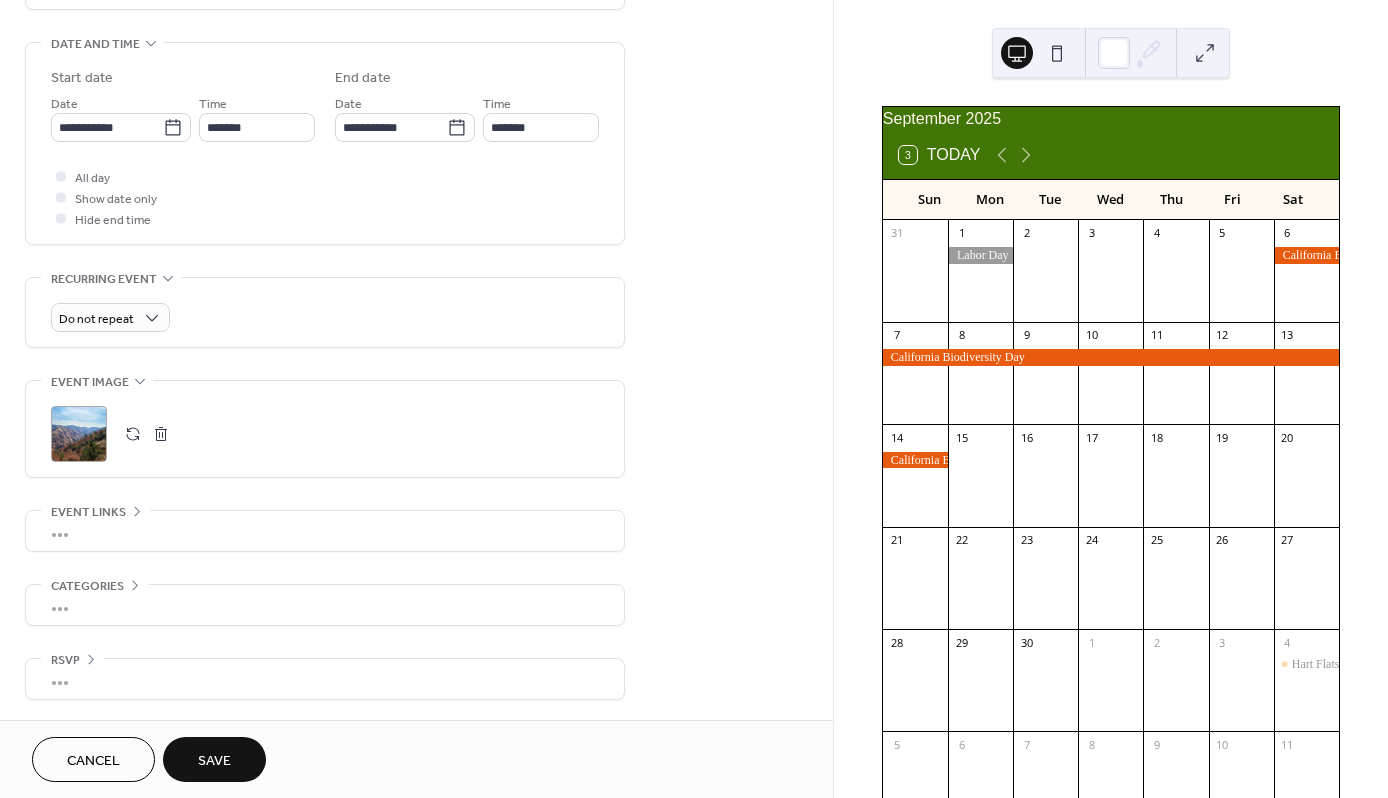 click on "Save" at bounding box center [214, 761] 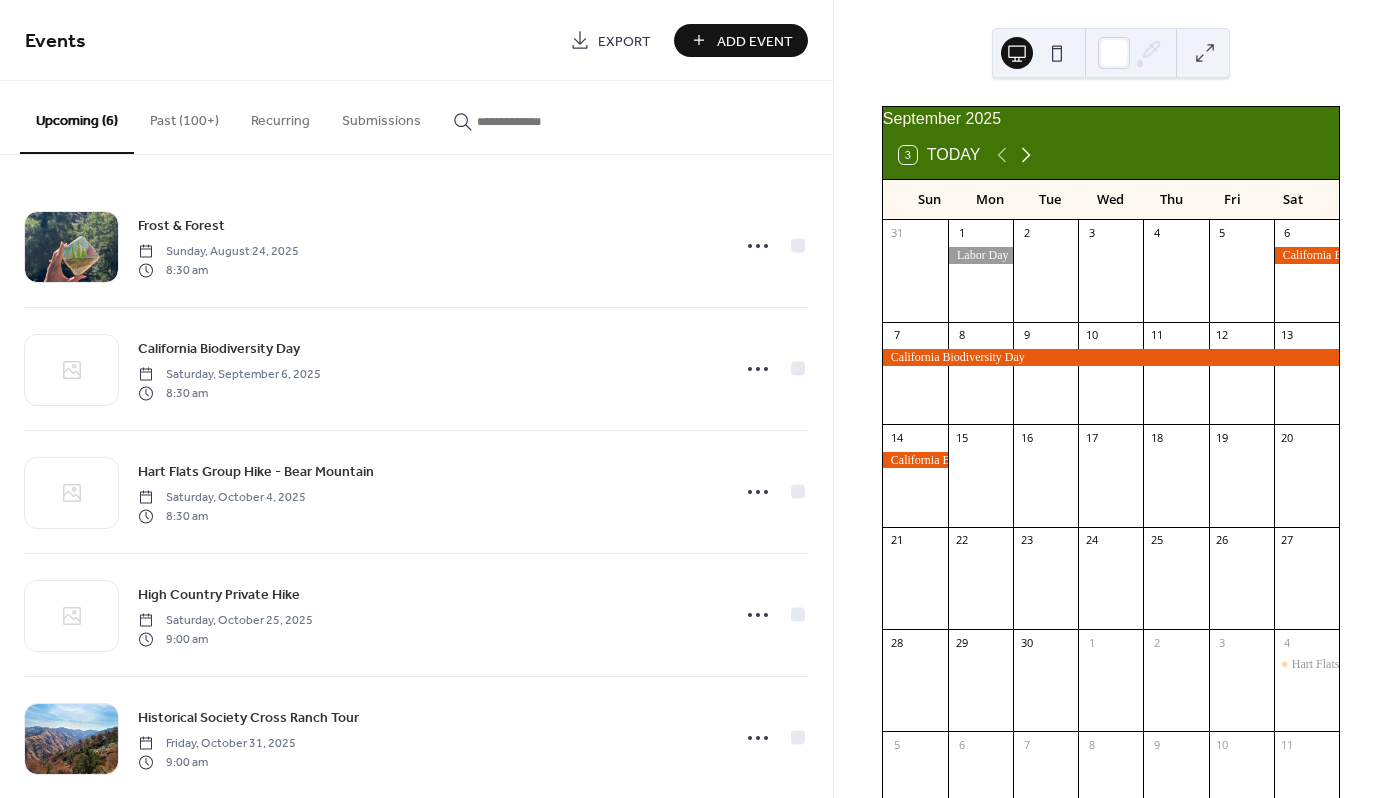 click 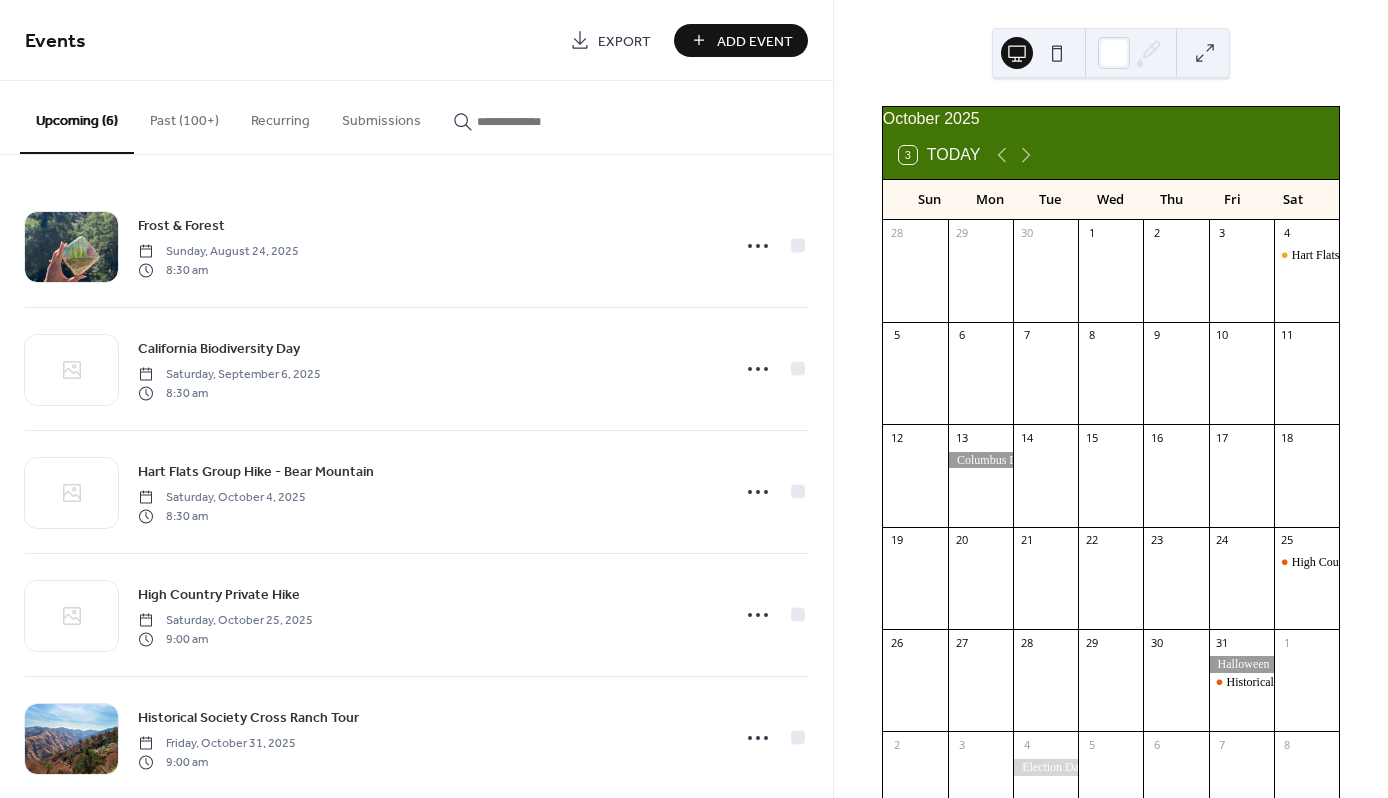 click at bounding box center (525, 116) 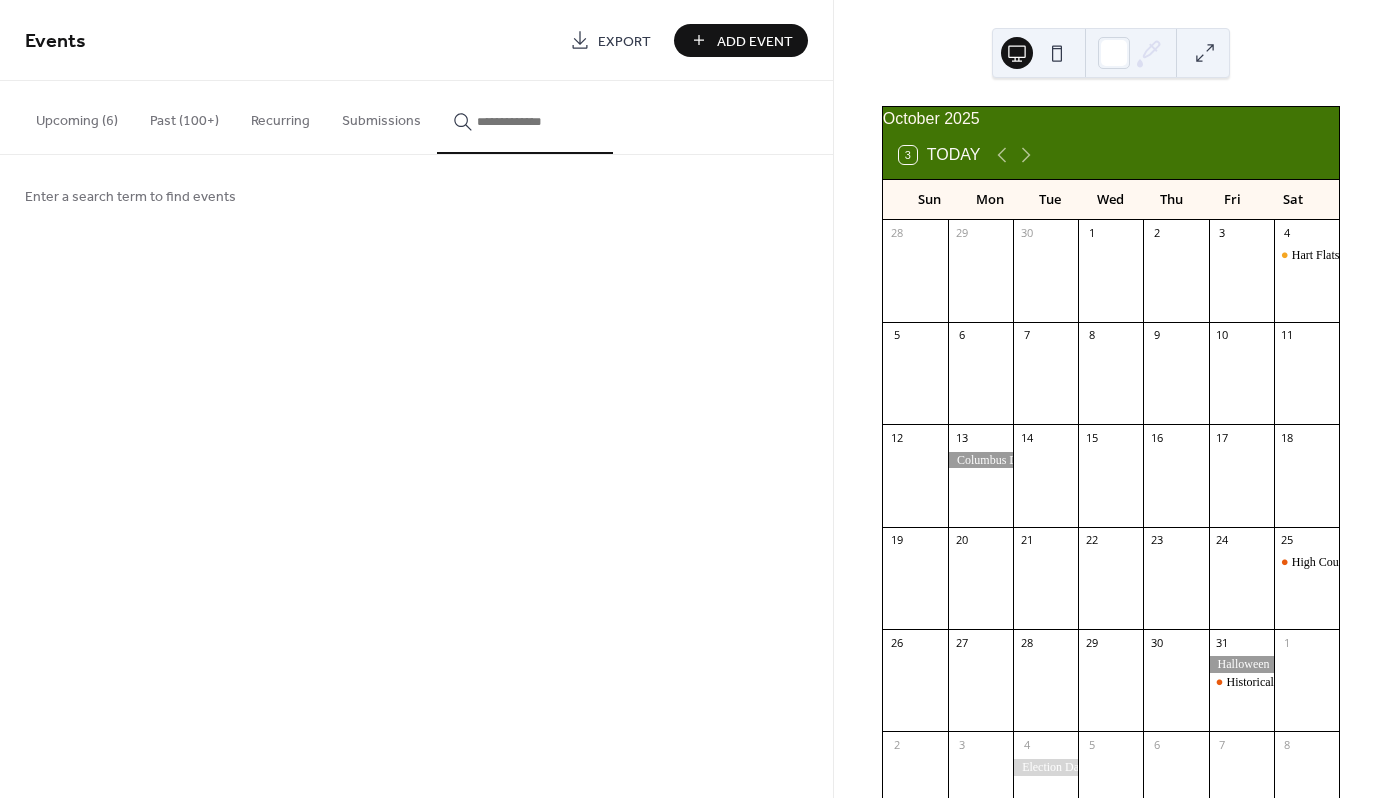 click at bounding box center [537, 121] 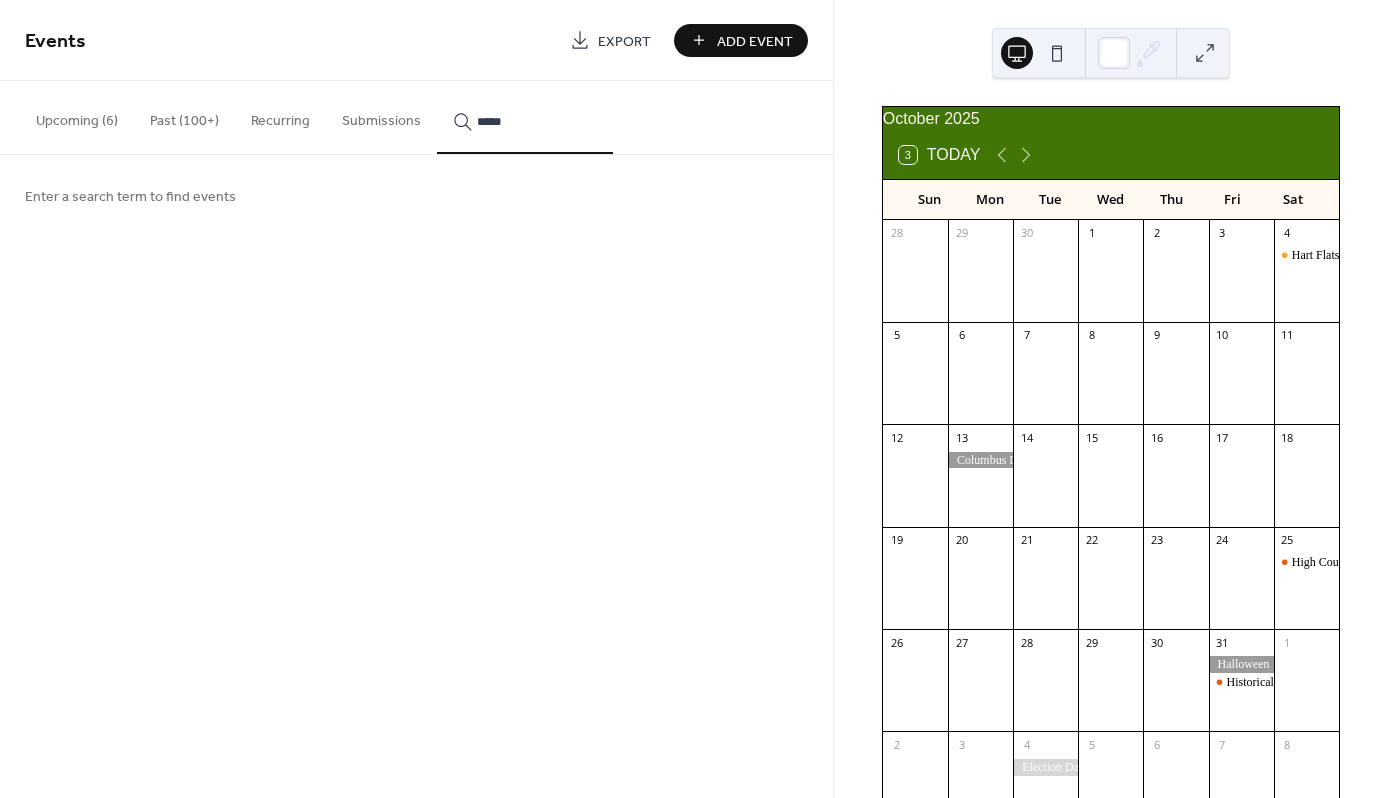 click on "****" at bounding box center [525, 117] 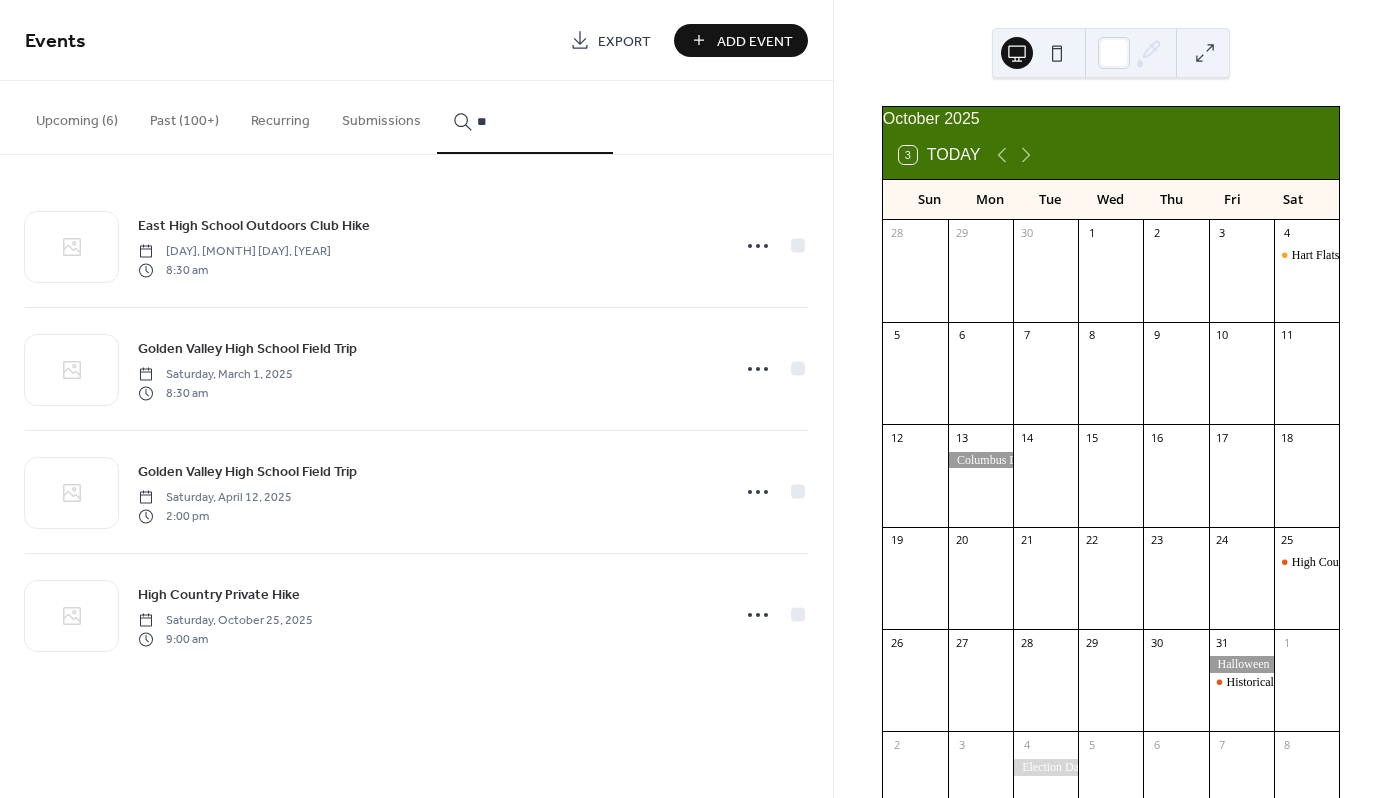 type on "*" 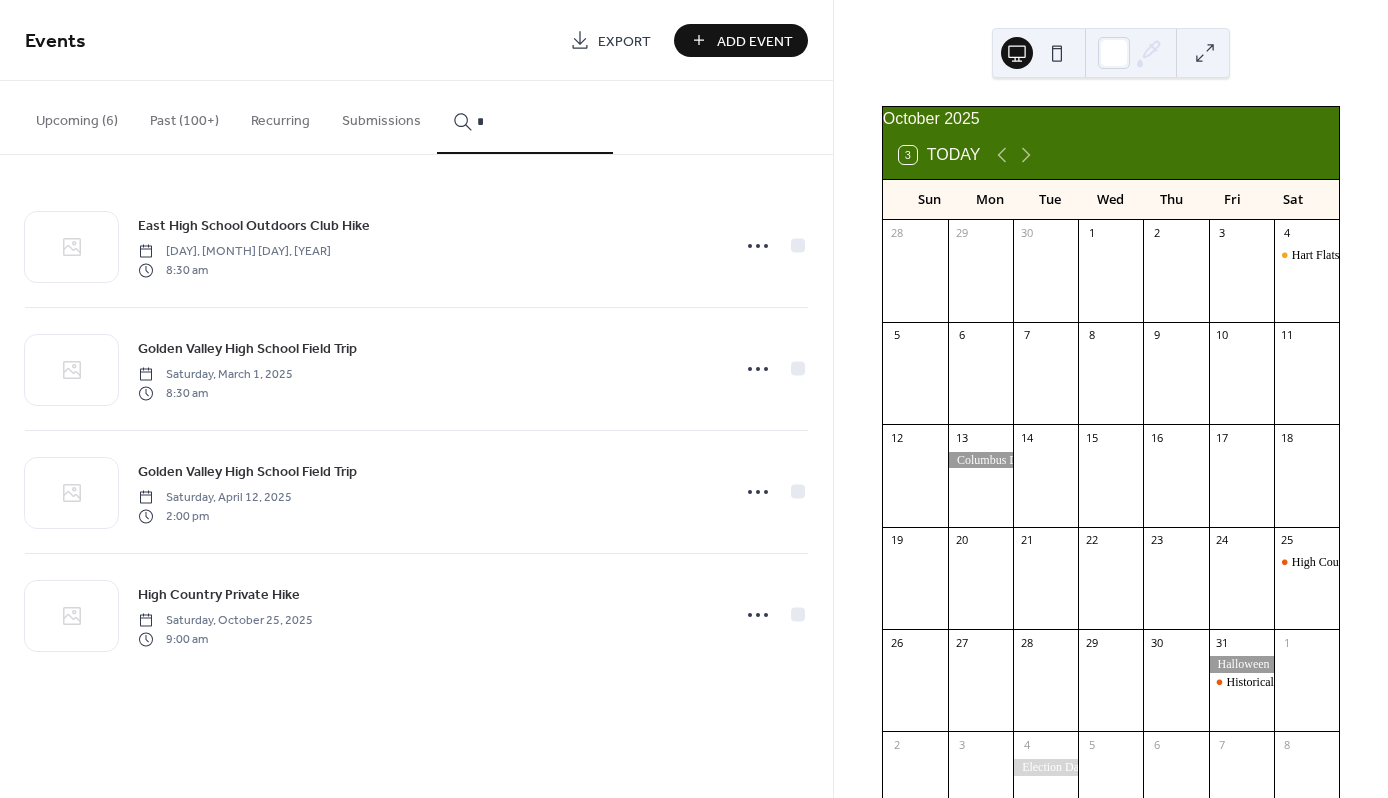 type 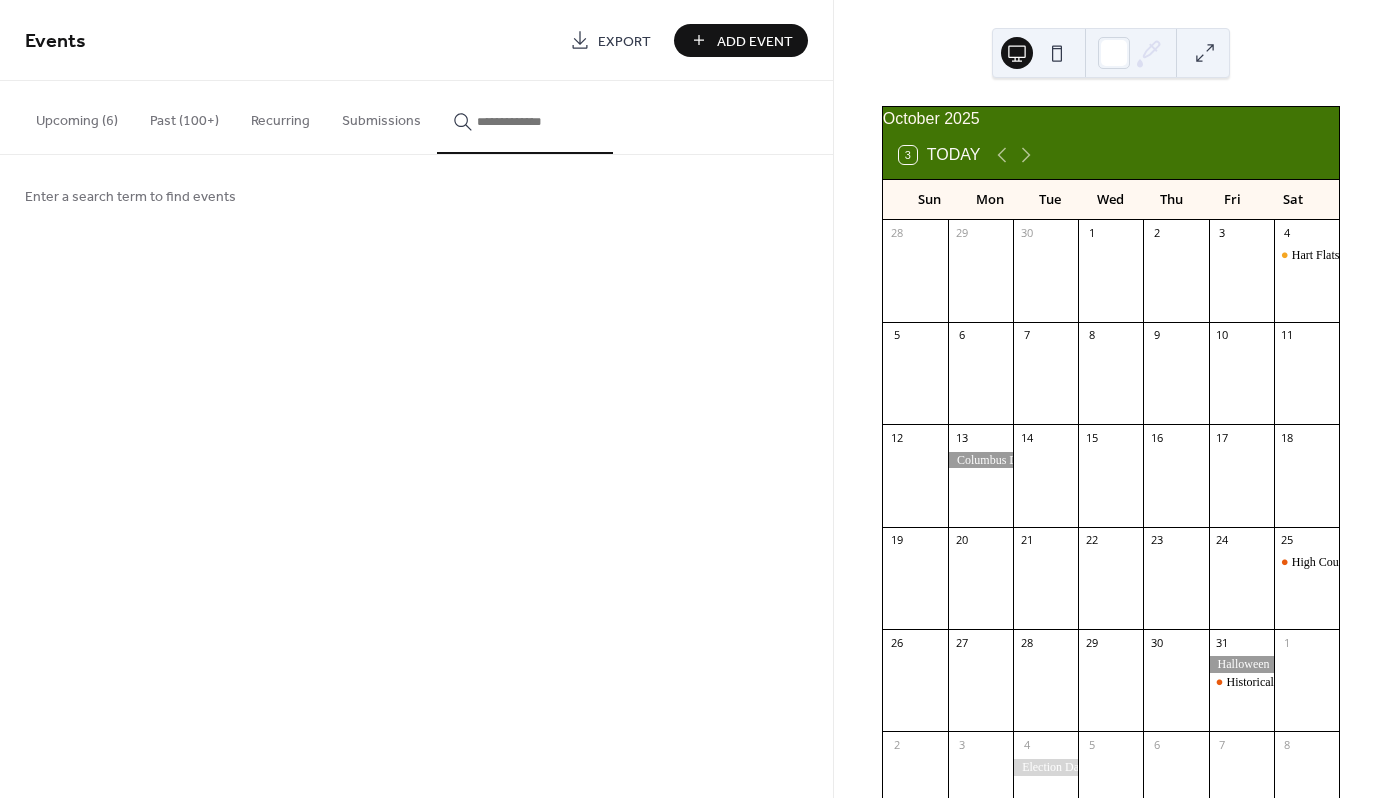 click on "[MONTH] [YEAR] 3 Today Sun Mon Tue Wed Thu Fri Sat 28 29 30 1 2 3 4 Hart Flats Group Hike - Bear Mountain 5 6 7 8 9 10 11 12 13 14 15 16 17 18 19 20 21 22 23 24 25 High Country Private Hike 26 27 28 29 30 31 Historical Society Cross Ranch Tour 1 2 3 4 5 6 7 8" at bounding box center [1111, 399] 